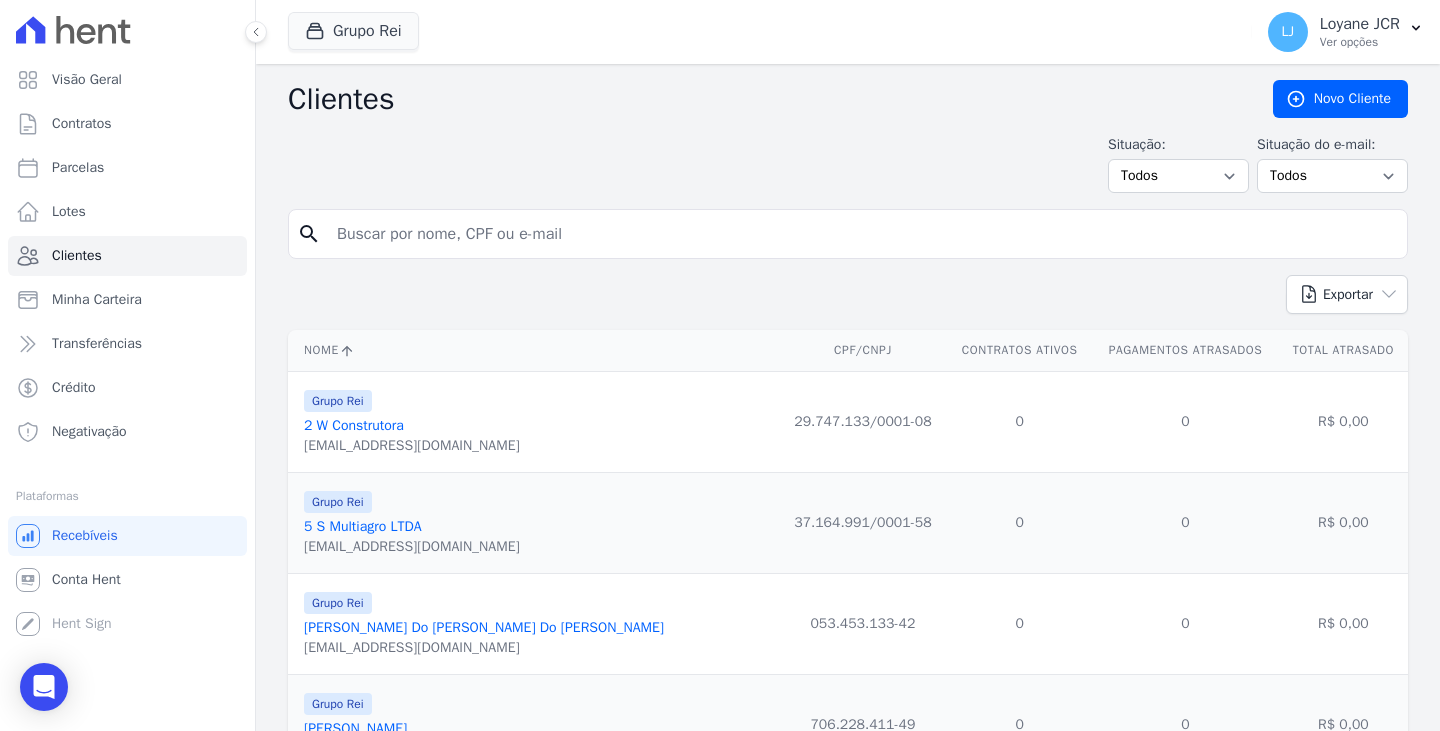 scroll, scrollTop: 0, scrollLeft: 0, axis: both 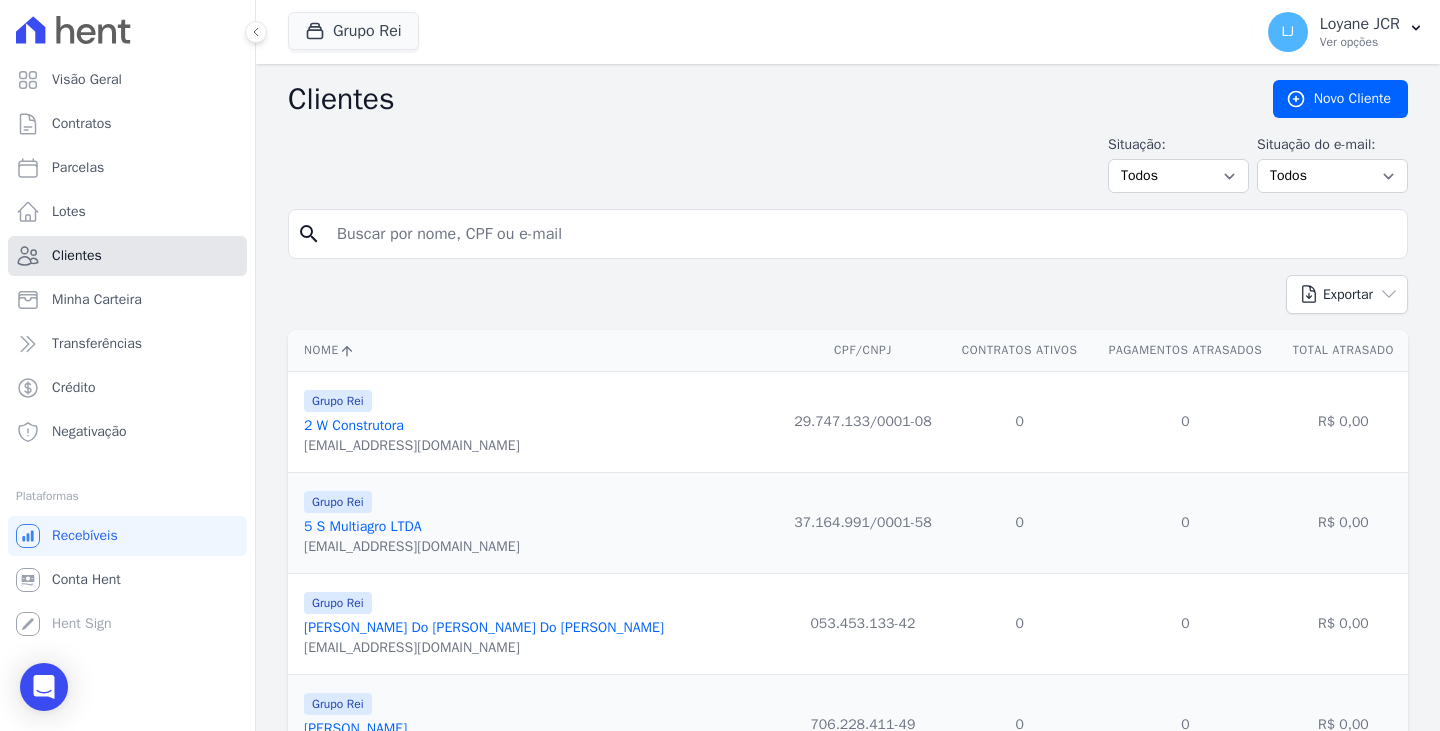 click on "Clientes" at bounding box center (127, 256) 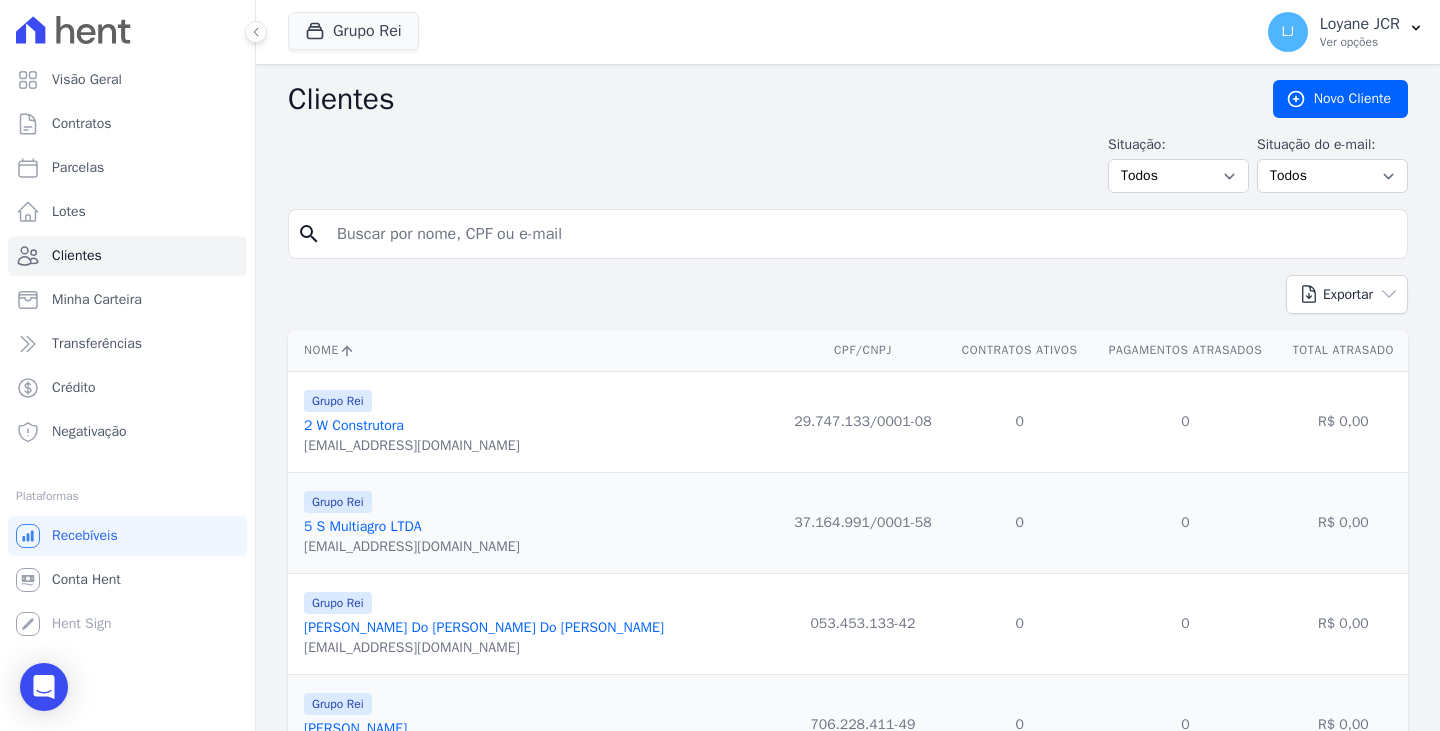 click at bounding box center (862, 234) 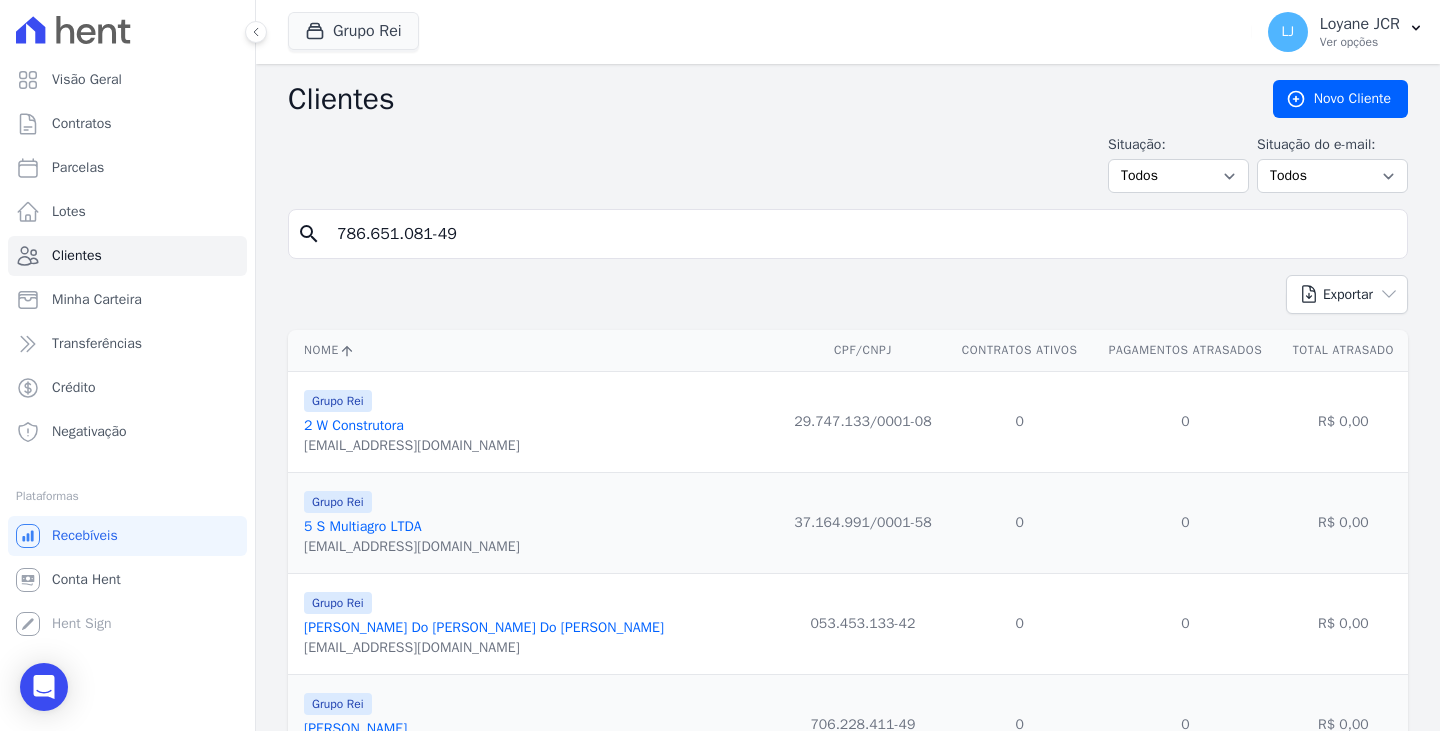 type on "786.651.081-49" 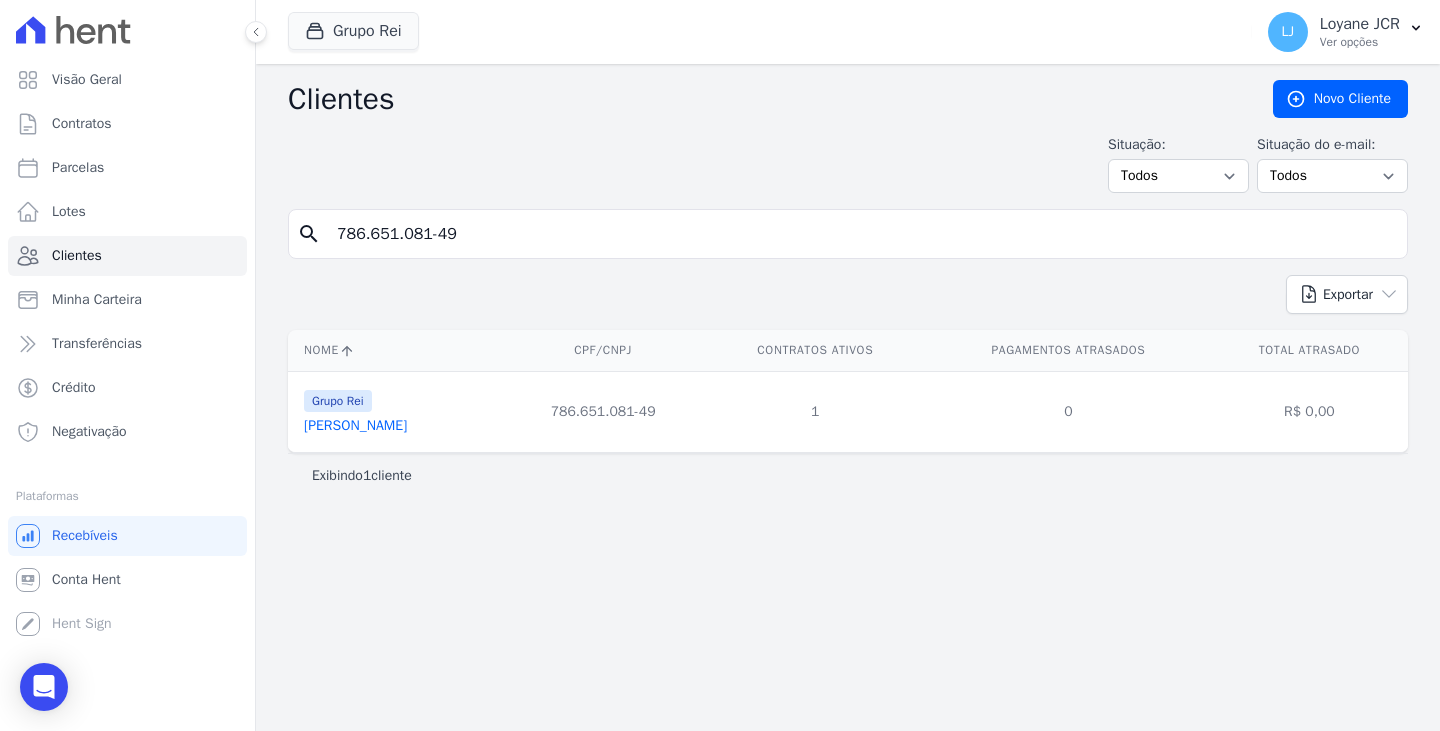 click on "[PERSON_NAME]" at bounding box center [355, 425] 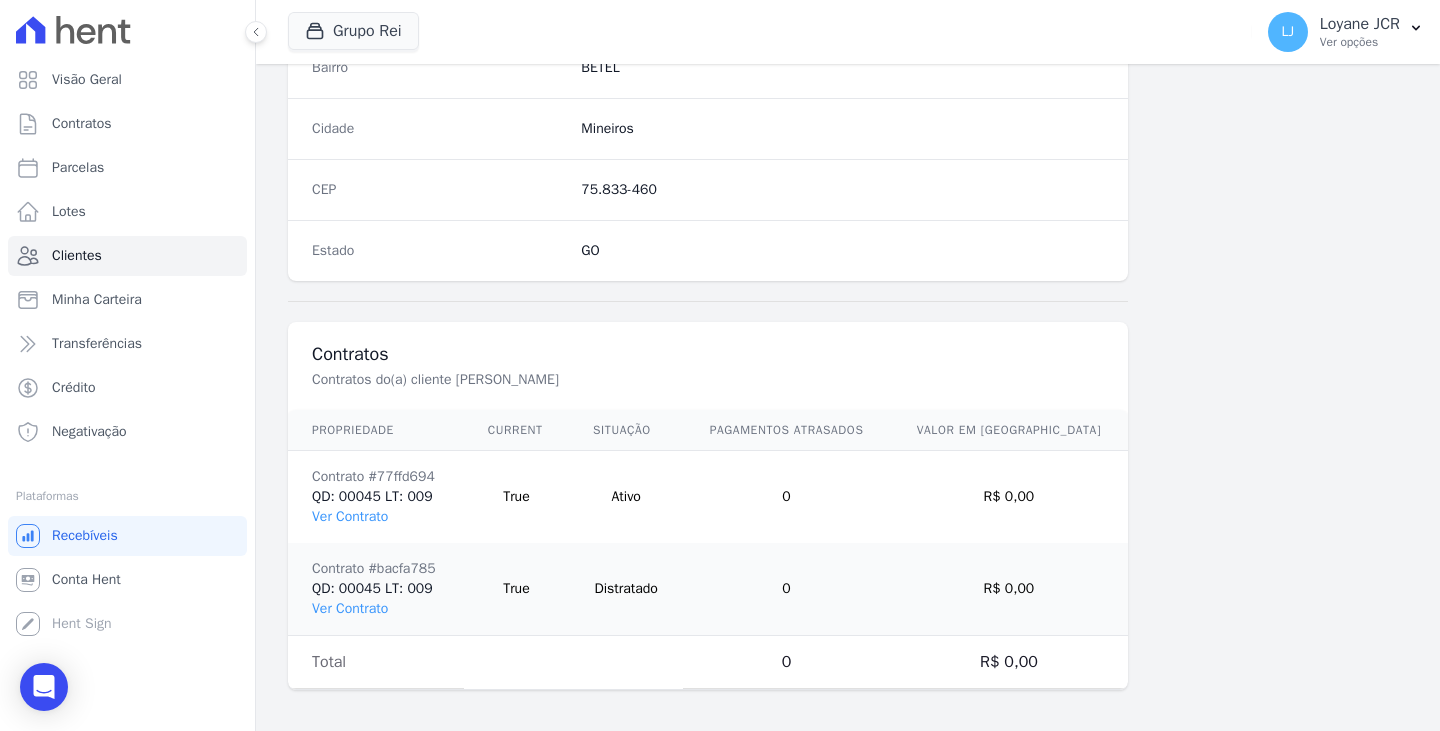 scroll, scrollTop: 1232, scrollLeft: 0, axis: vertical 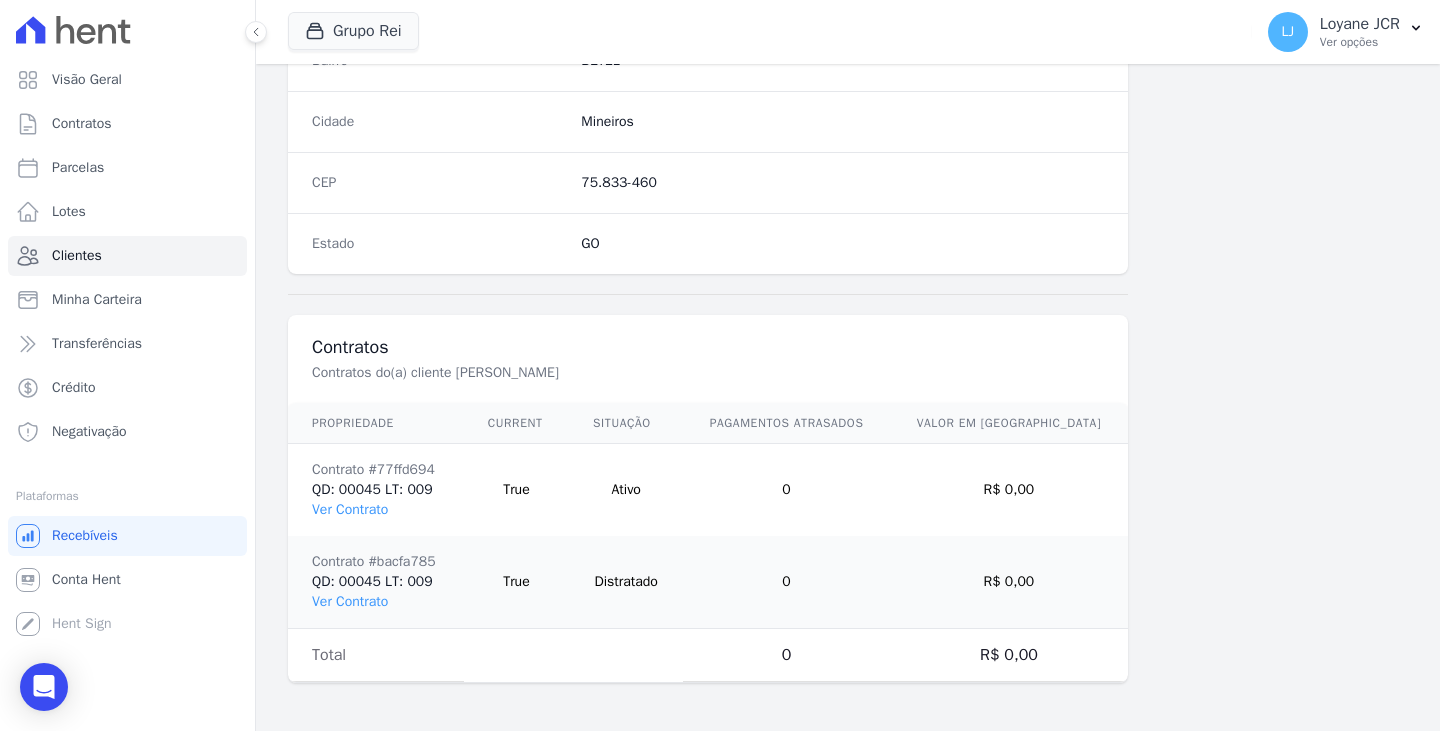 drag, startPoint x: 614, startPoint y: 370, endPoint x: 458, endPoint y: 364, distance: 156.11534 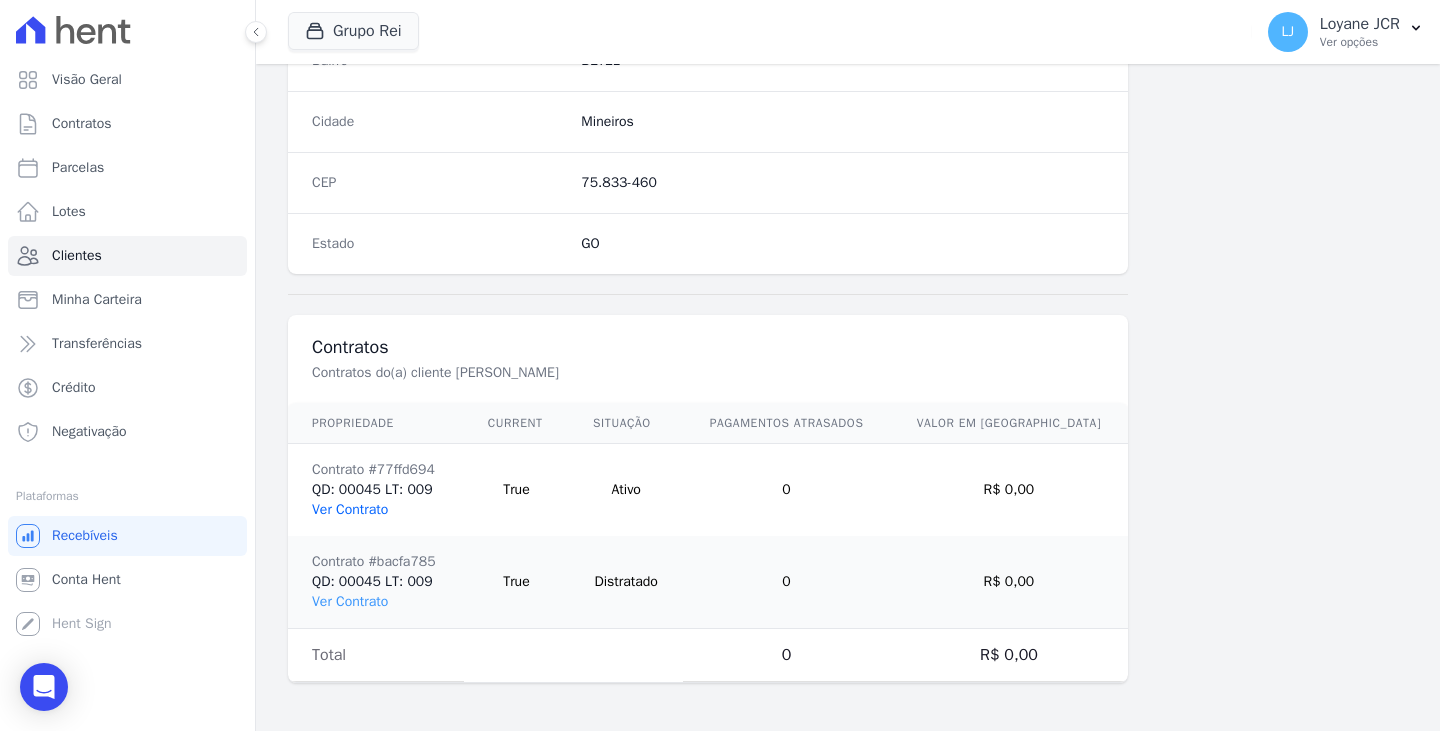 click on "Ver Contrato" at bounding box center [350, 509] 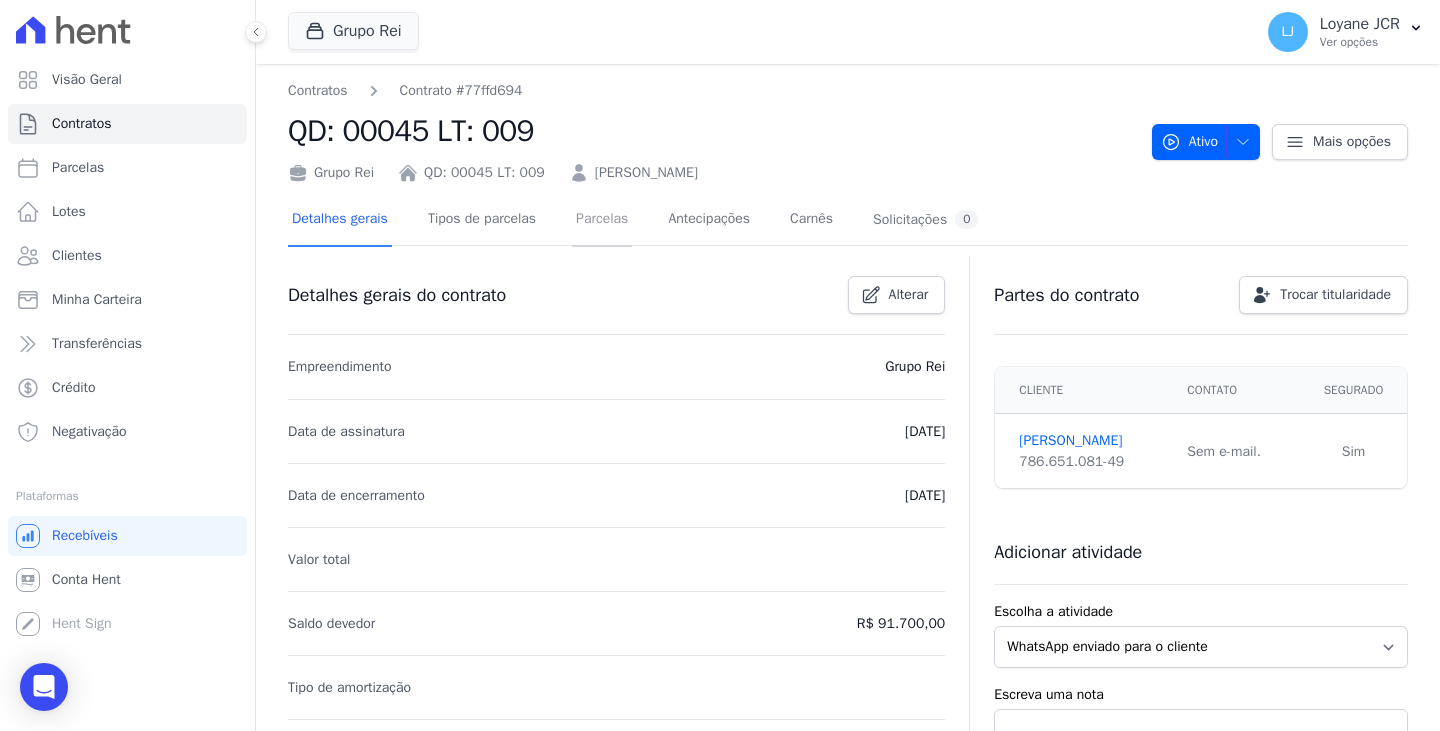 click on "Parcelas" at bounding box center (602, 220) 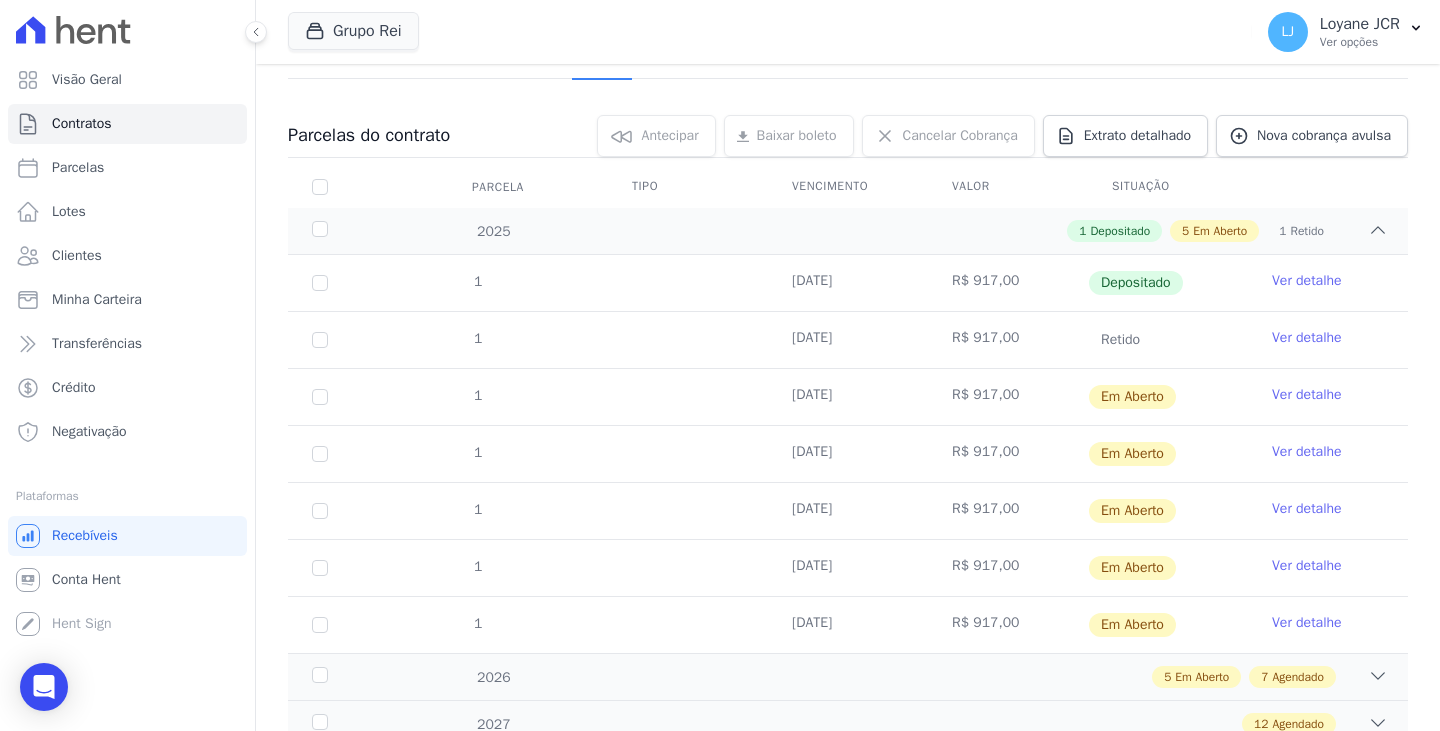 scroll, scrollTop: 200, scrollLeft: 0, axis: vertical 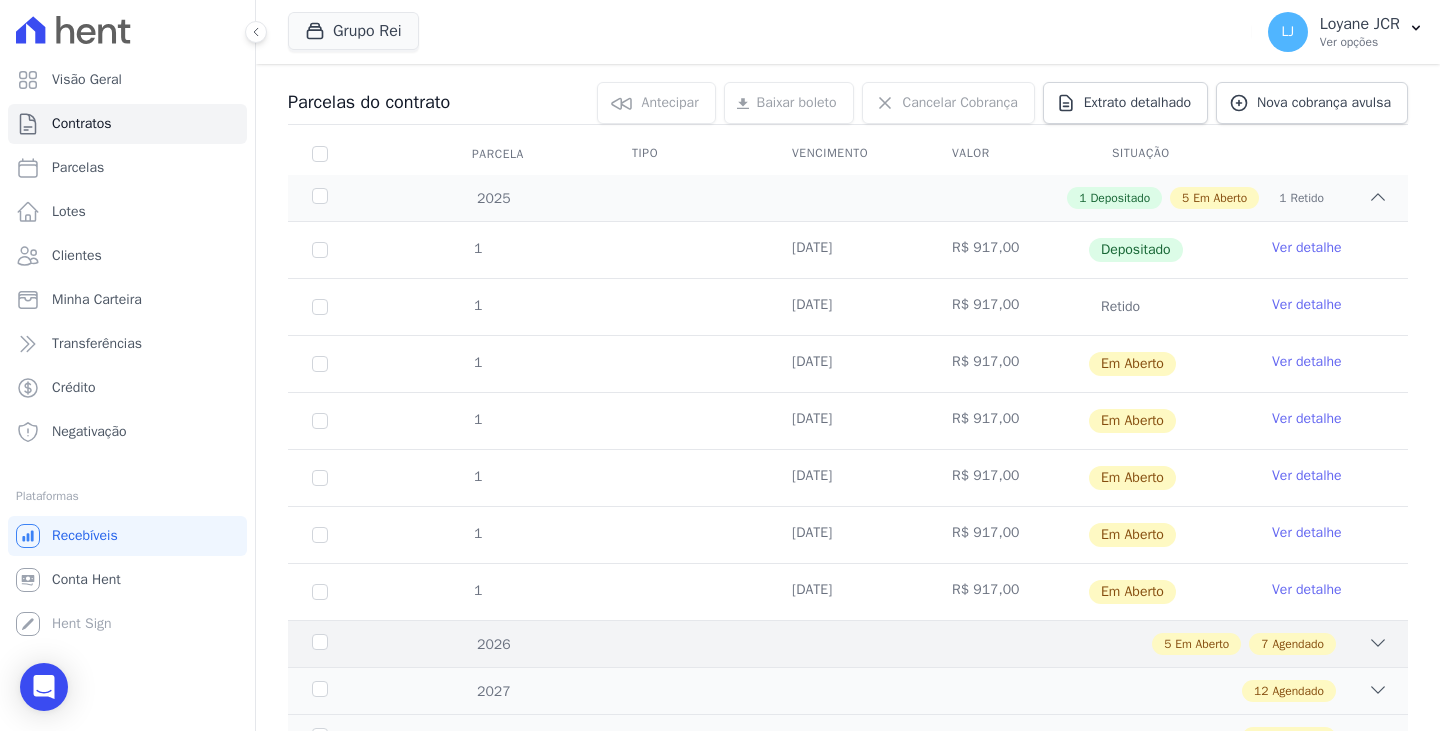 click on "2026
5
Em Aberto
7
Agendado" at bounding box center [848, 643] 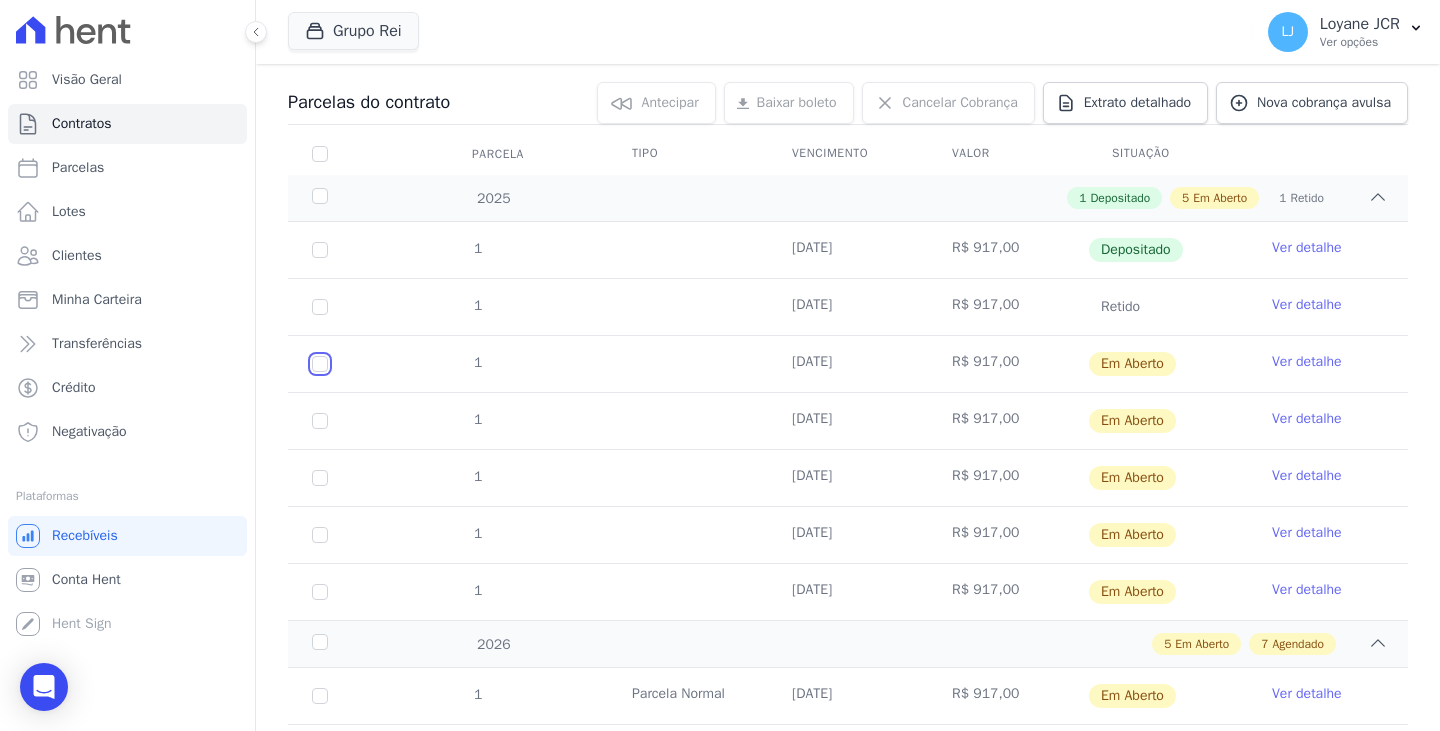 click at bounding box center [320, 364] 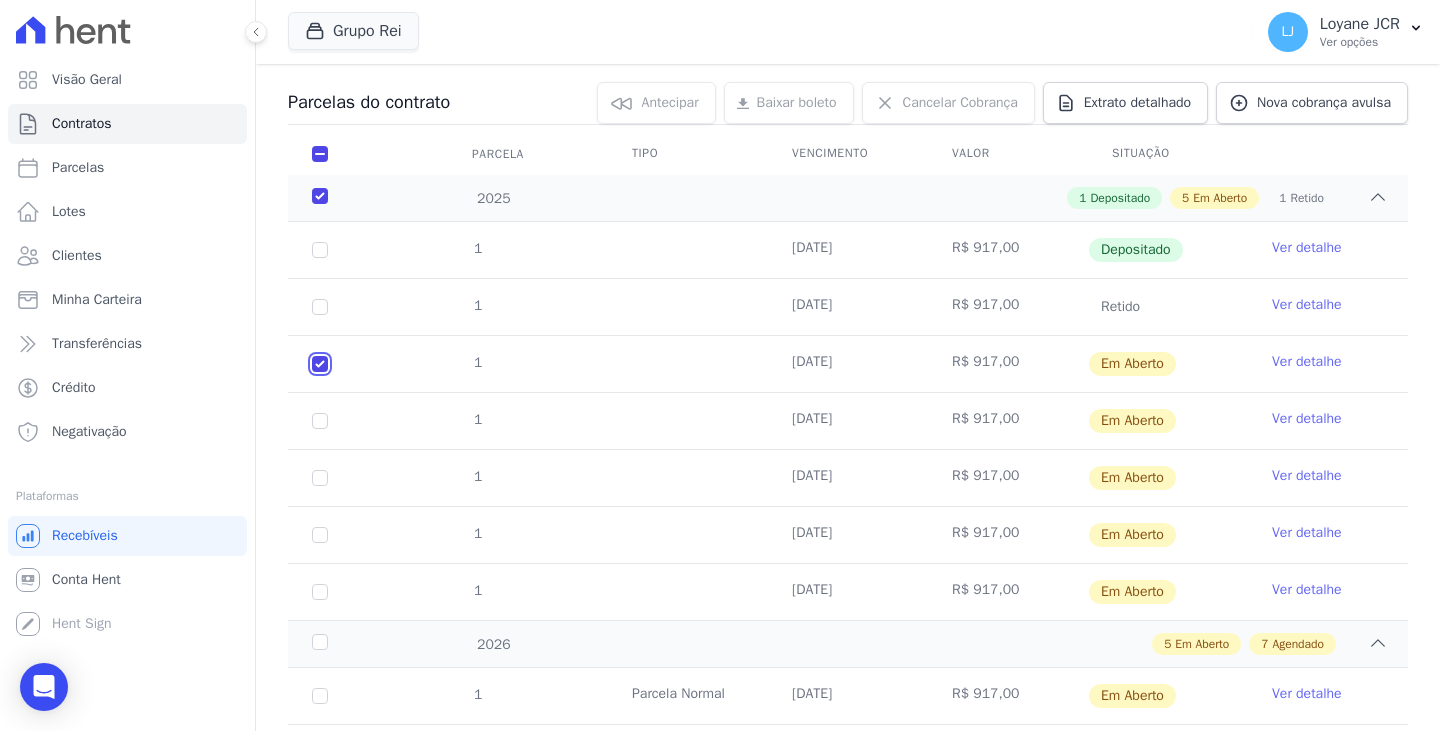 checkbox on "true" 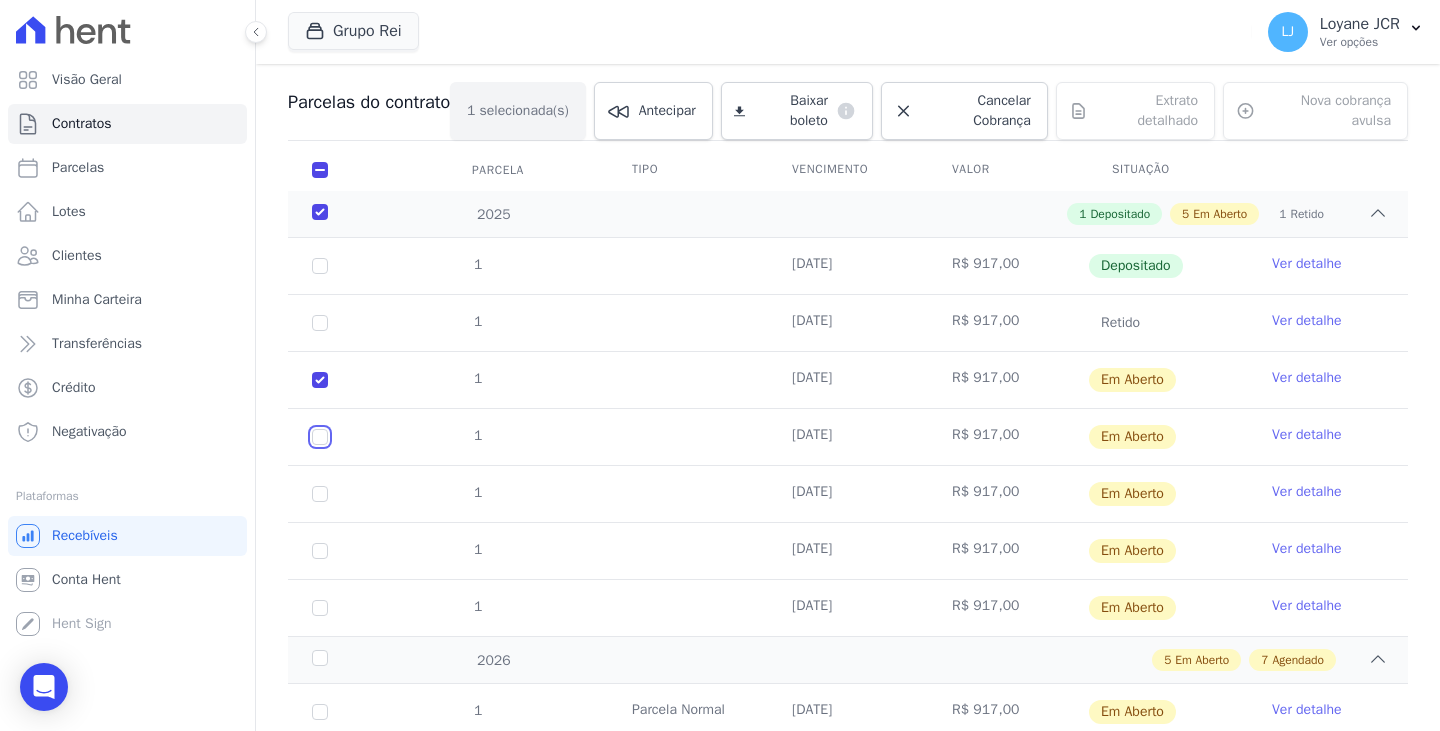 click at bounding box center (320, 380) 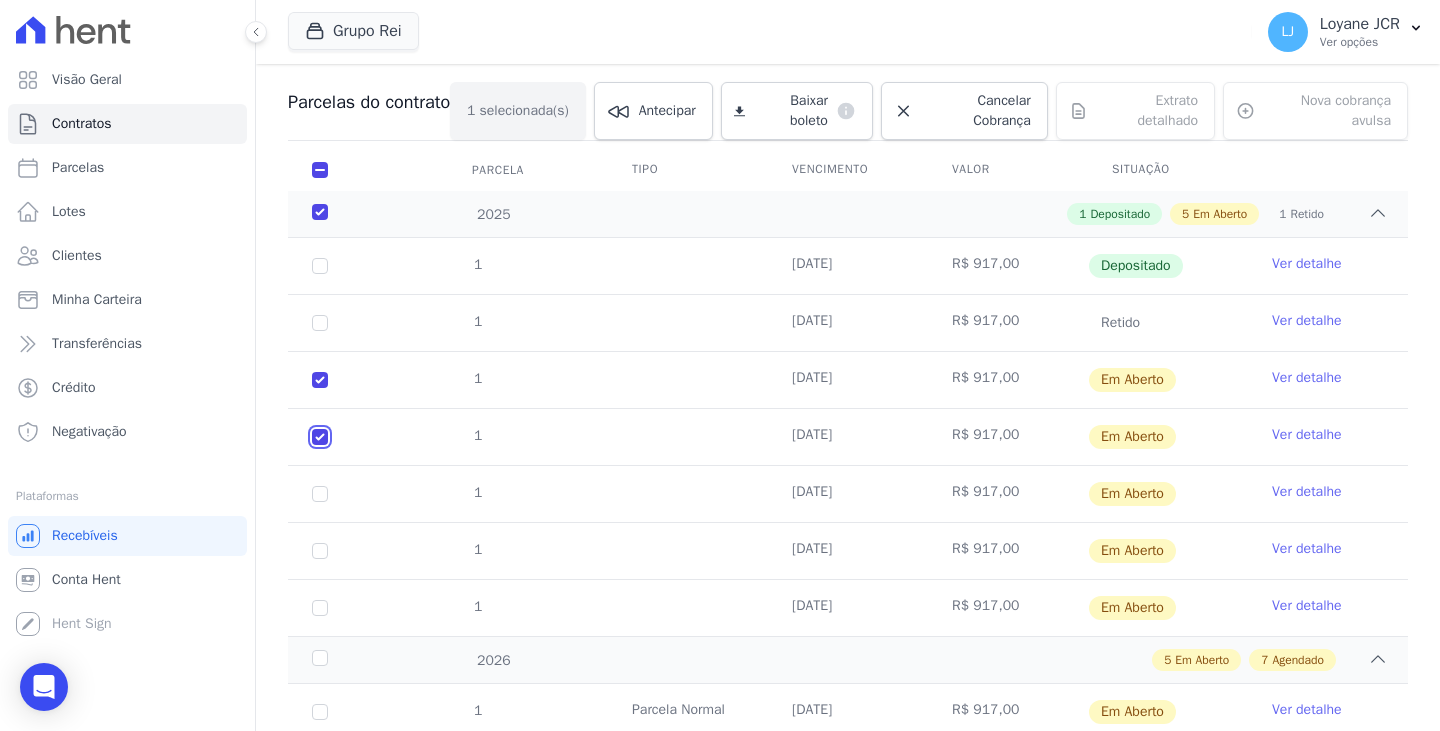checkbox on "true" 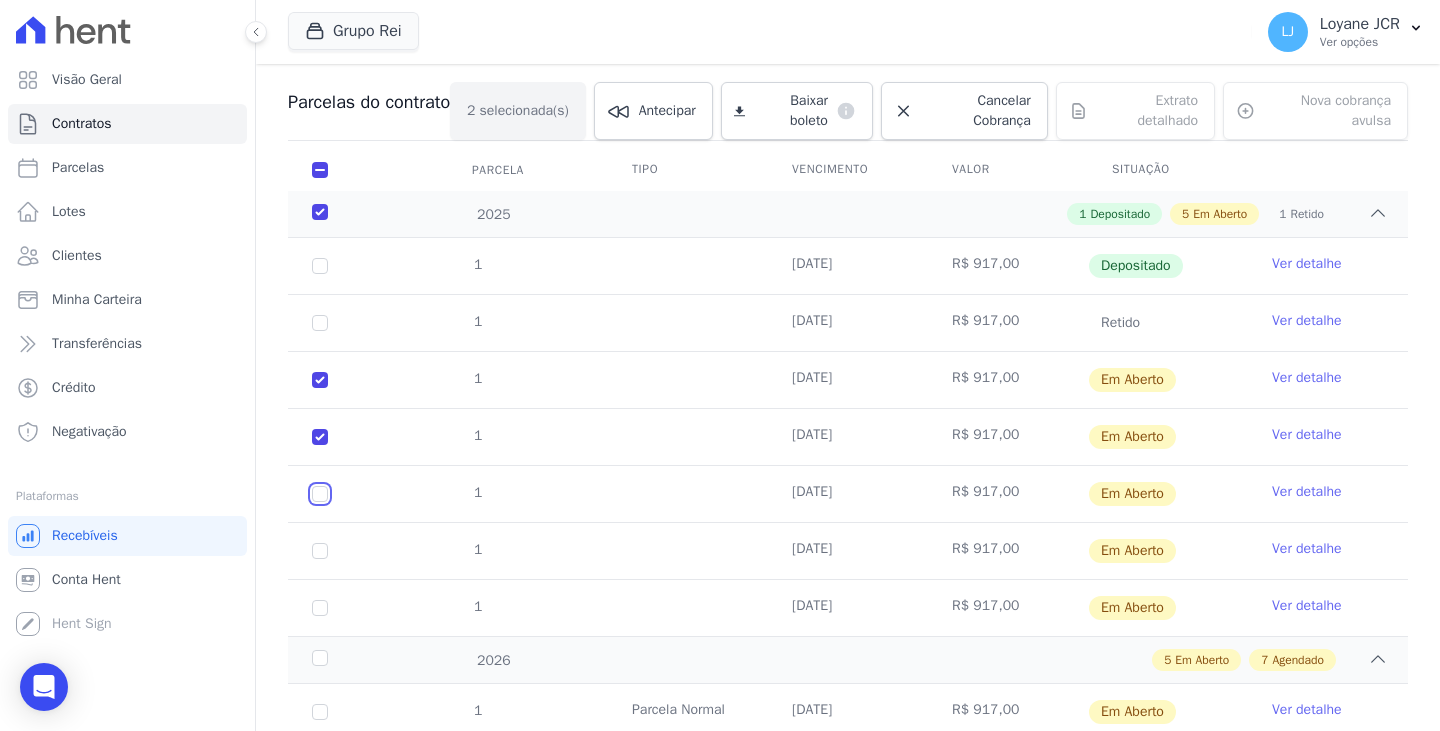 click at bounding box center (320, 380) 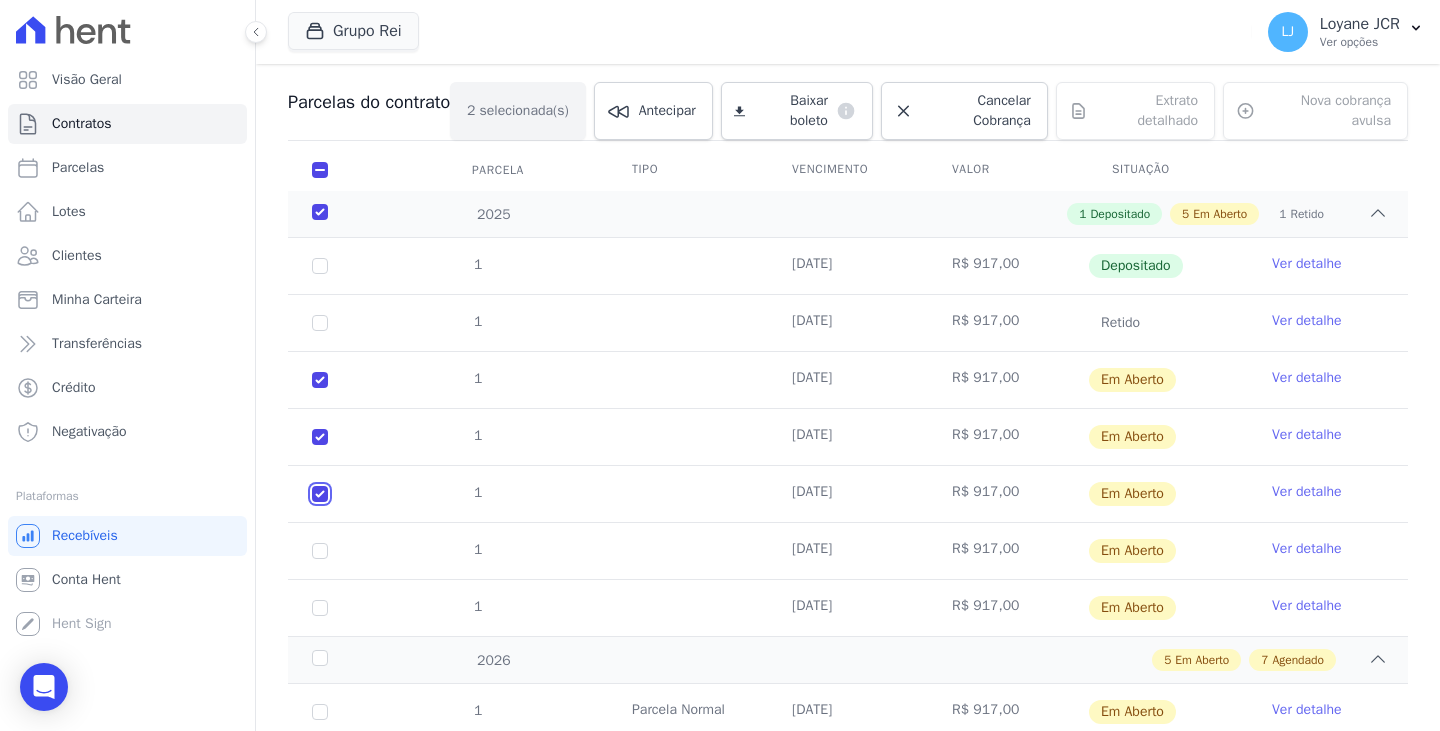 checkbox on "true" 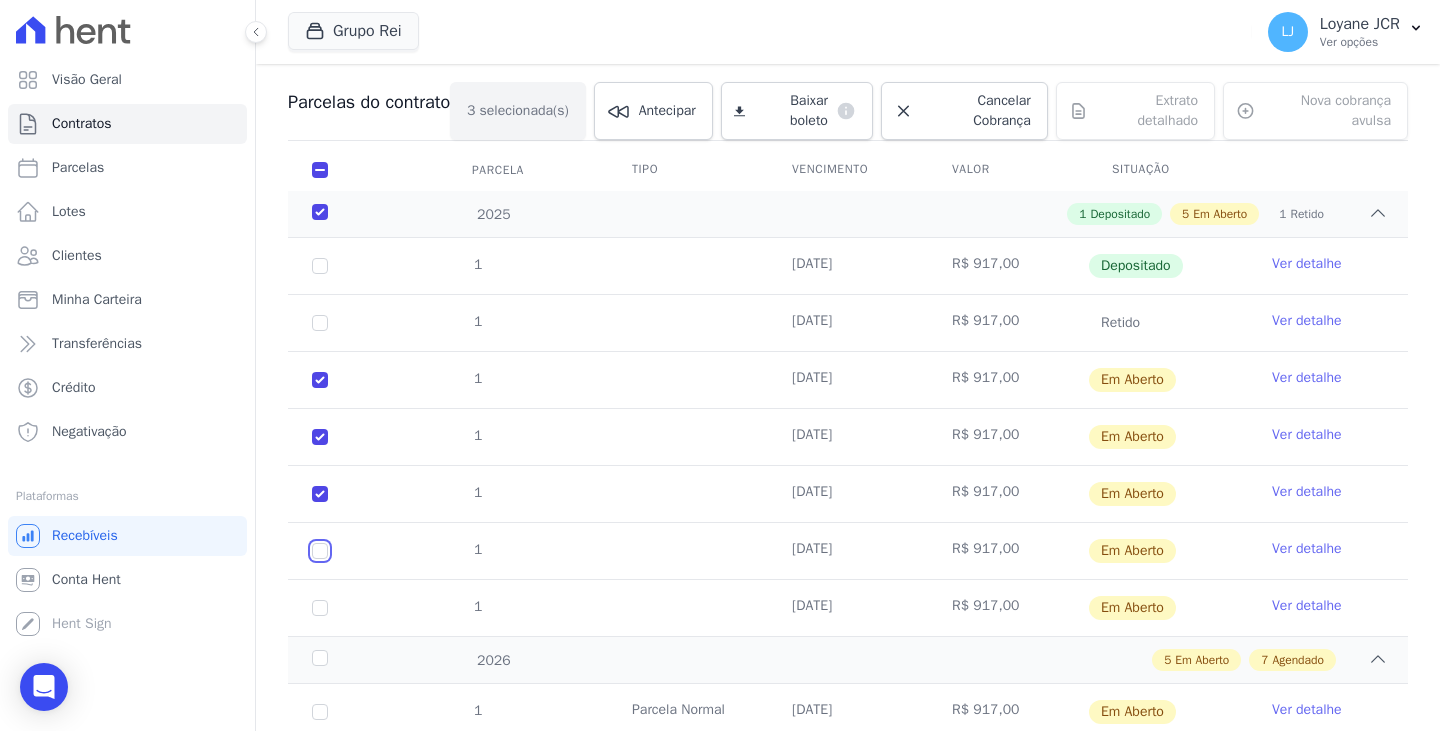 click at bounding box center [320, 380] 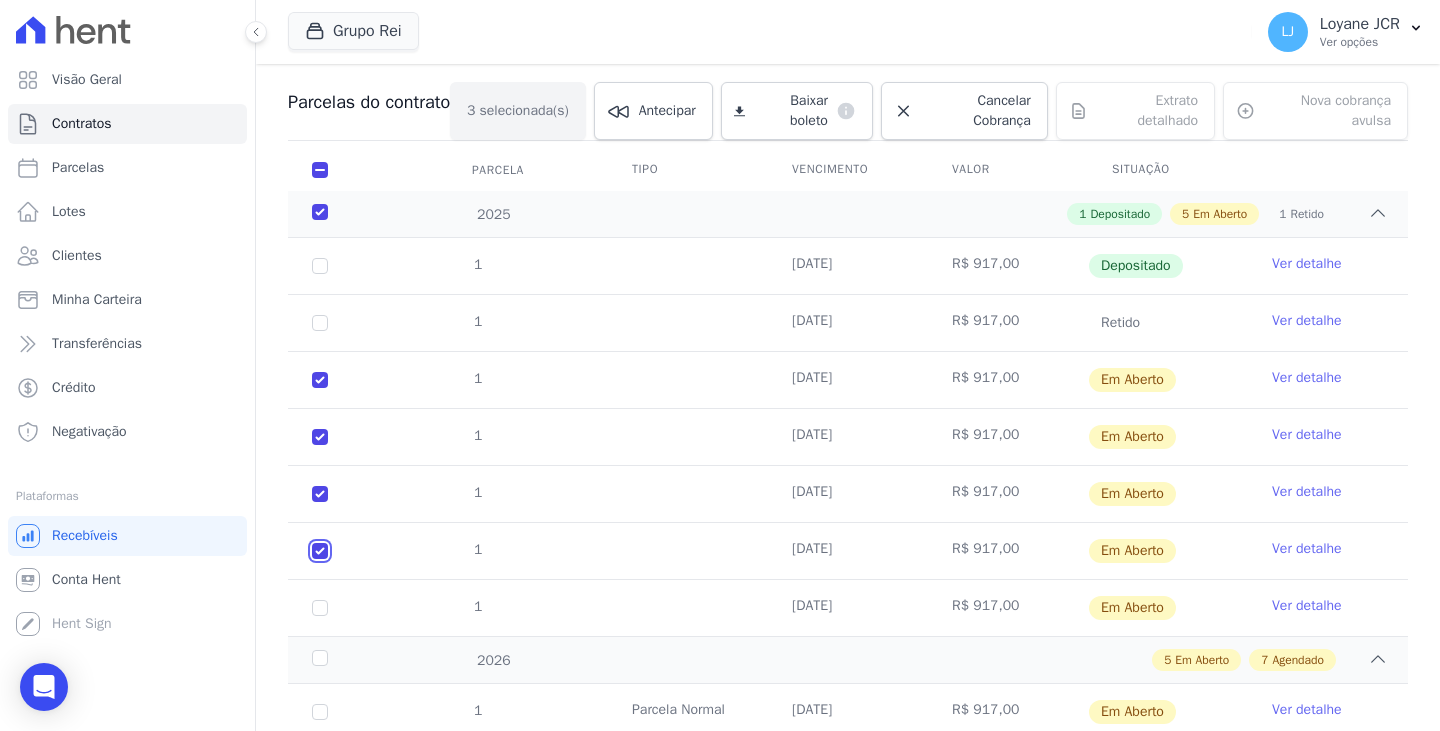 checkbox on "true" 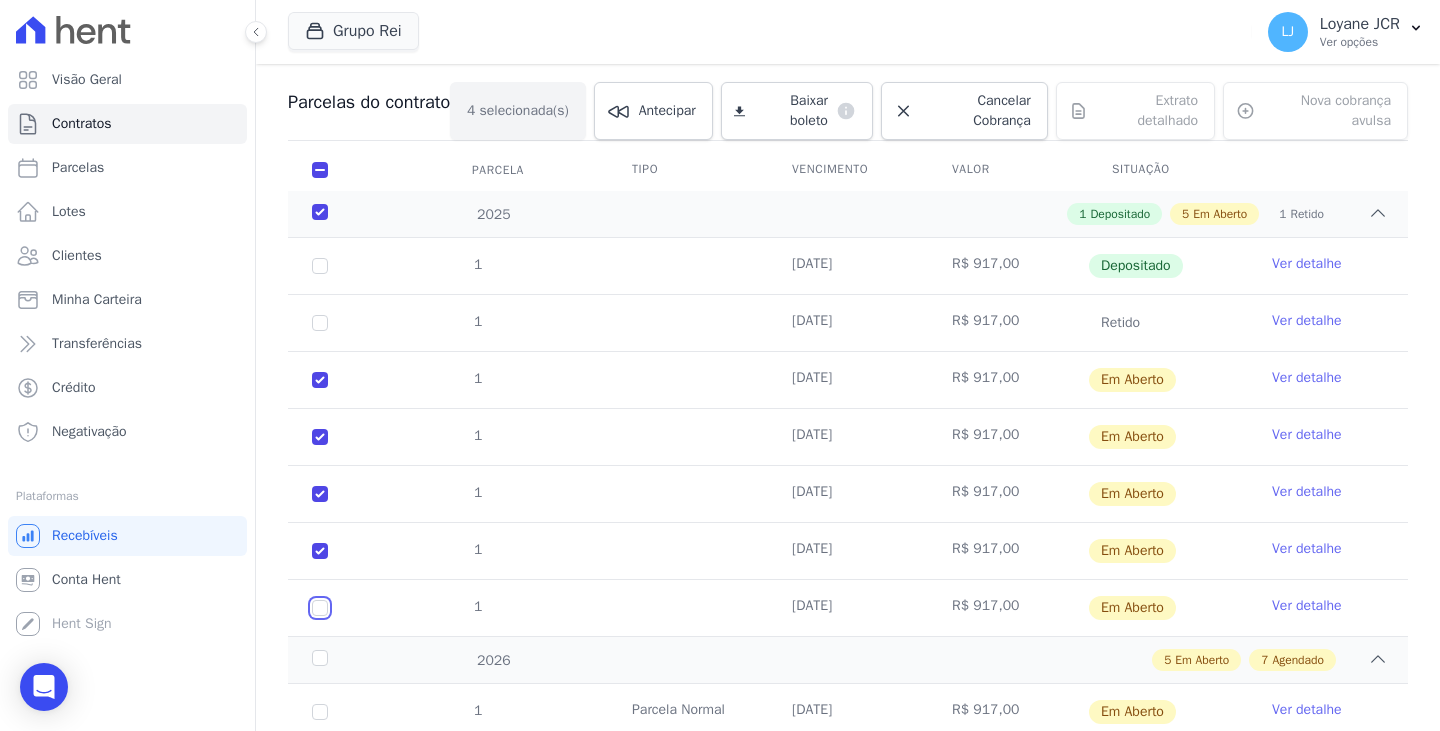 click at bounding box center (320, 380) 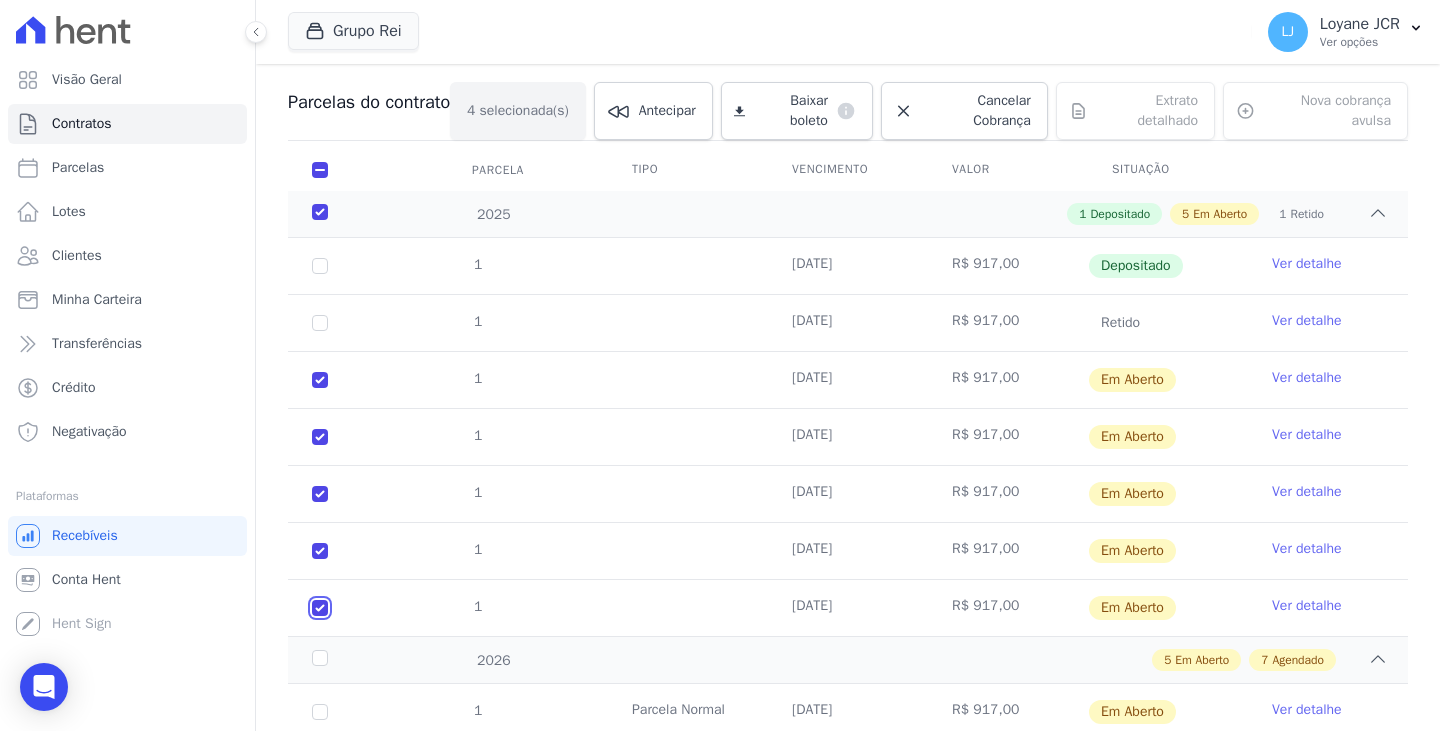 checkbox on "true" 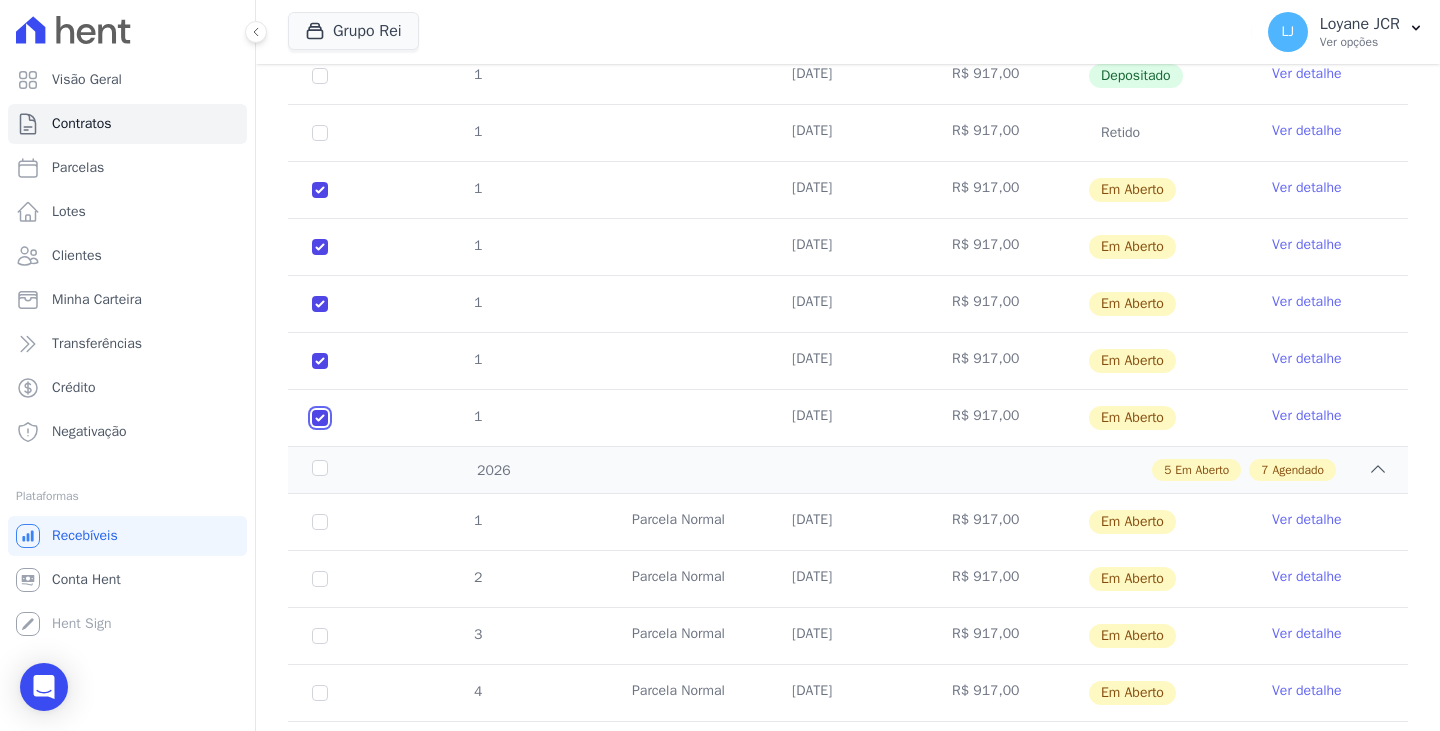 scroll, scrollTop: 500, scrollLeft: 0, axis: vertical 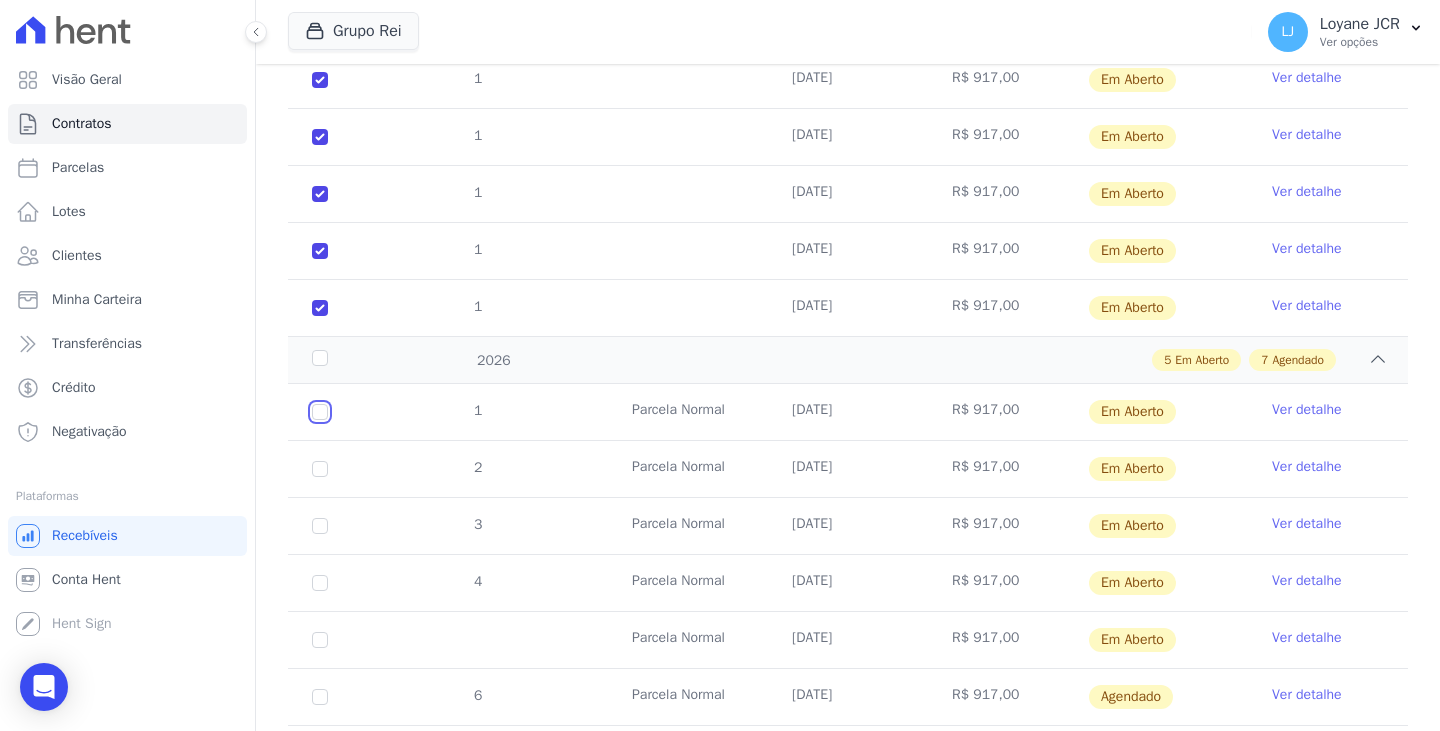 click at bounding box center (320, 412) 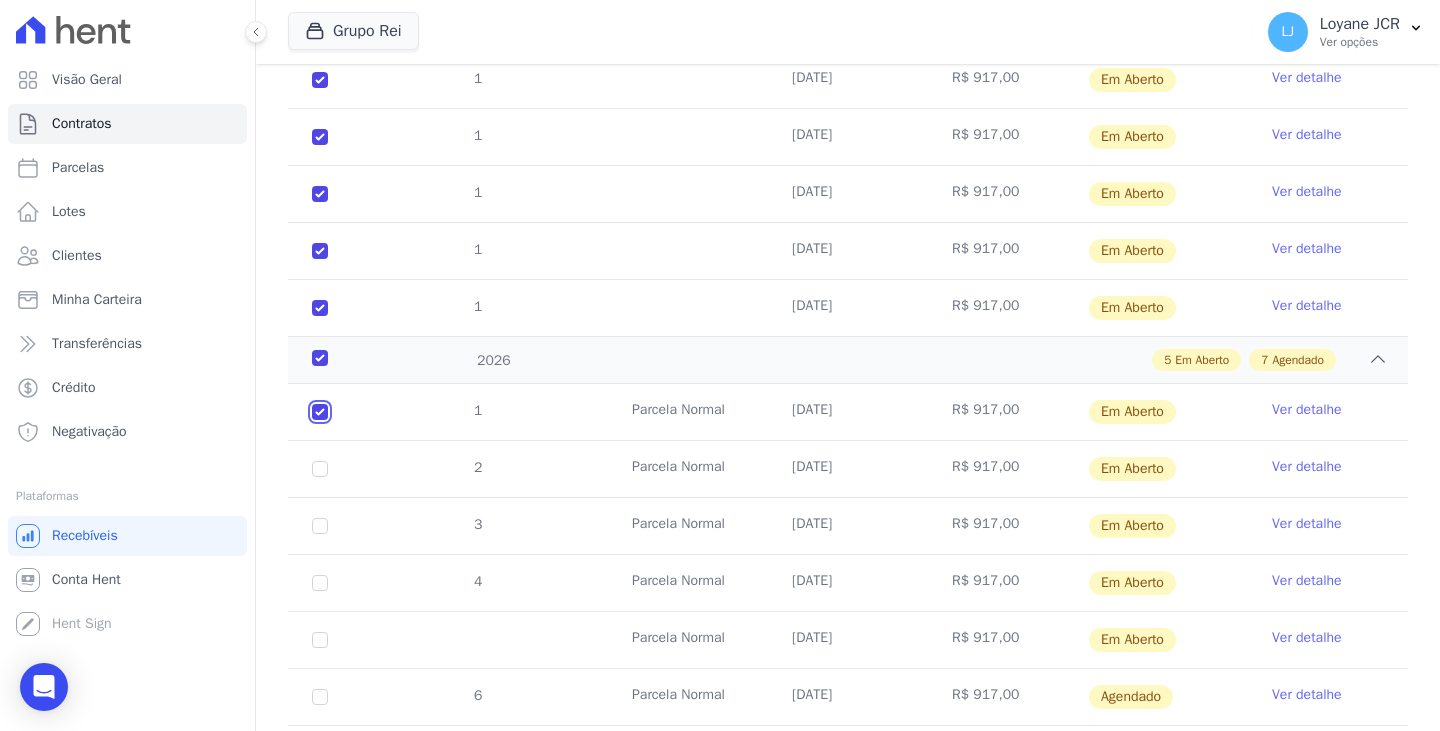 checkbox on "true" 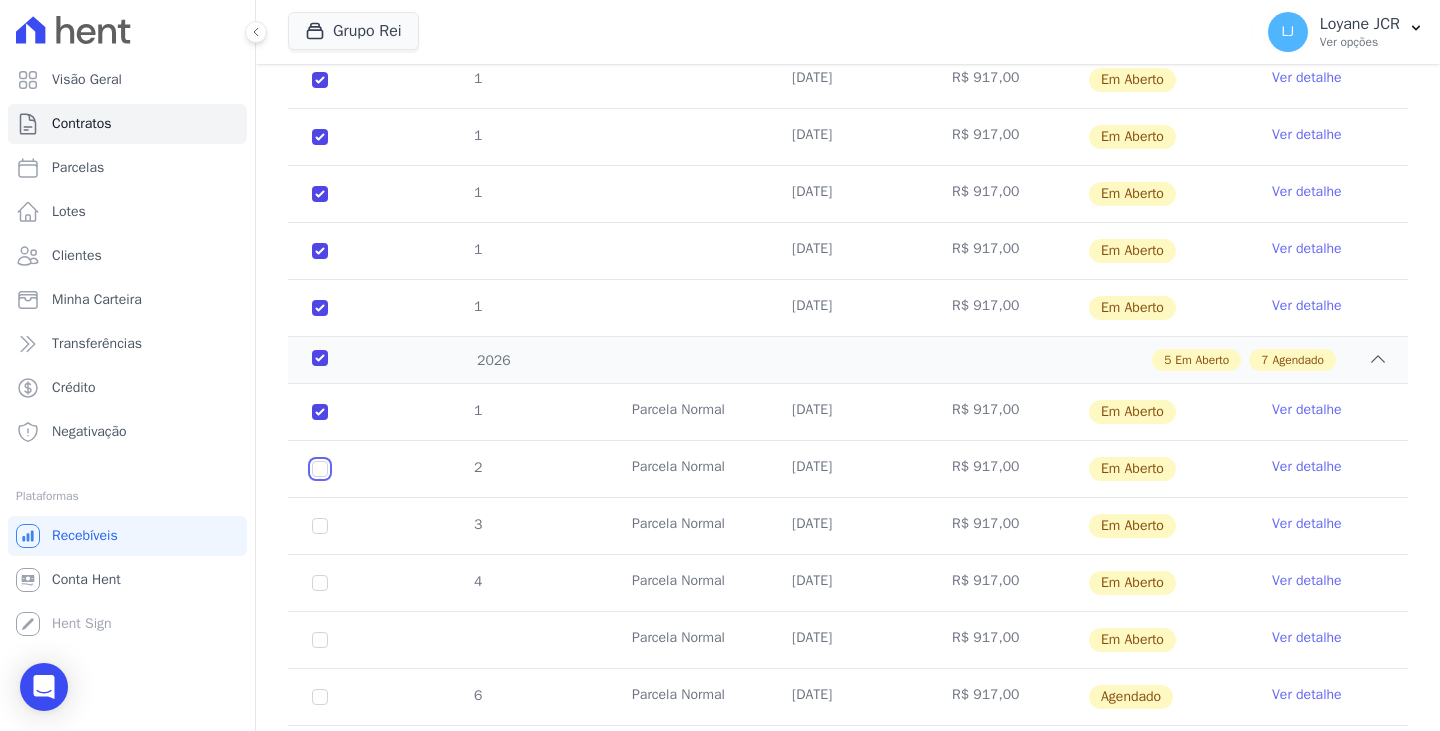 click at bounding box center [320, 412] 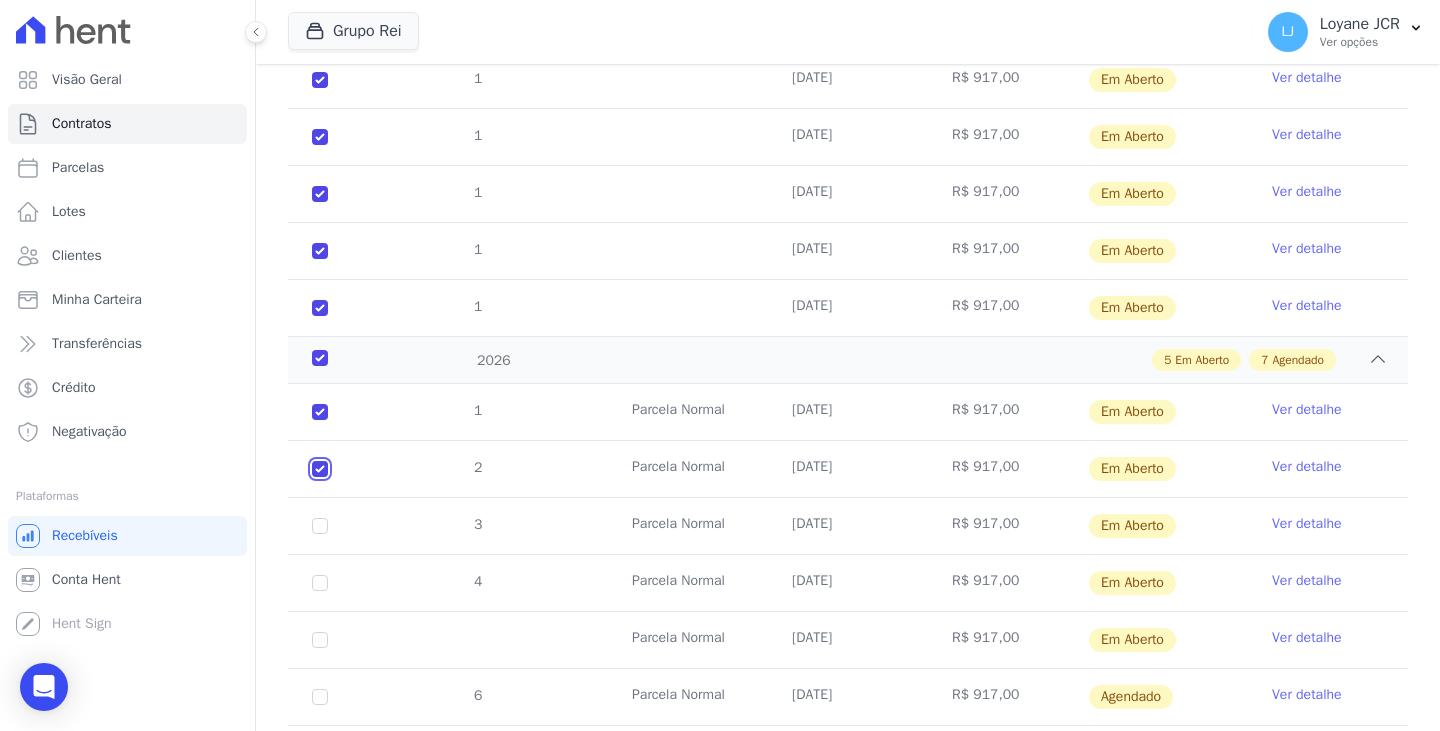 checkbox on "true" 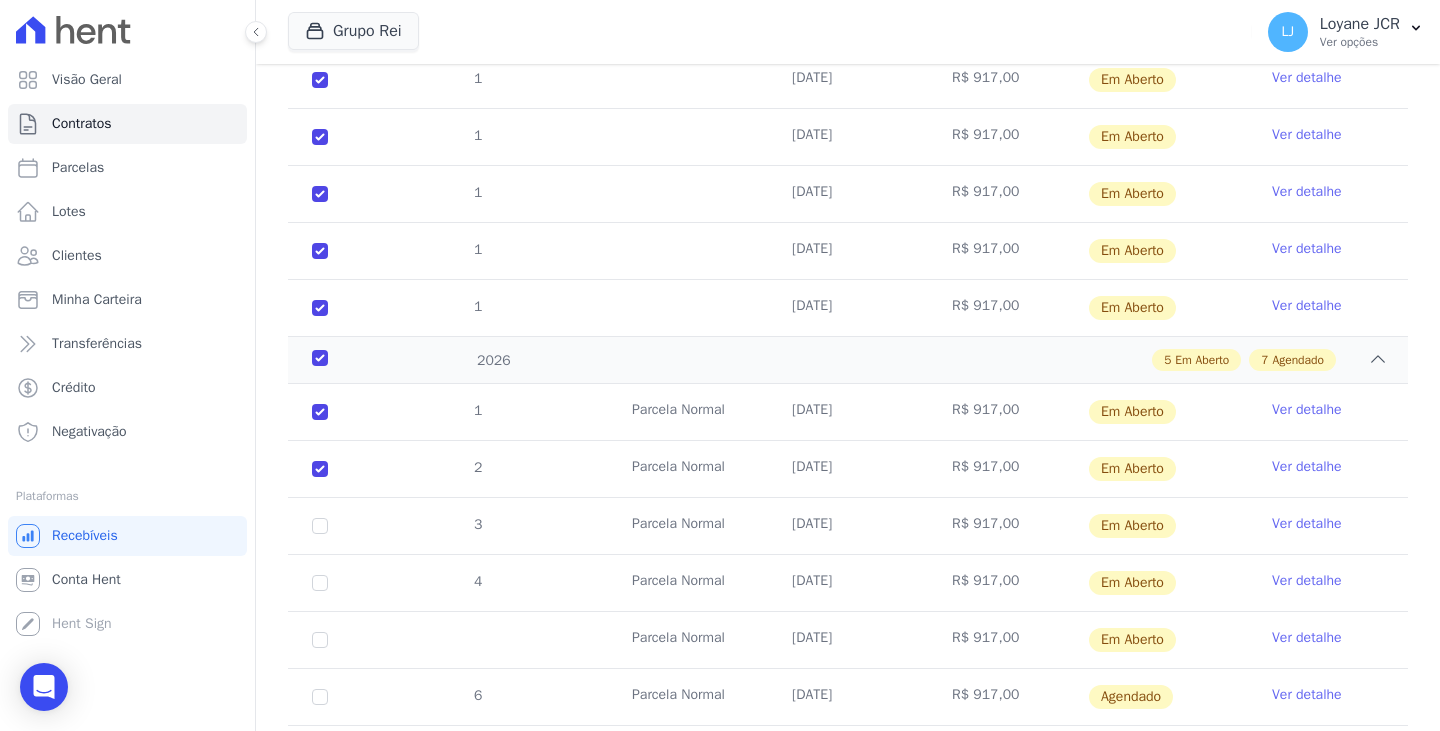 click on "3" at bounding box center (320, 526) 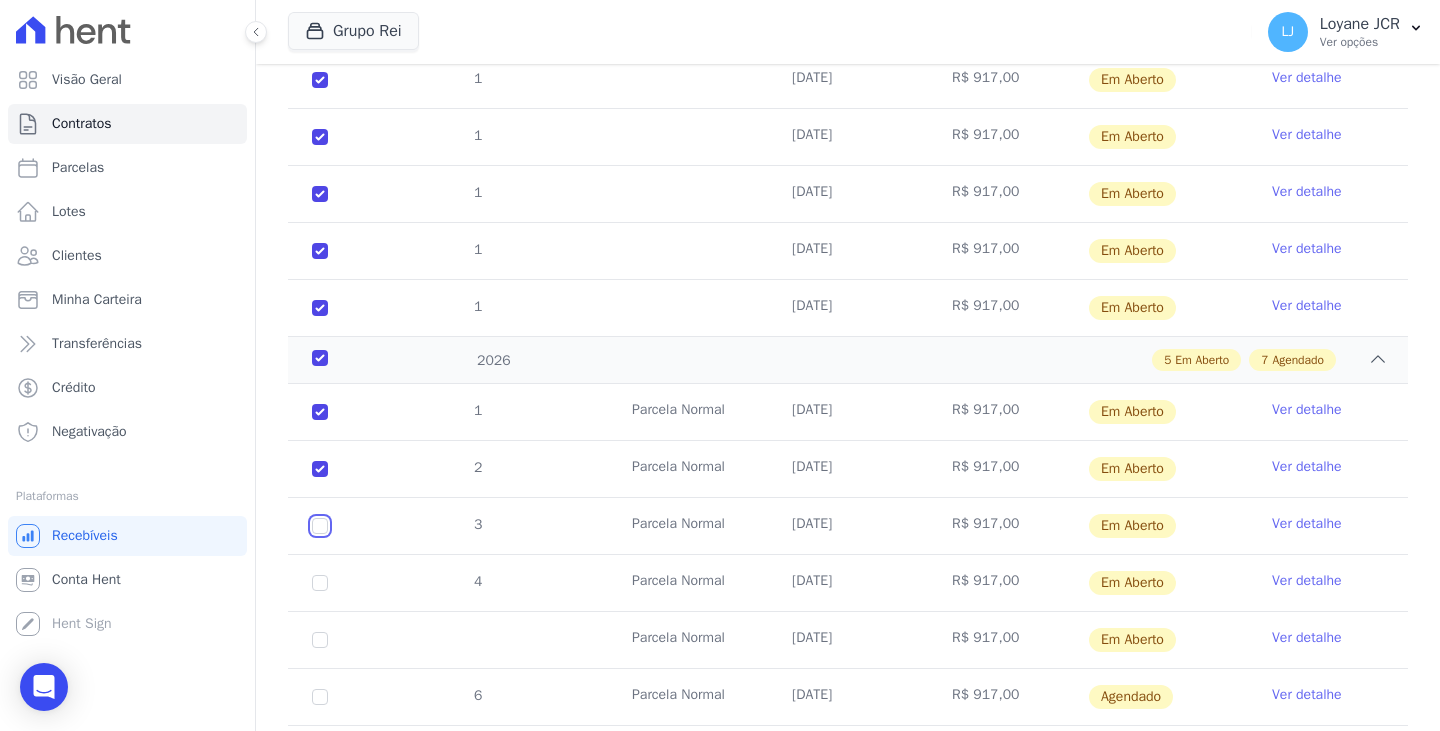 click at bounding box center (320, 412) 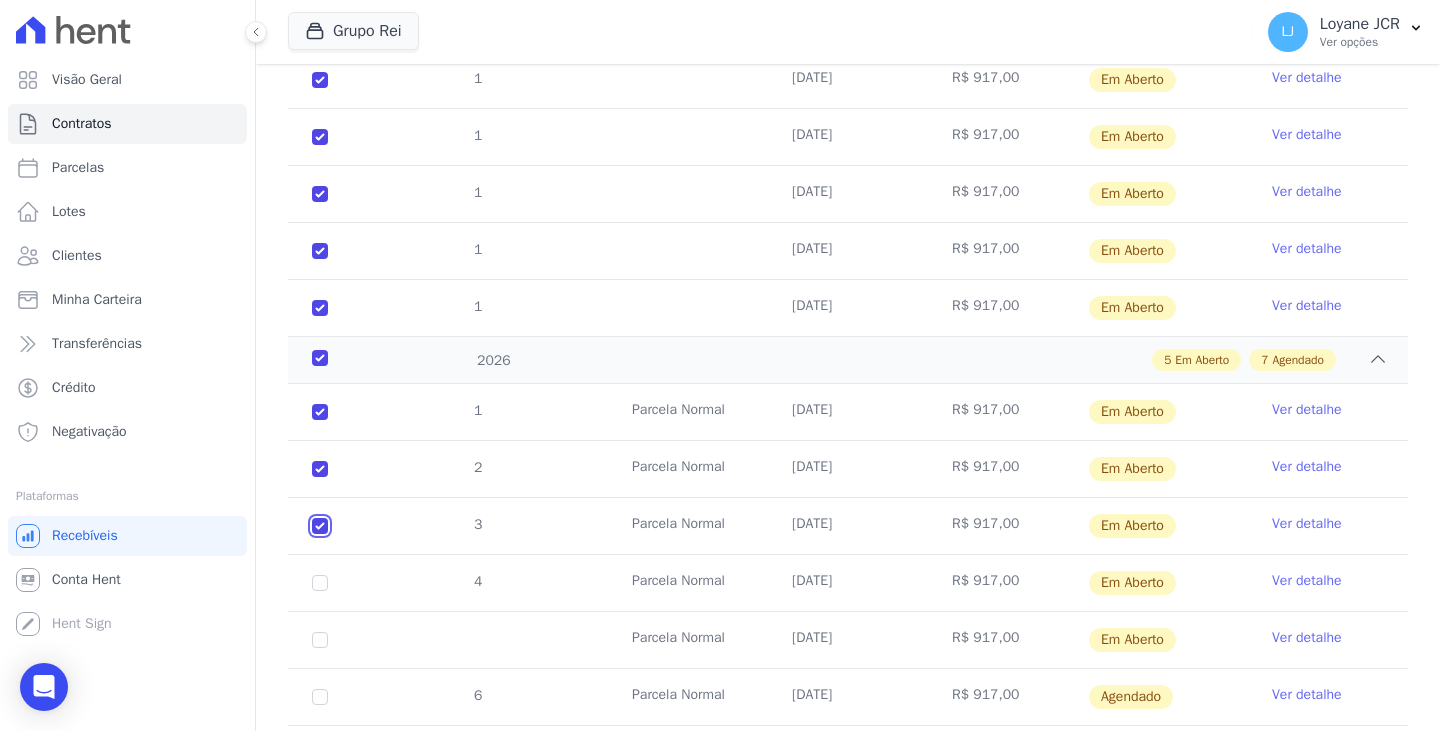 checkbox on "true" 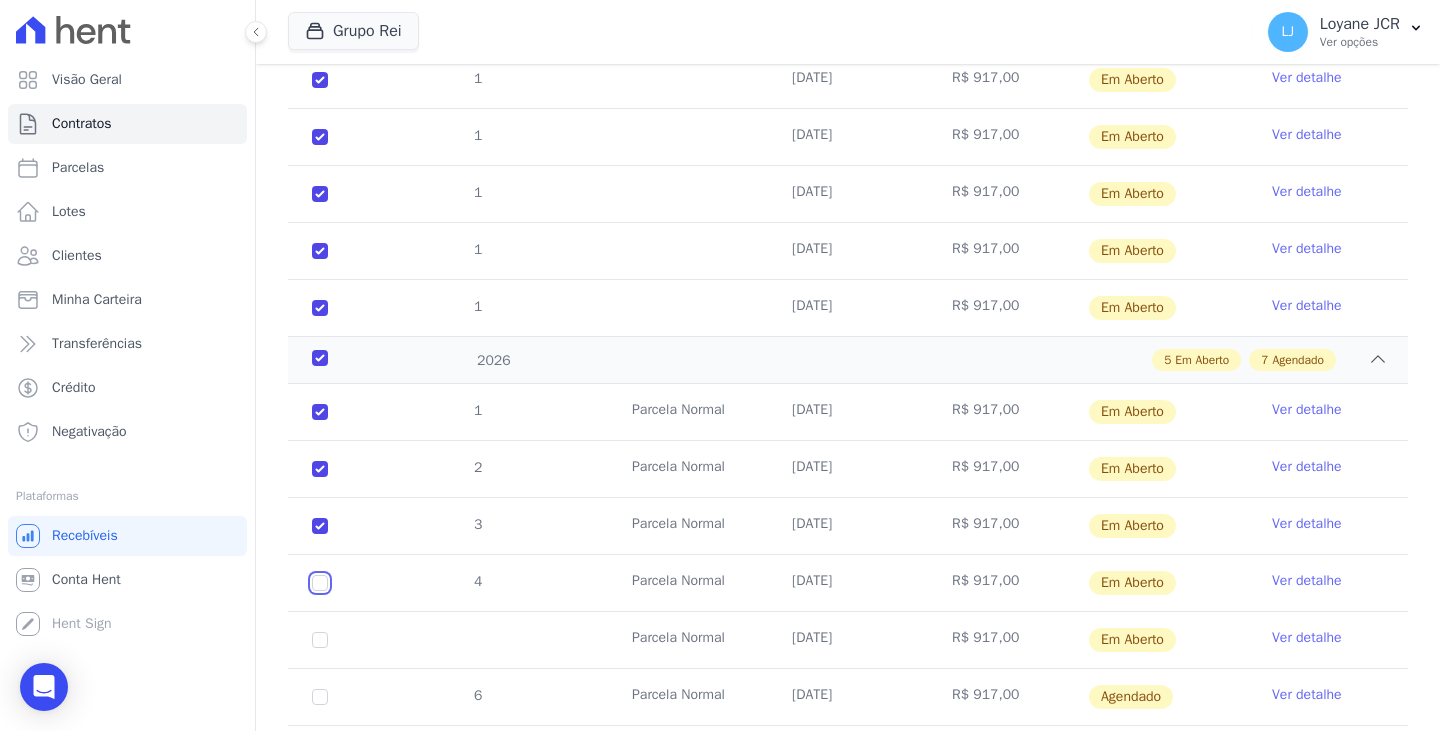 click at bounding box center (320, 412) 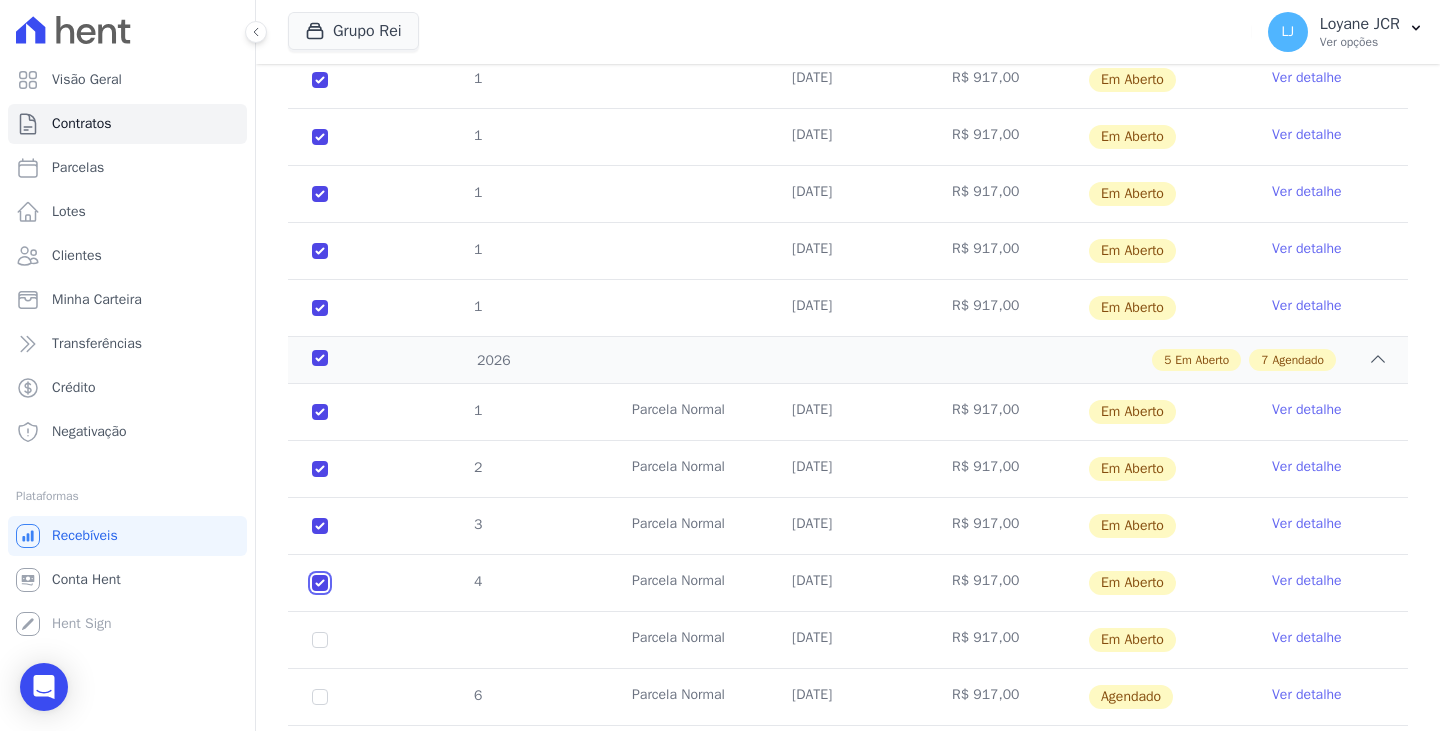 checkbox on "true" 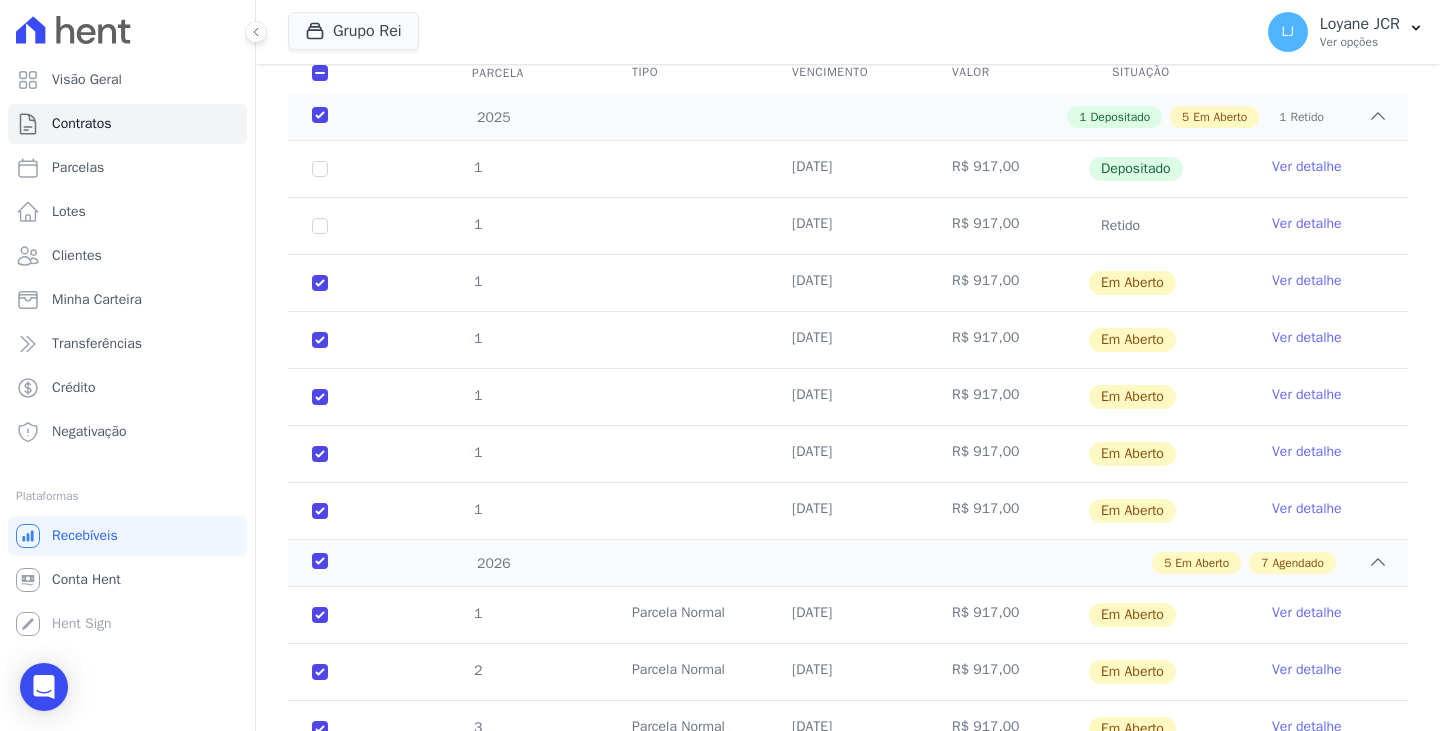 scroll, scrollTop: 100, scrollLeft: 0, axis: vertical 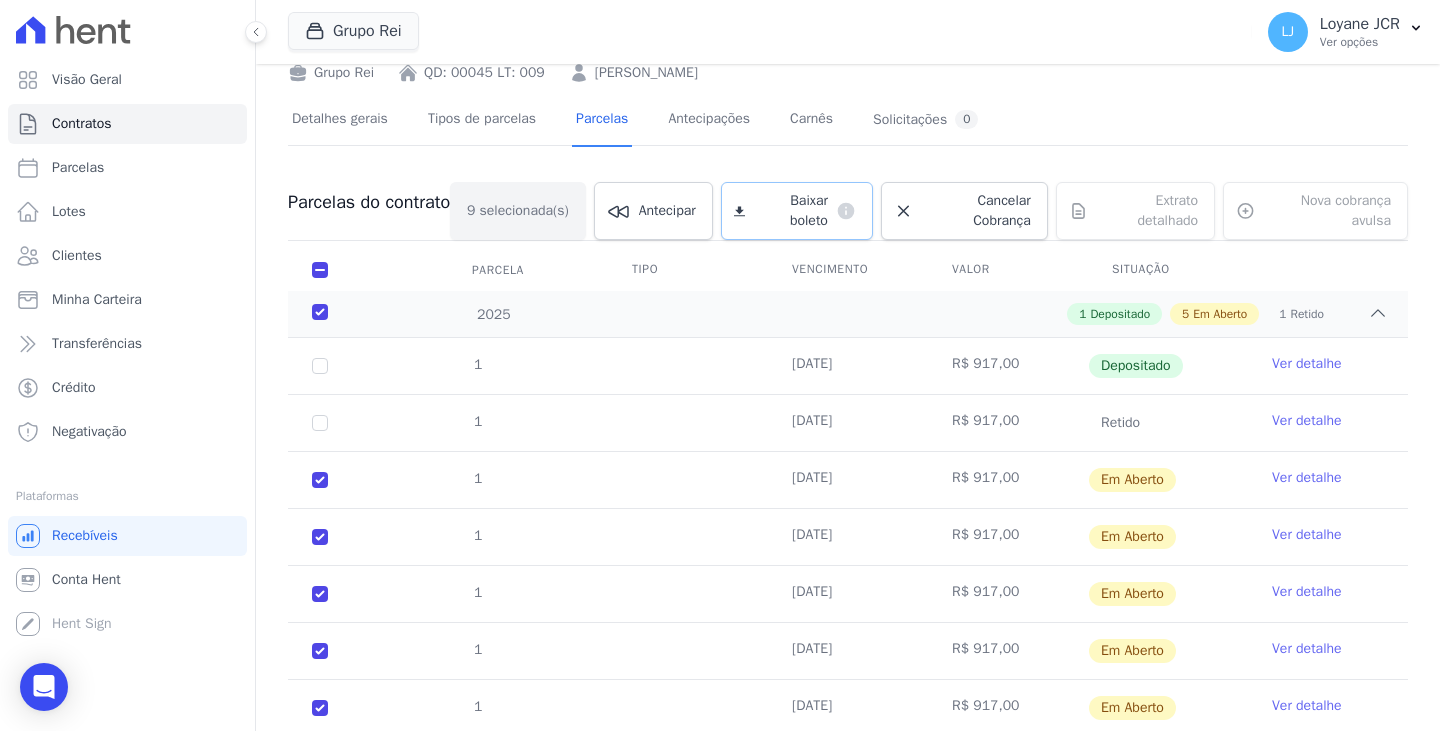 click on "Baixar boleto
default" at bounding box center [797, 211] 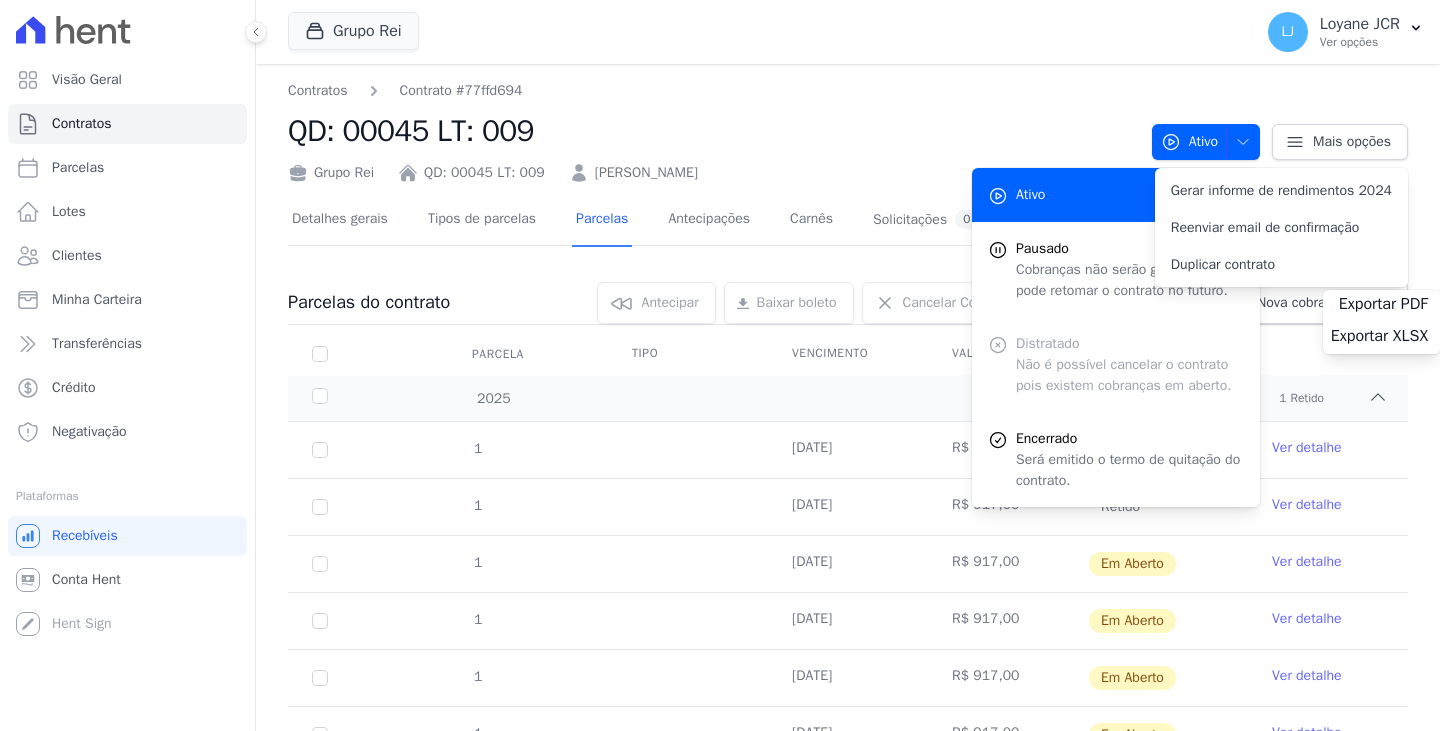 scroll, scrollTop: 0, scrollLeft: 0, axis: both 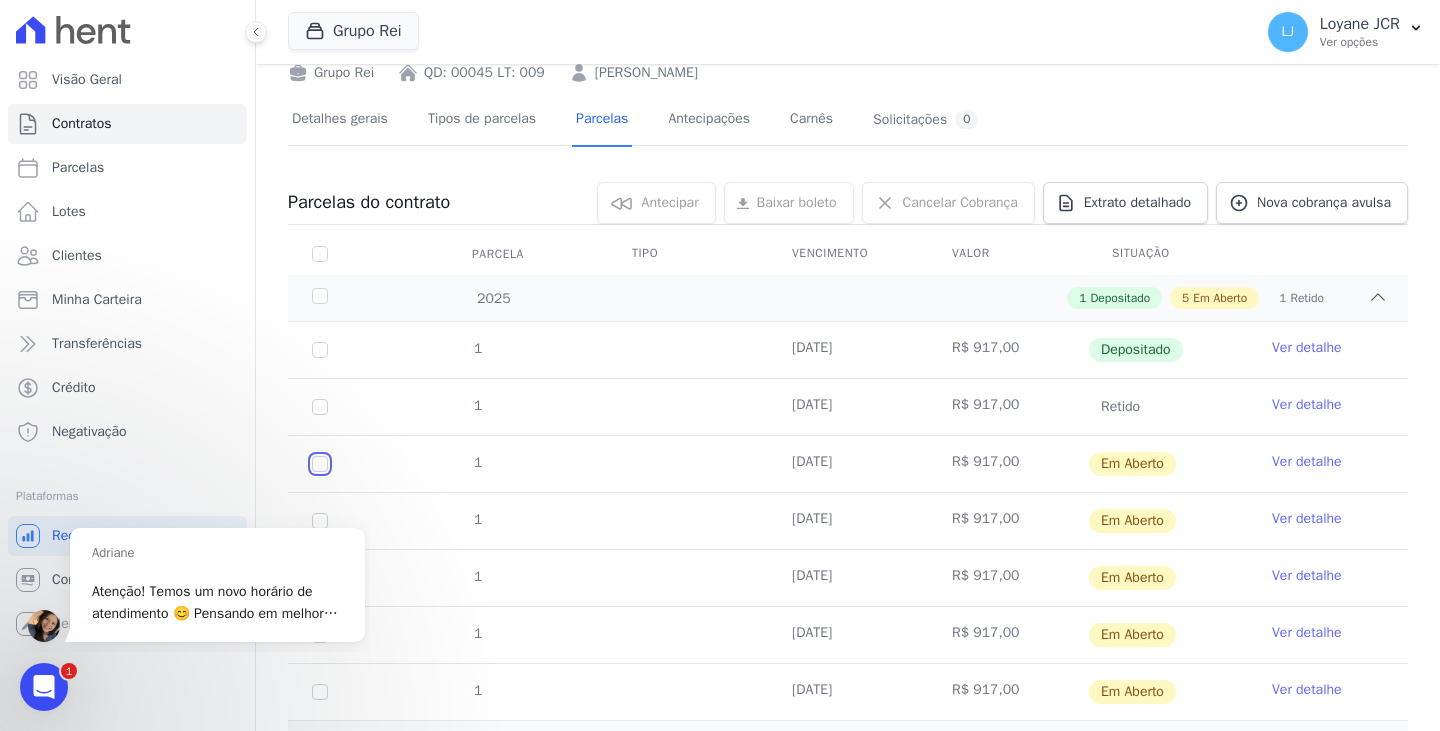 click at bounding box center [320, 464] 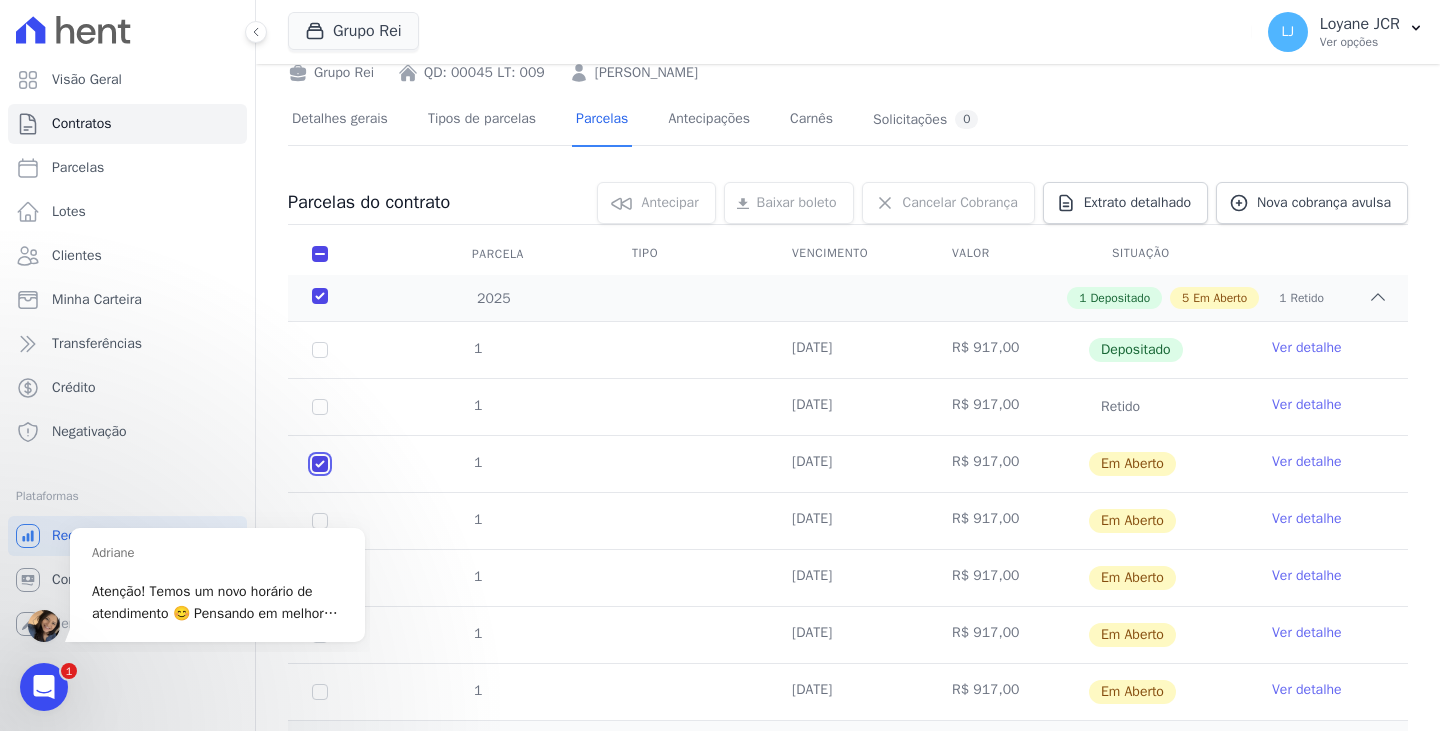 checkbox on "true" 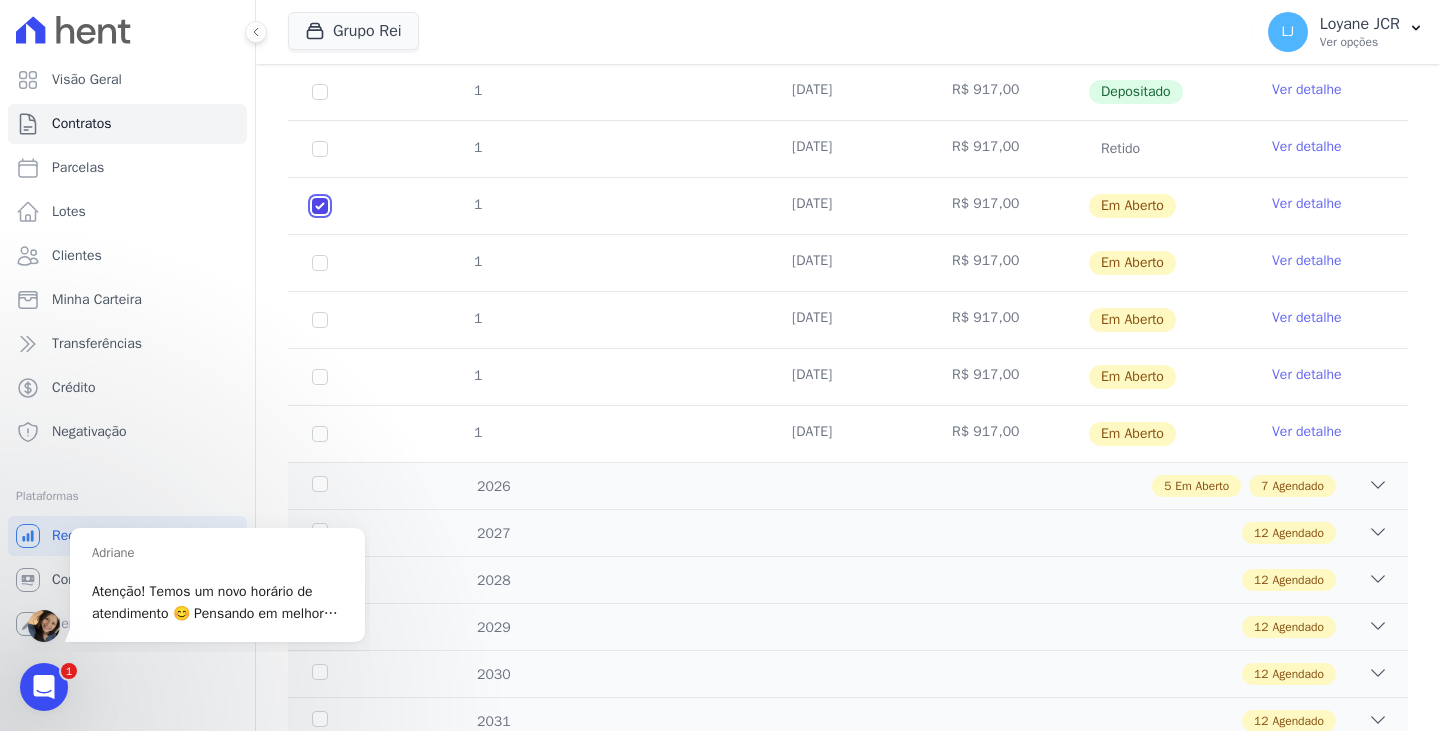 scroll, scrollTop: 400, scrollLeft: 0, axis: vertical 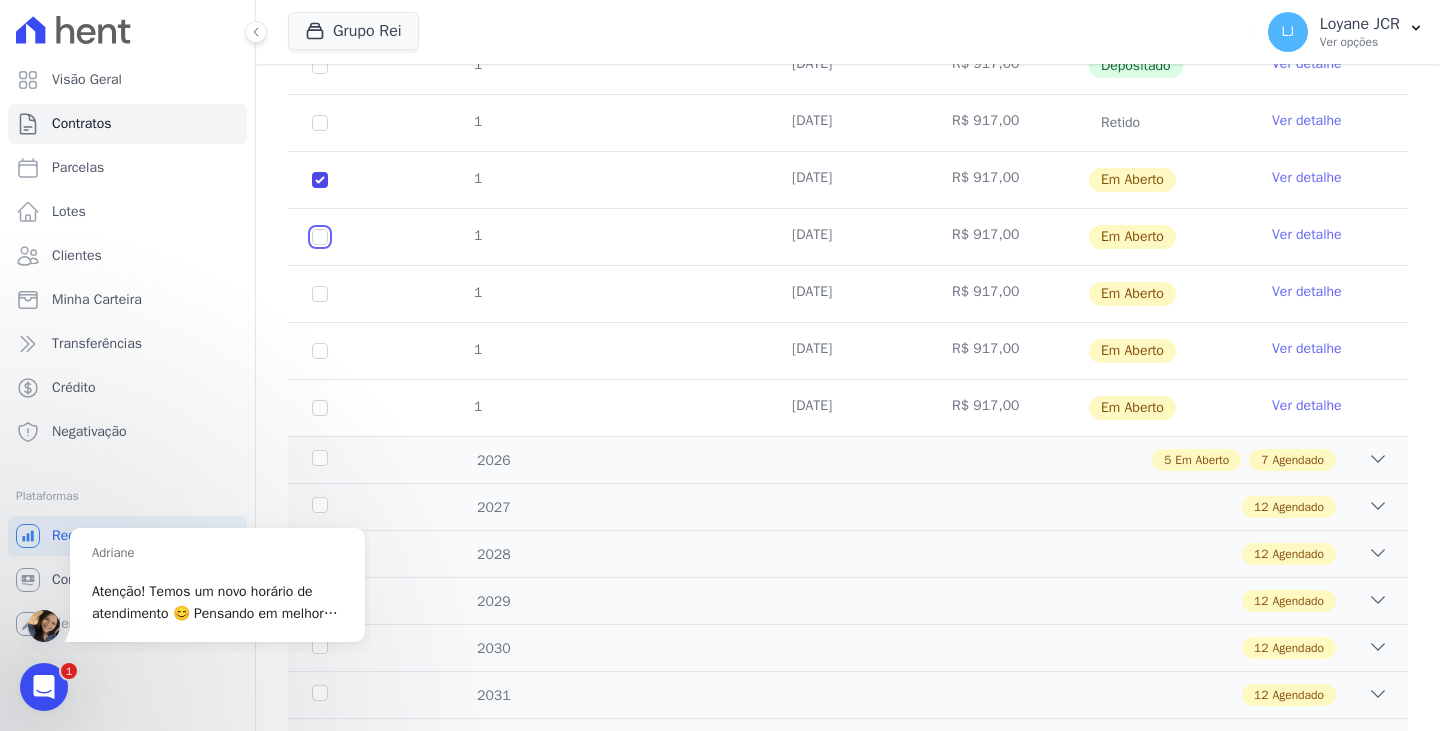 click at bounding box center (320, 180) 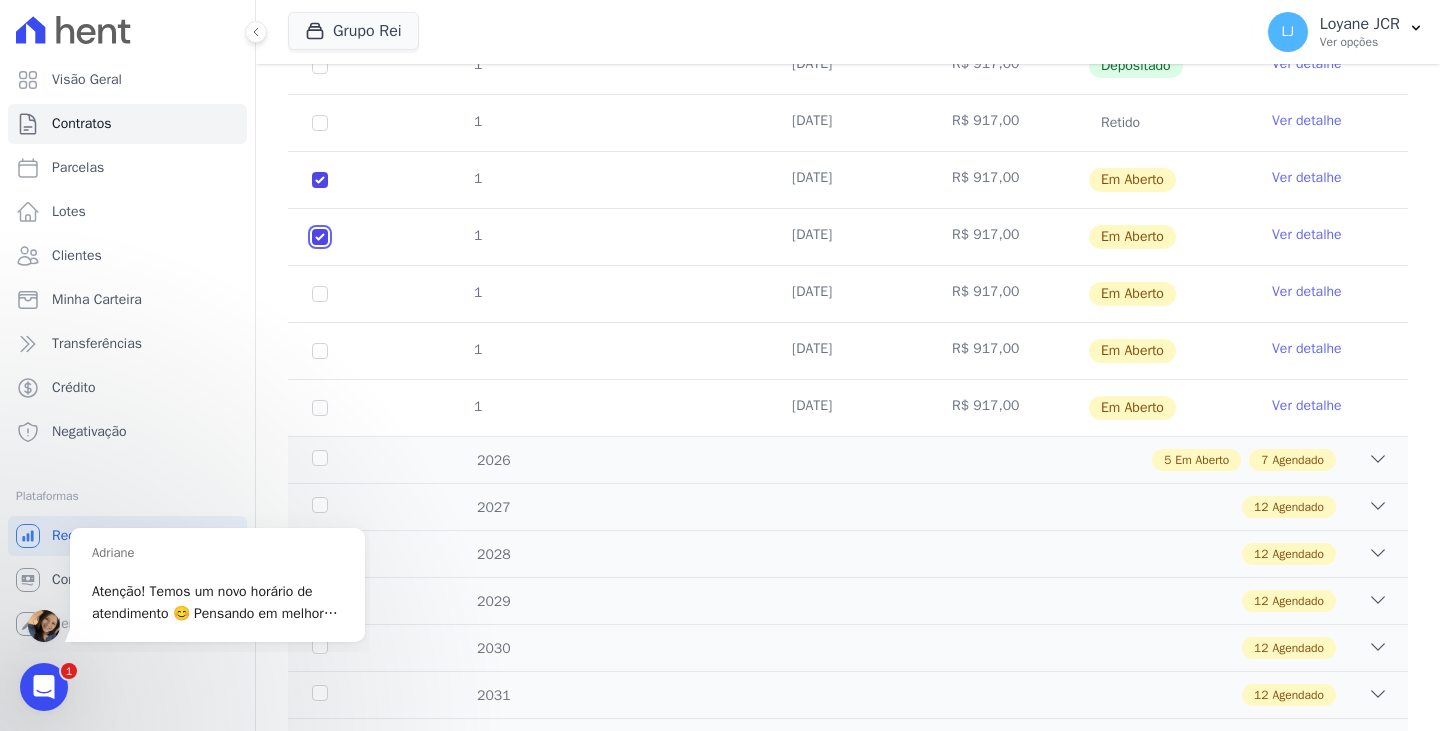checkbox on "true" 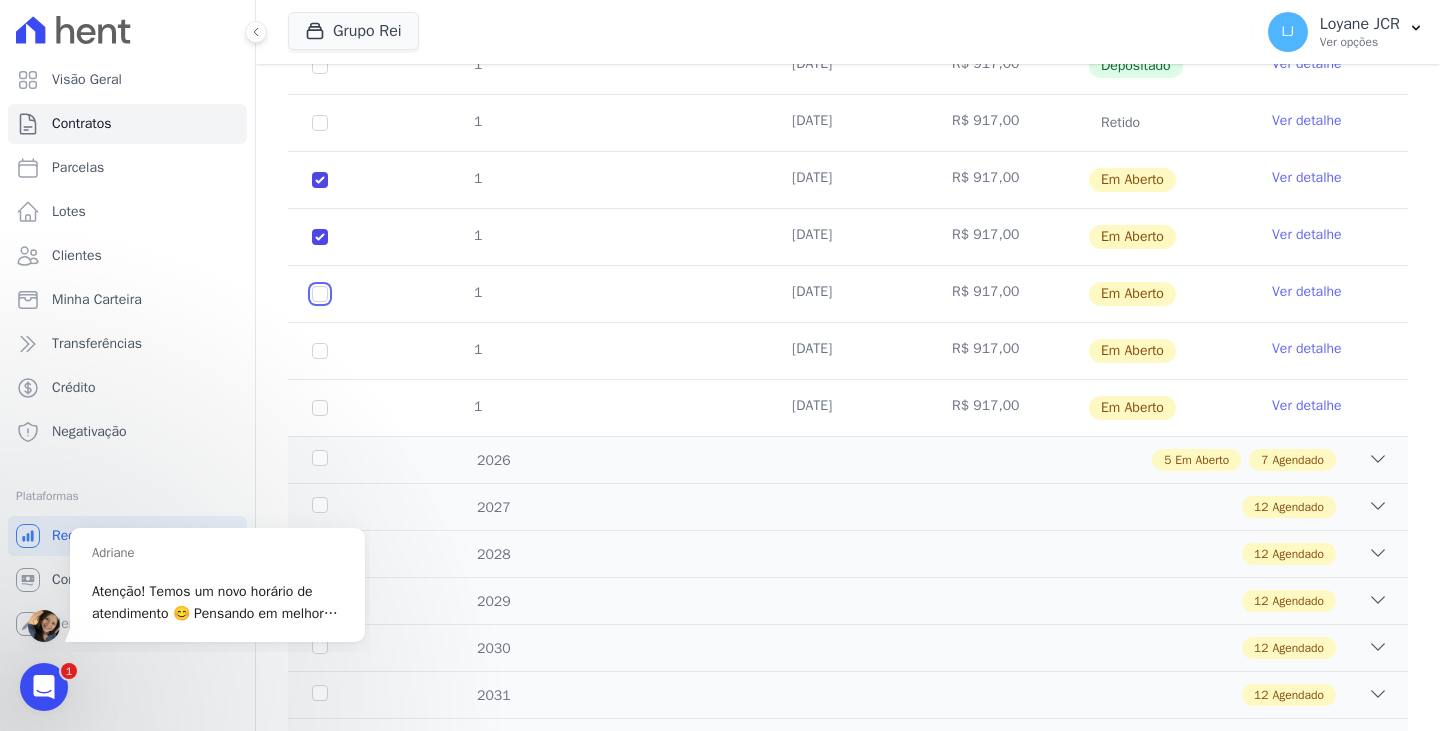 click at bounding box center (320, 180) 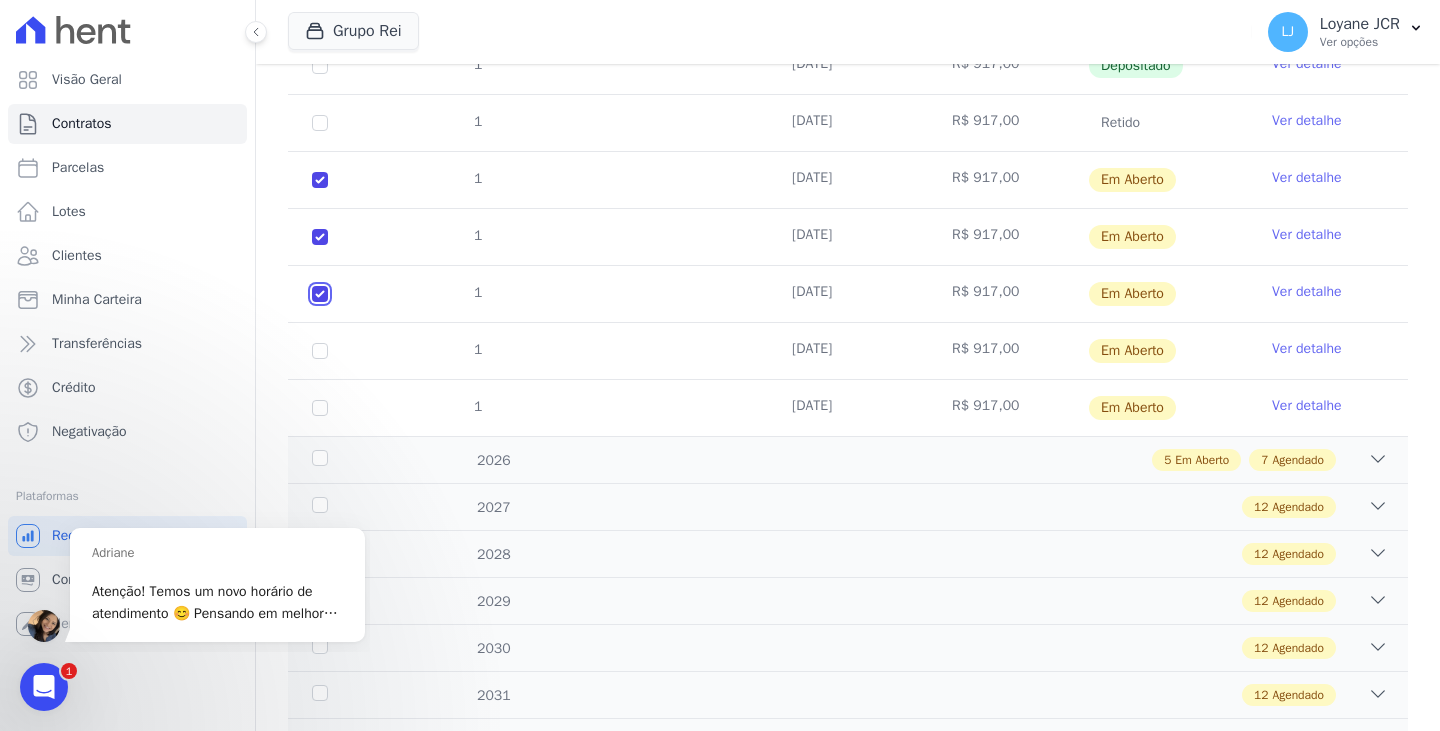 checkbox on "true" 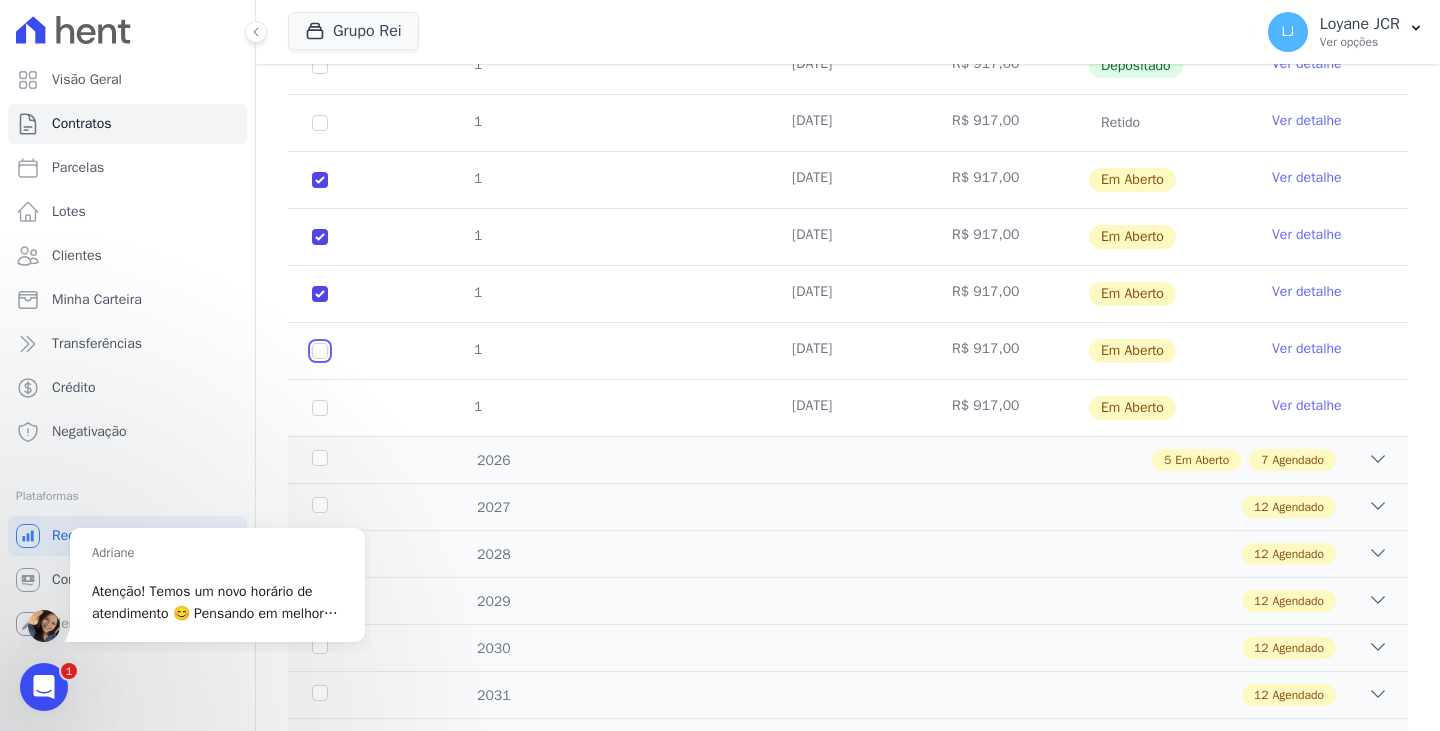 click at bounding box center [320, 180] 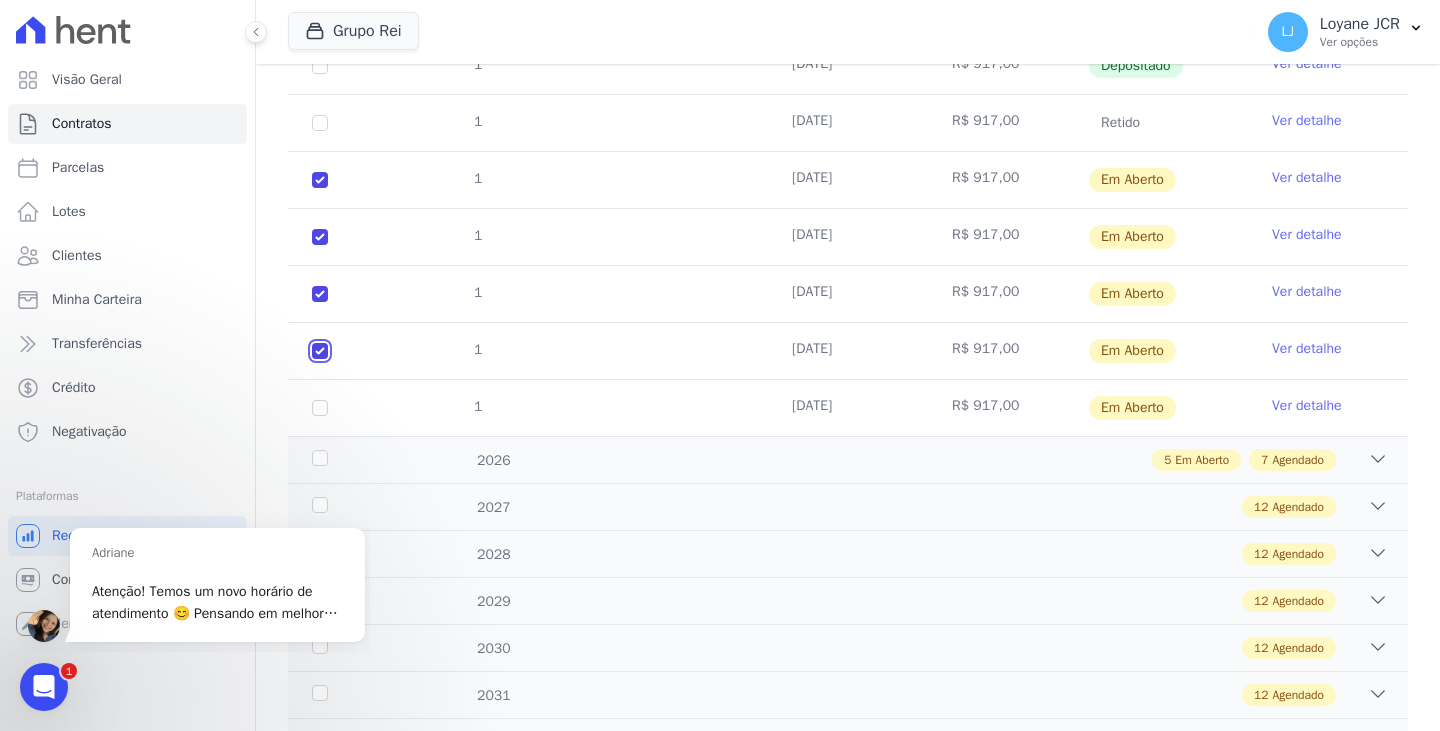checkbox on "true" 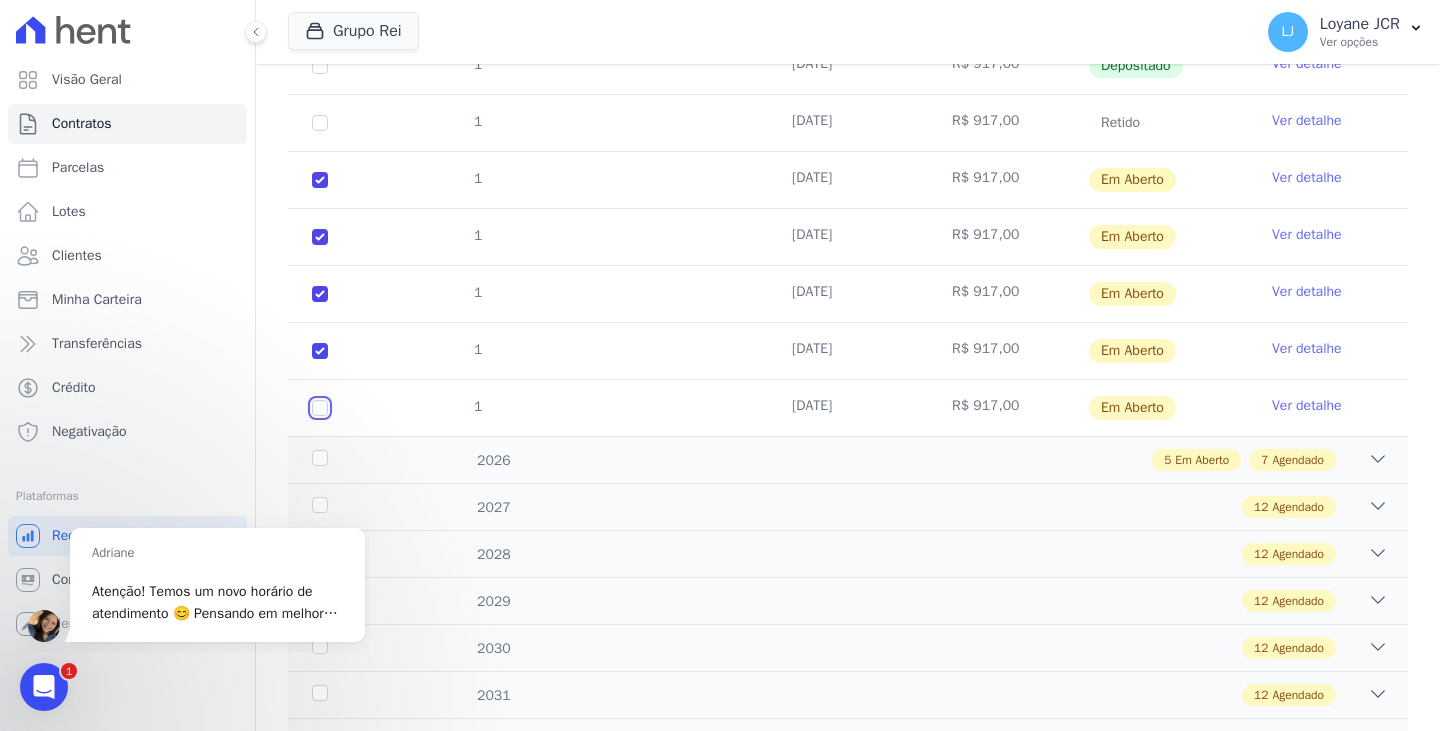 click at bounding box center (320, 180) 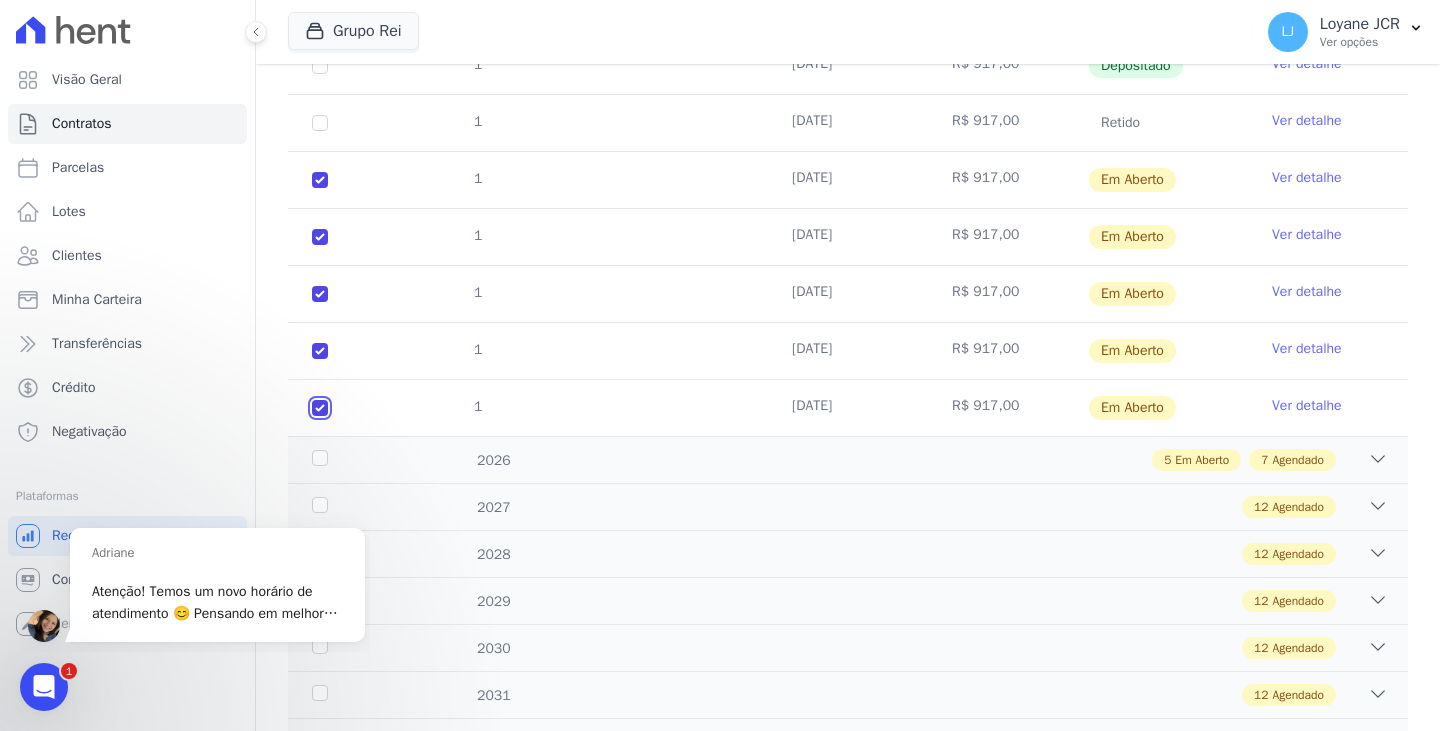 checkbox on "true" 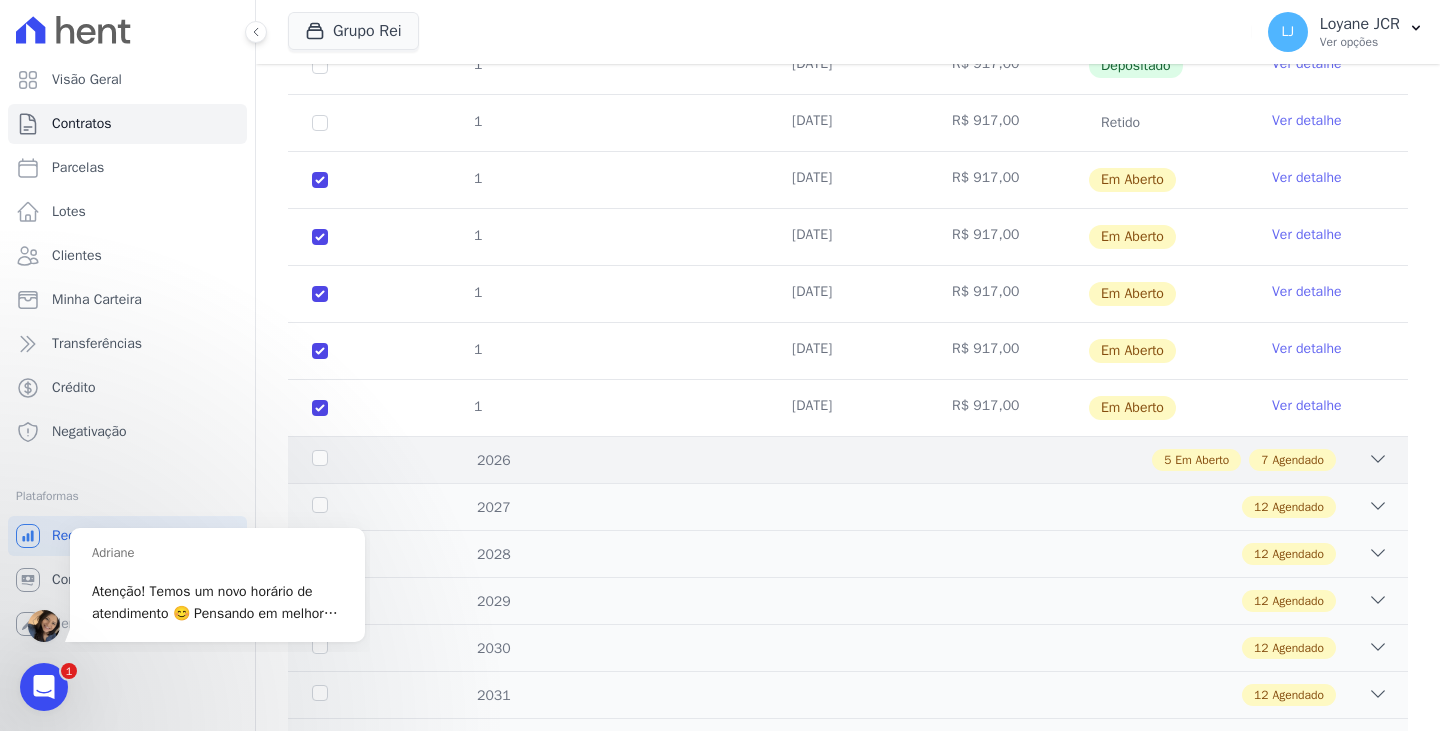 click on "5
Em Aberto
7
Agendado" at bounding box center (902, 460) 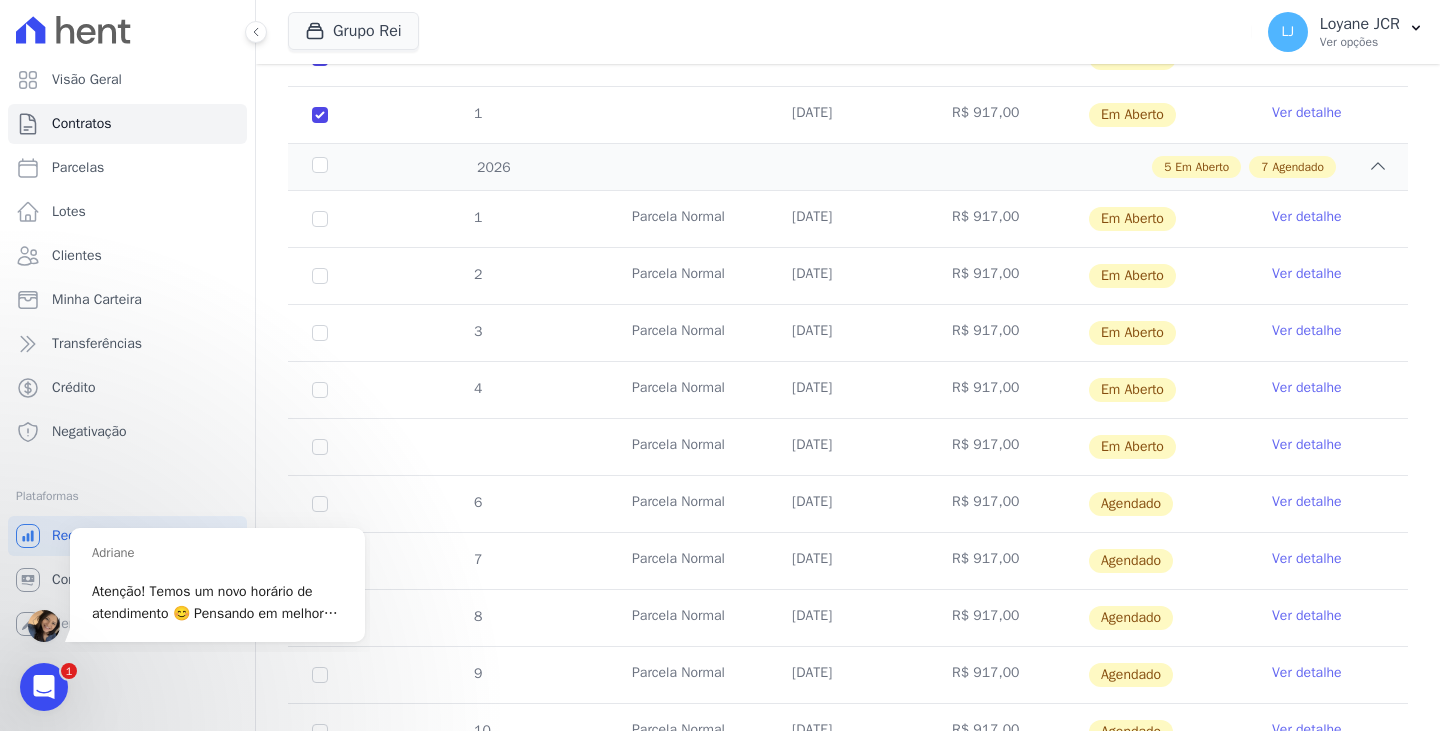 scroll, scrollTop: 700, scrollLeft: 0, axis: vertical 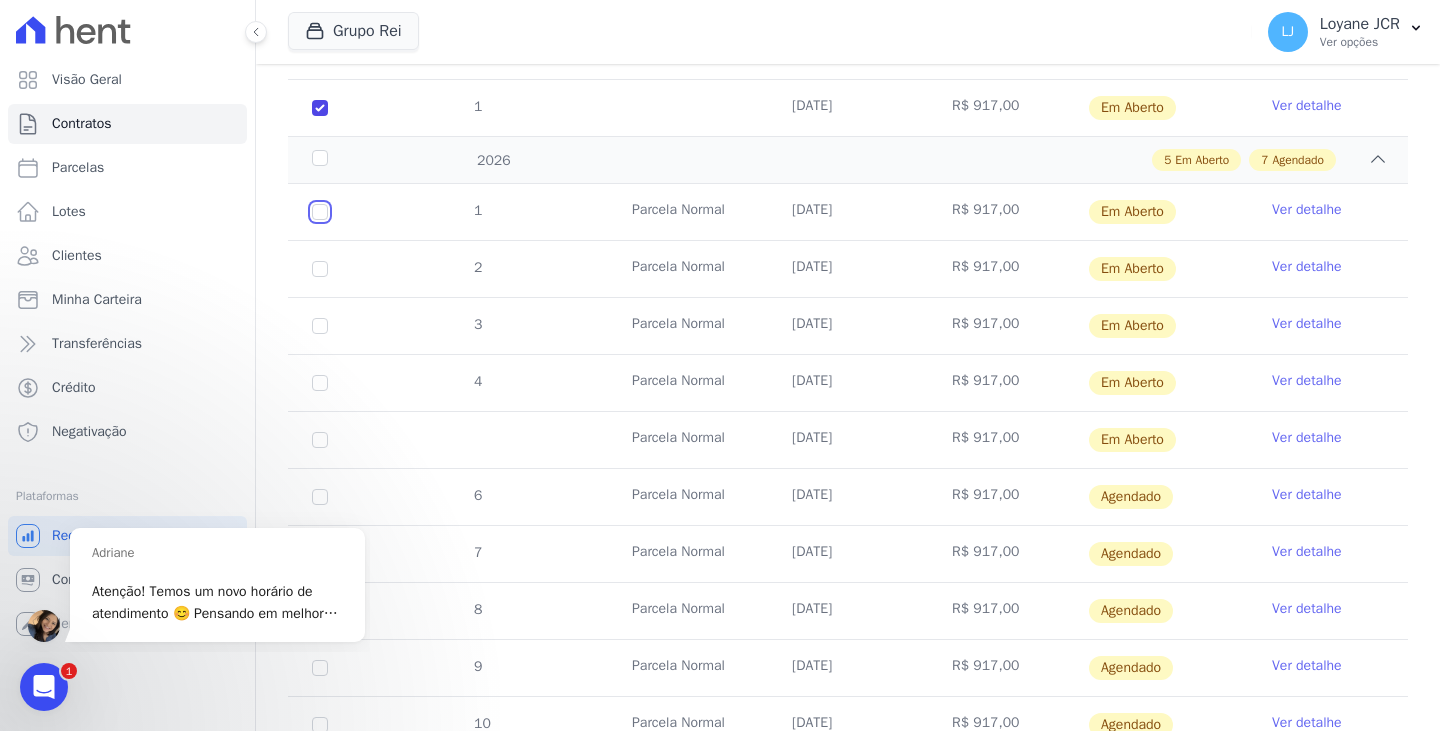 click at bounding box center (320, 212) 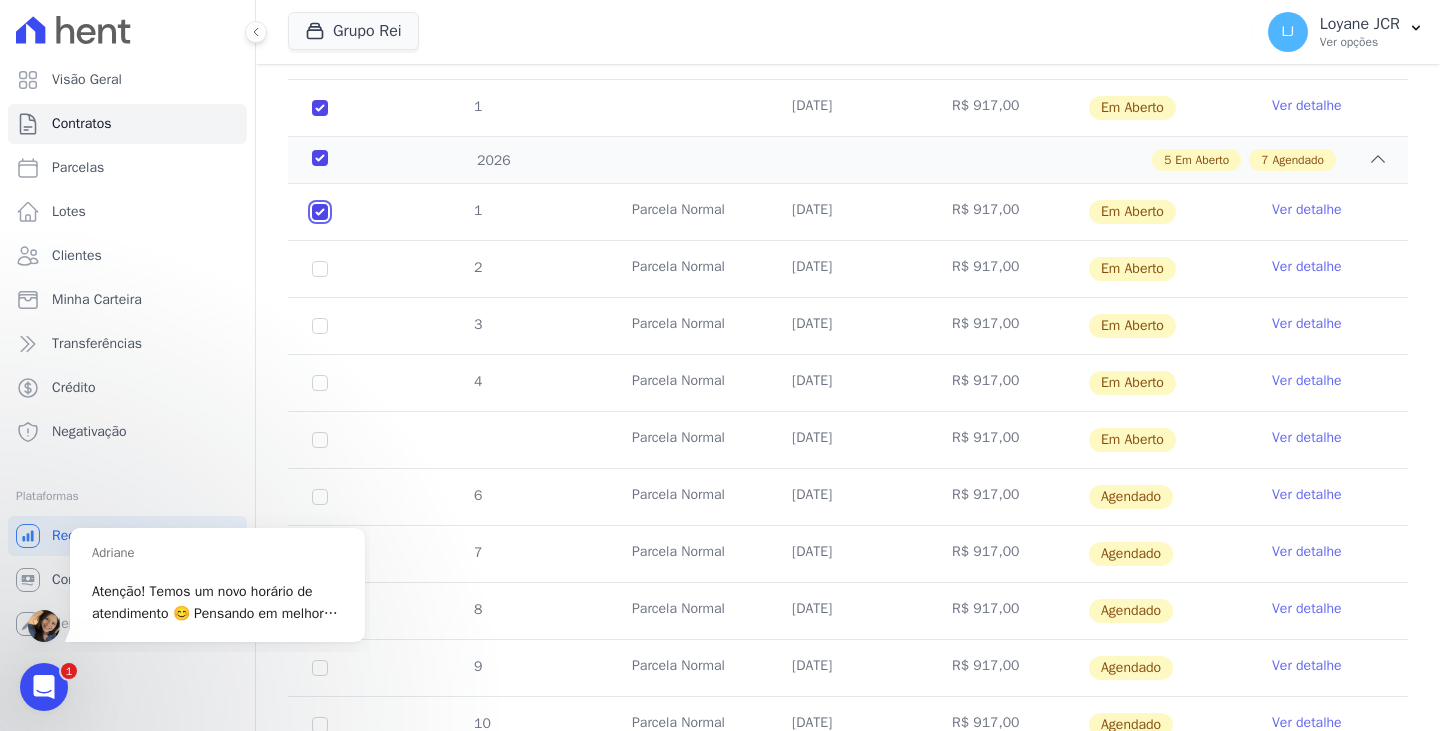 checkbox on "true" 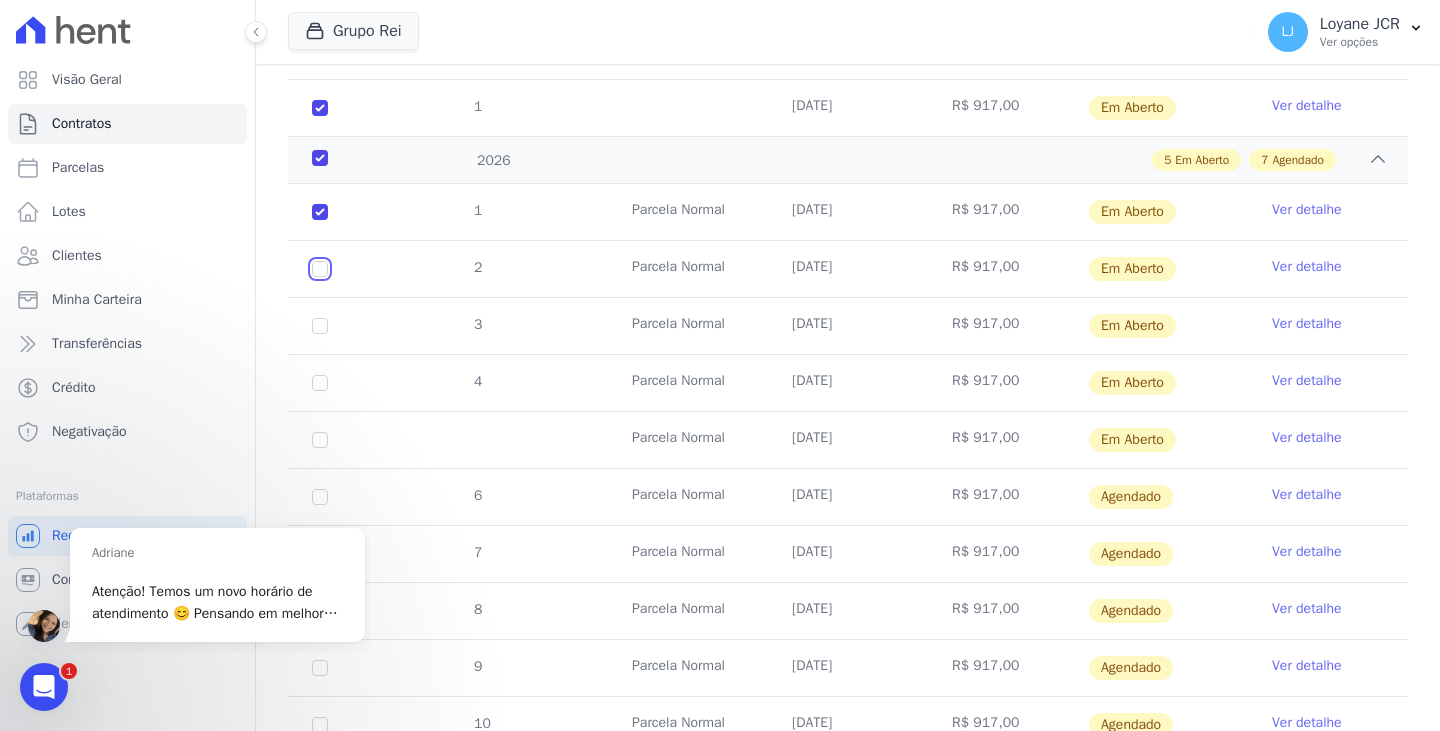 click at bounding box center [320, 212] 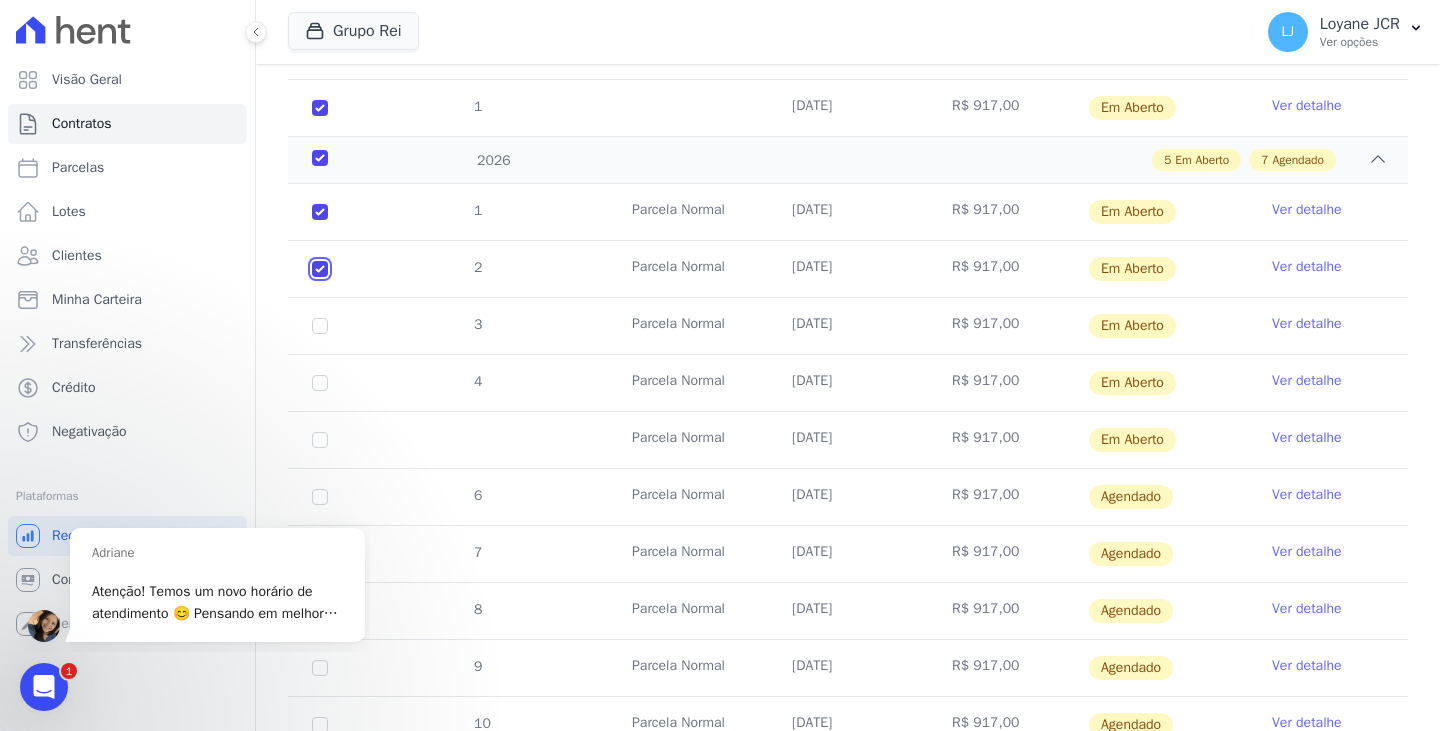 checkbox on "true" 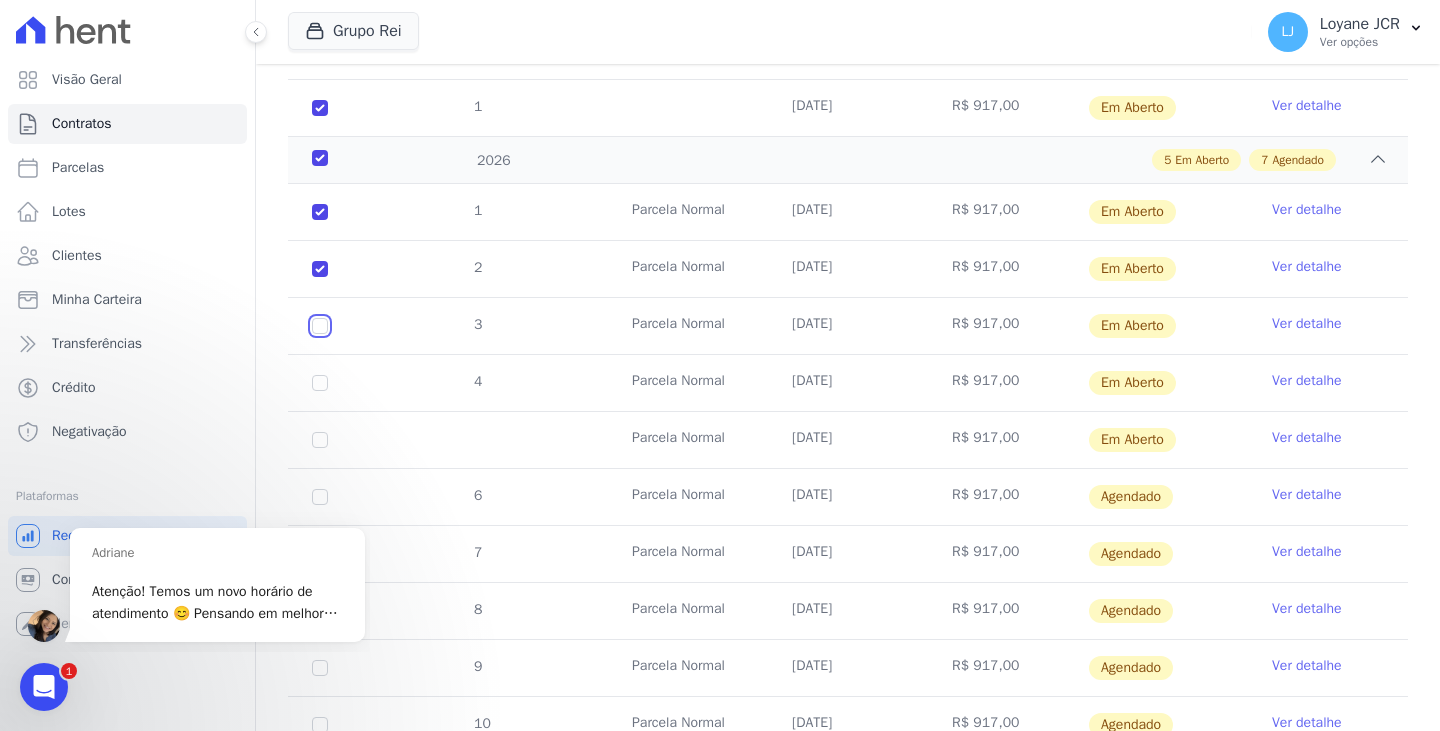 click at bounding box center [320, 212] 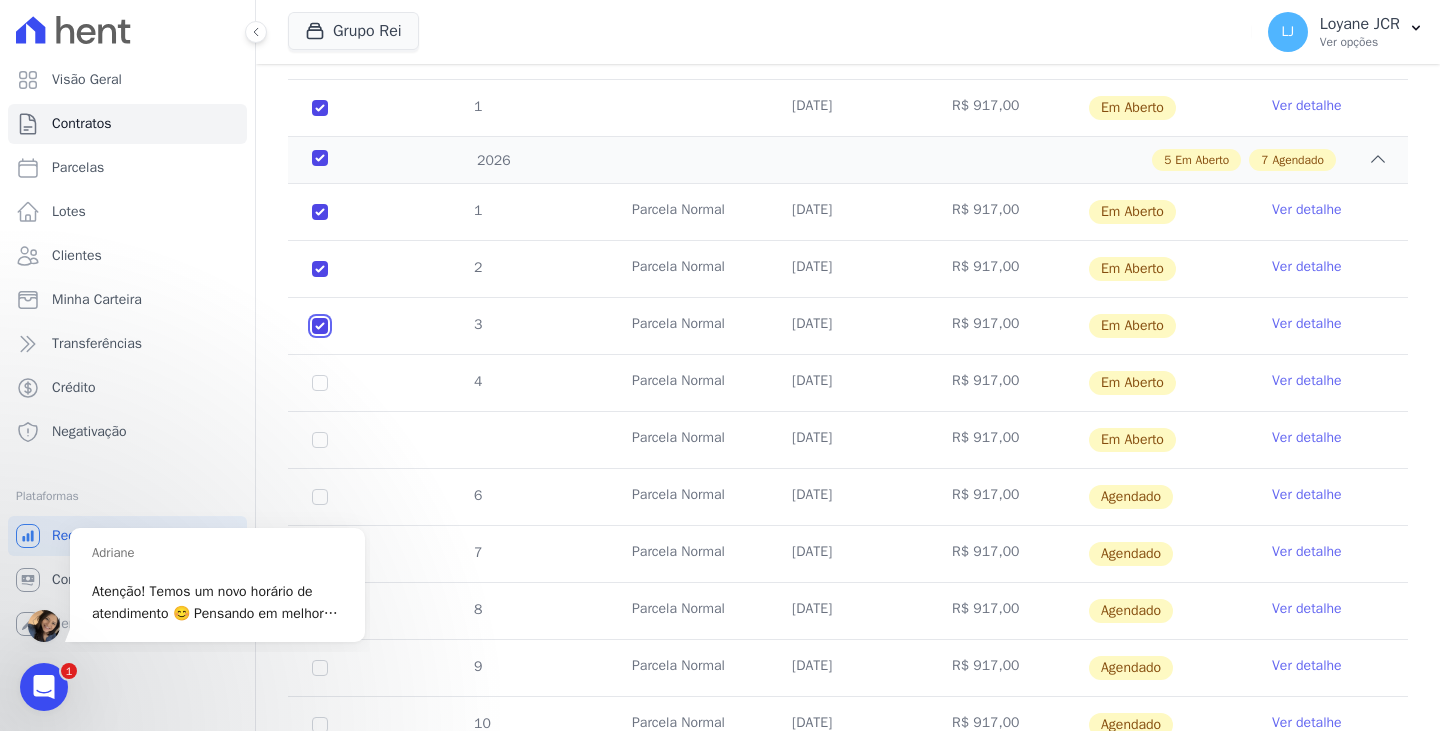 checkbox on "true" 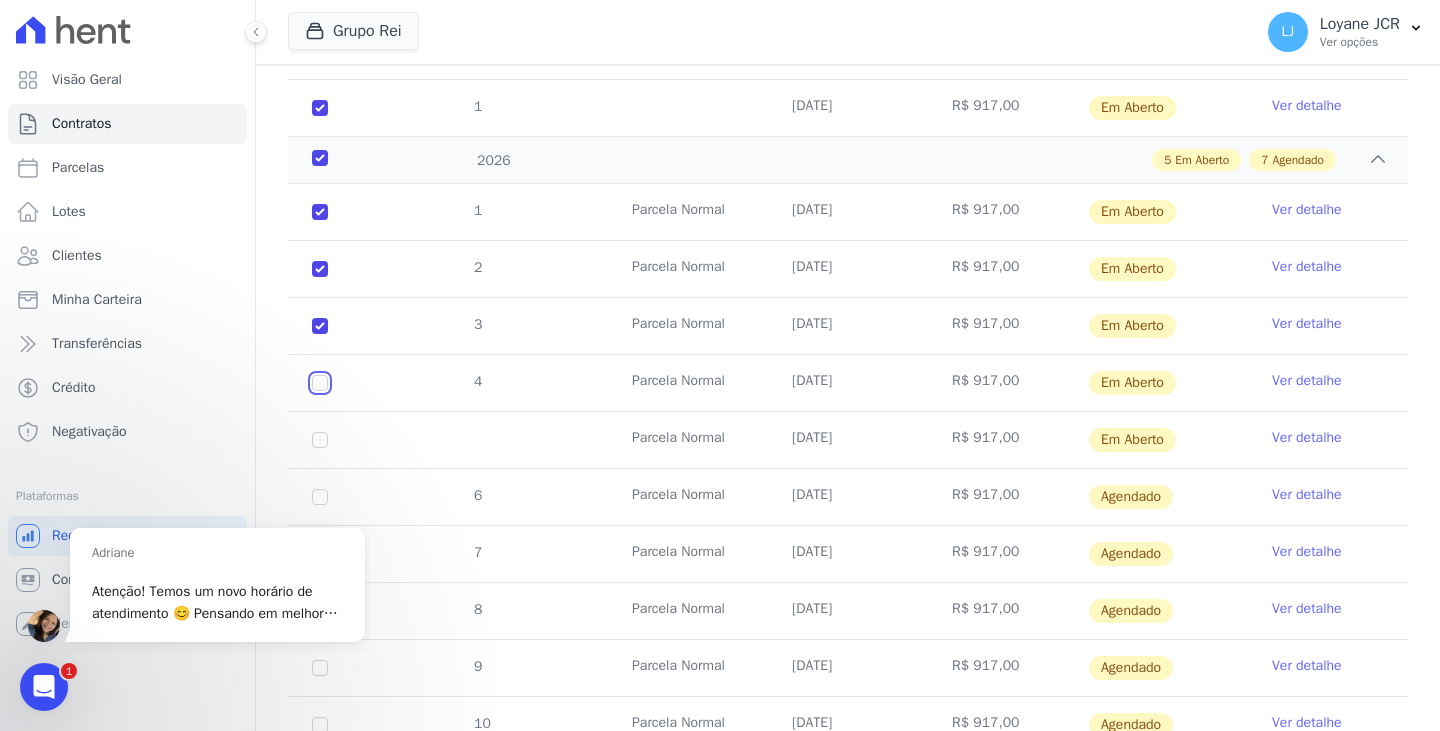 click at bounding box center [320, 212] 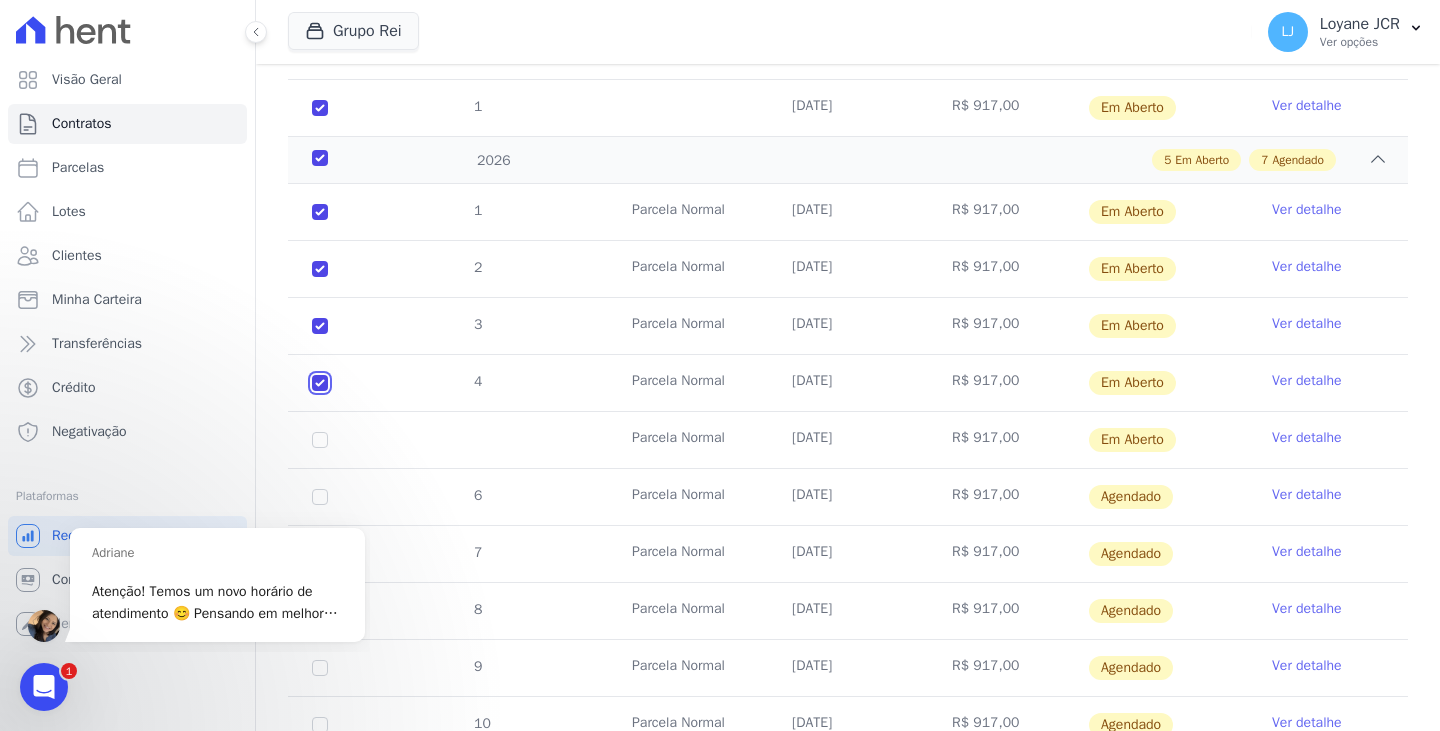 checkbox on "true" 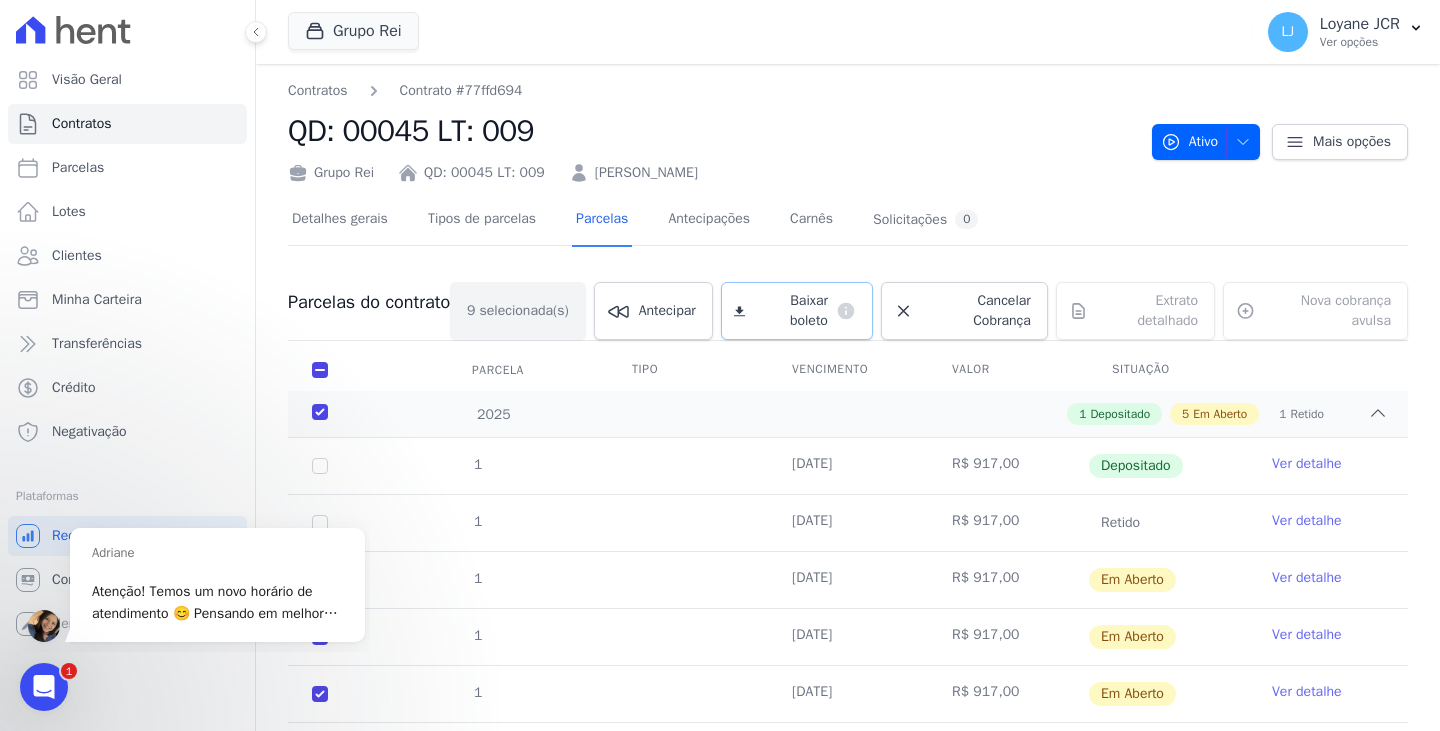 click on "Baixar boleto" at bounding box center [790, 311] 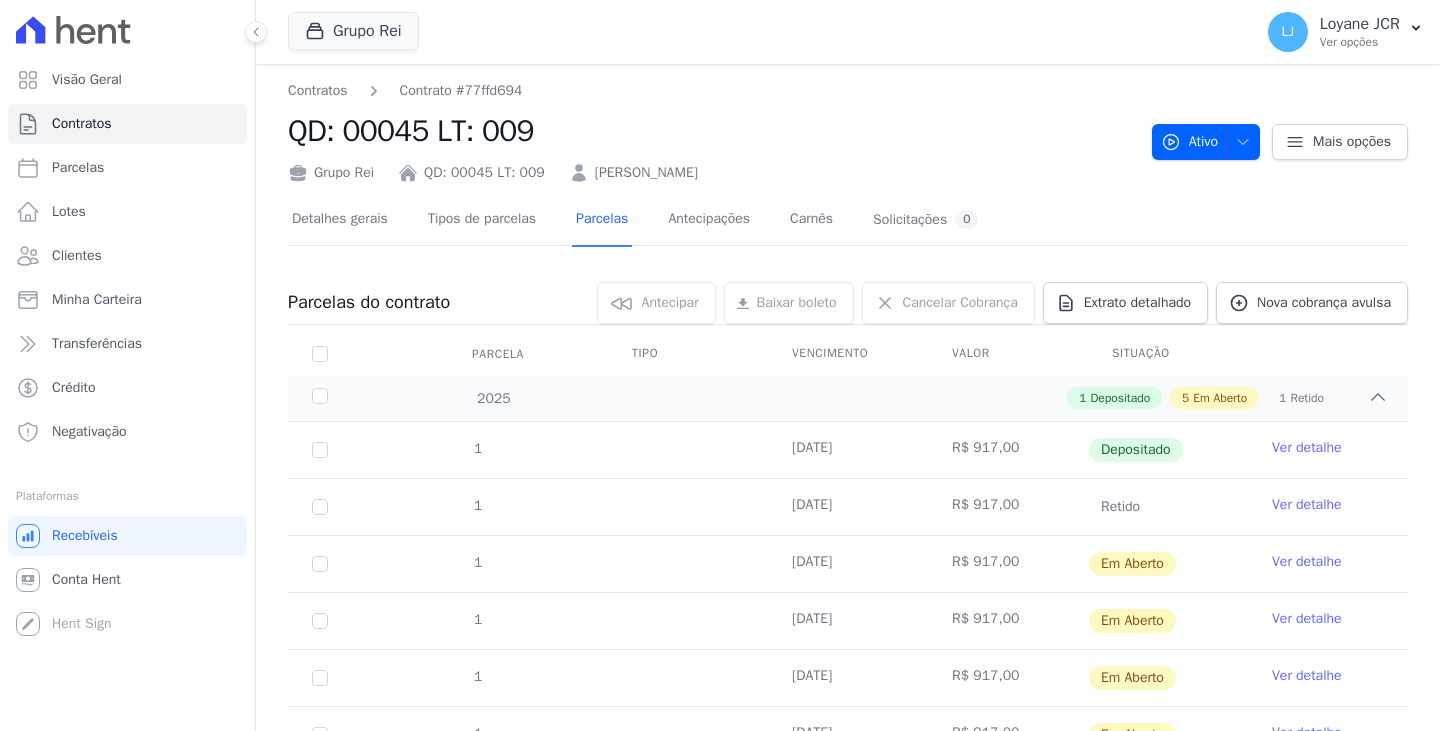 scroll, scrollTop: 0, scrollLeft: 0, axis: both 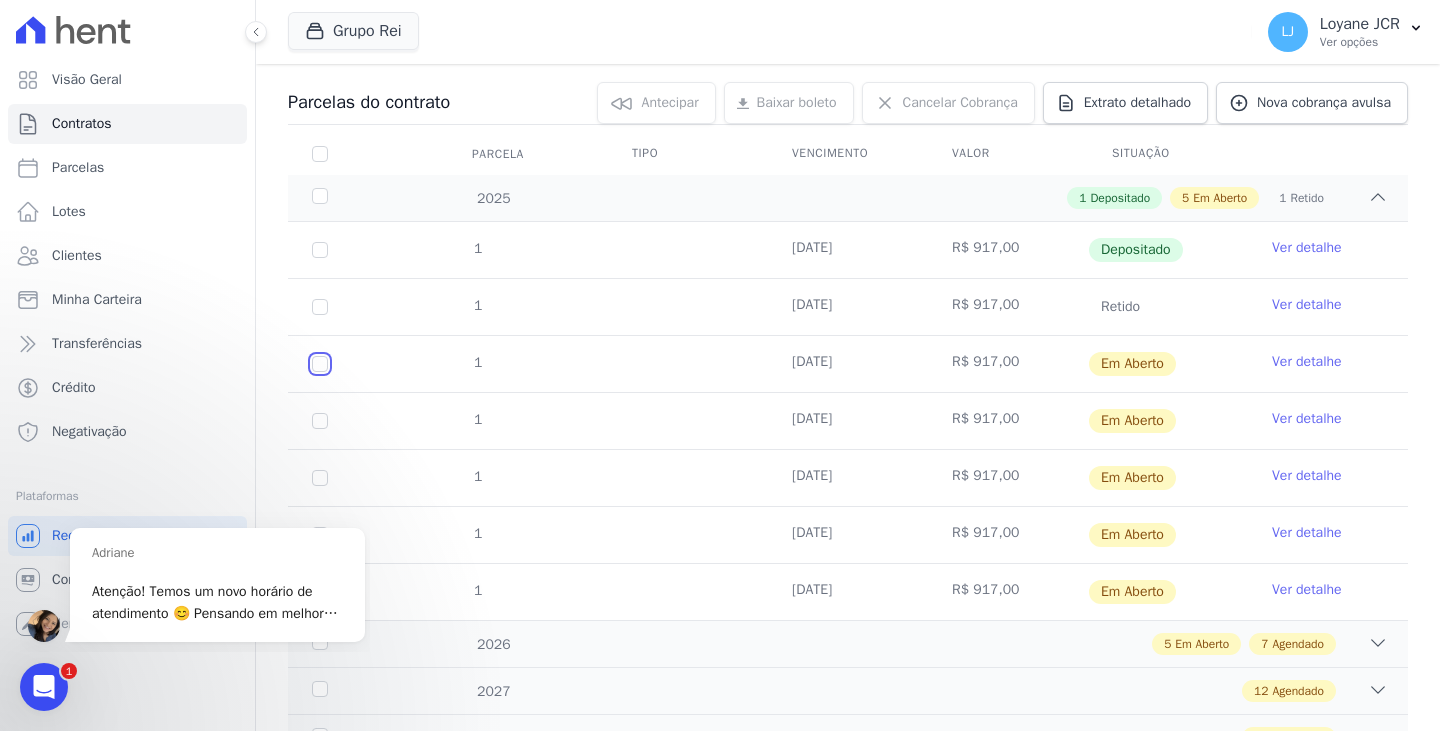 click at bounding box center [320, 364] 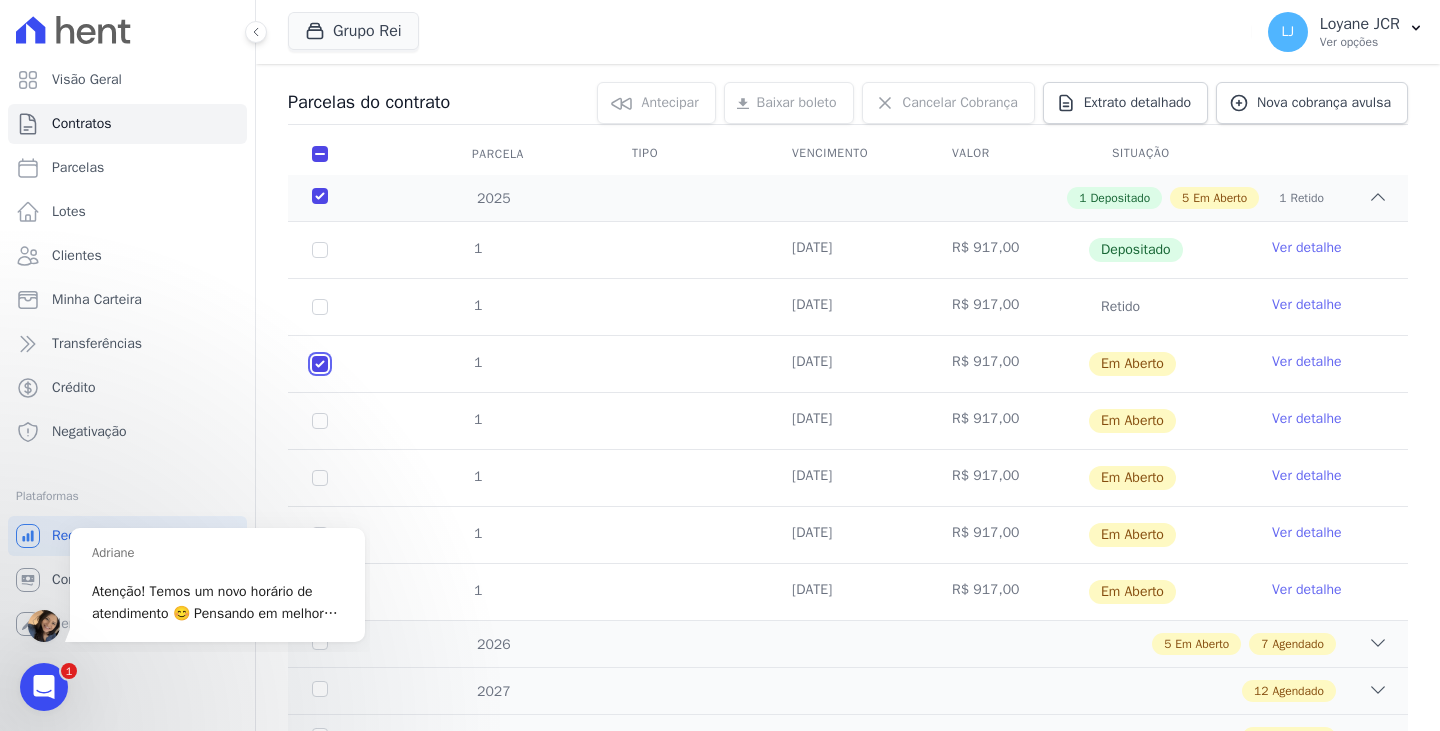 checkbox on "true" 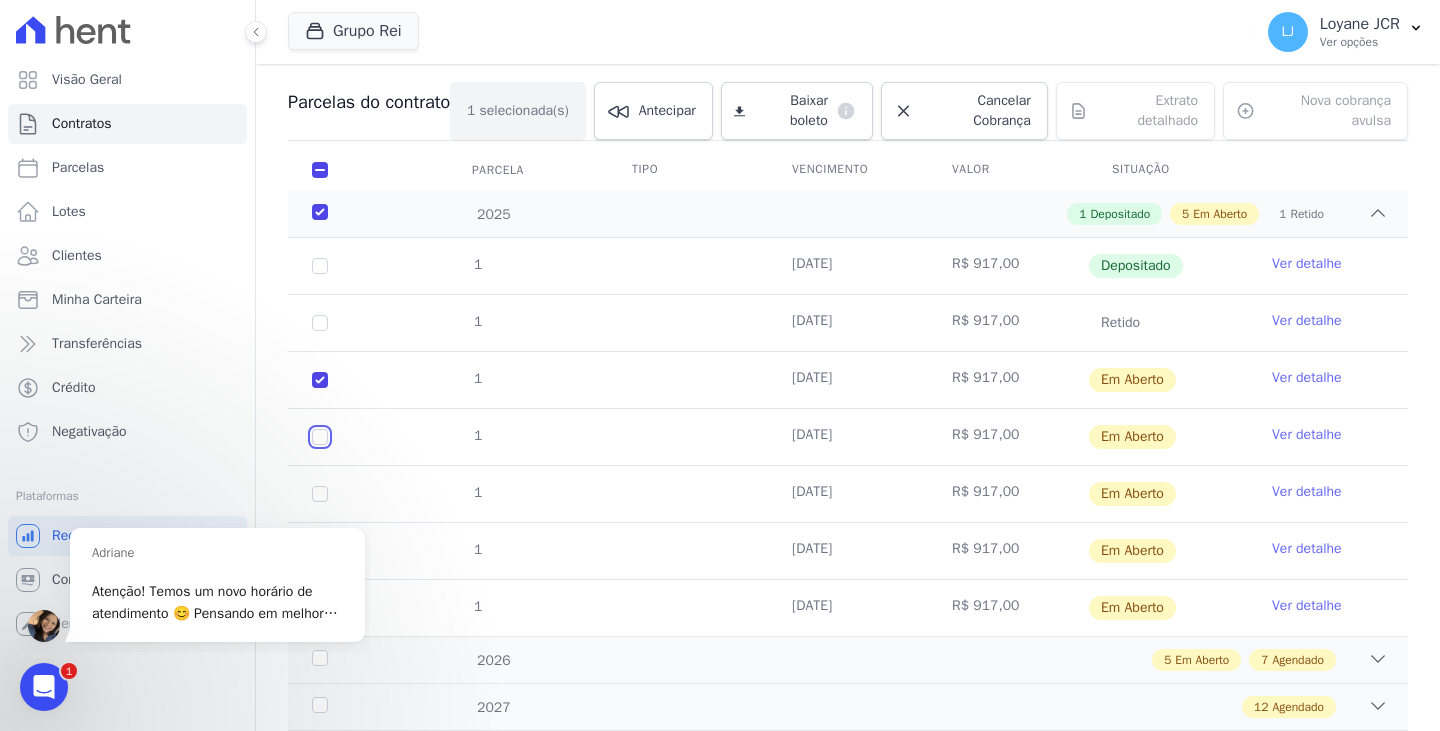 click at bounding box center [320, 380] 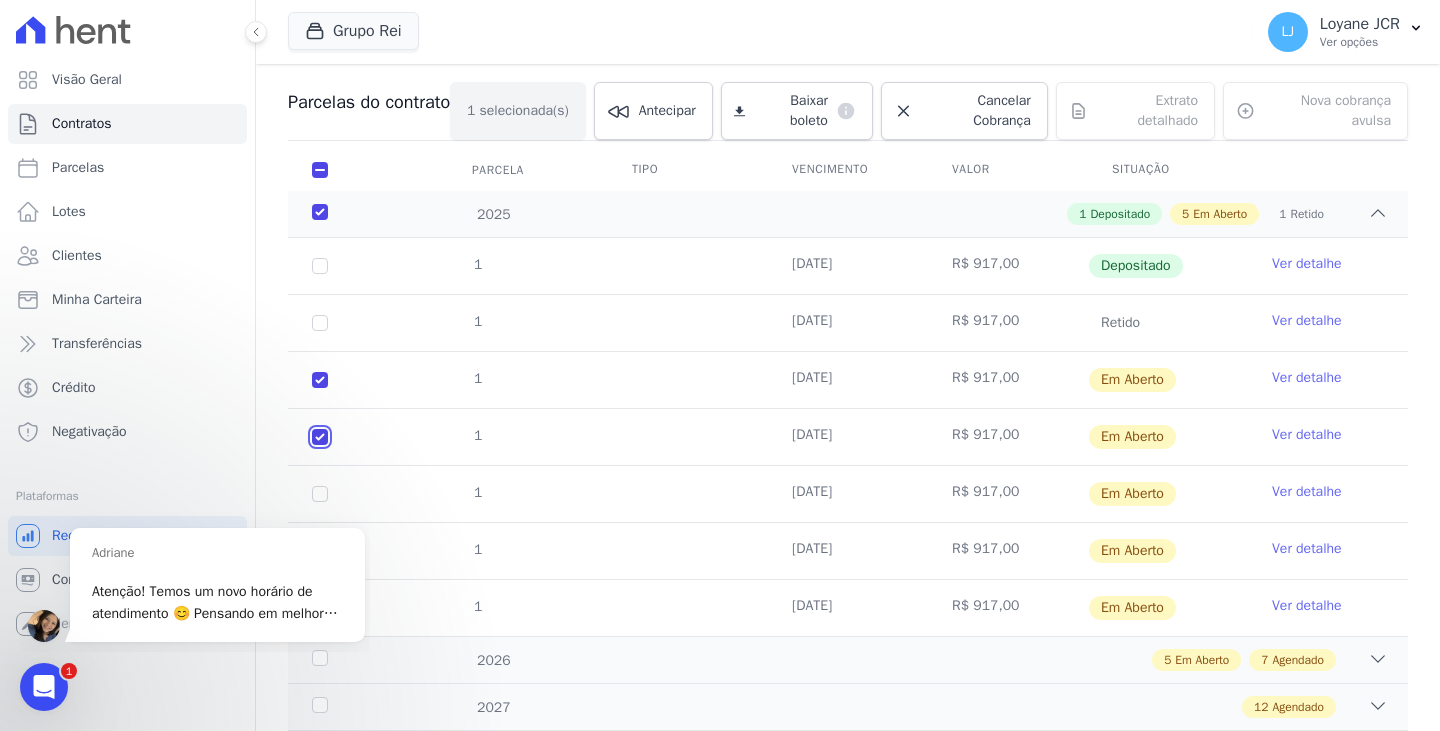 checkbox on "true" 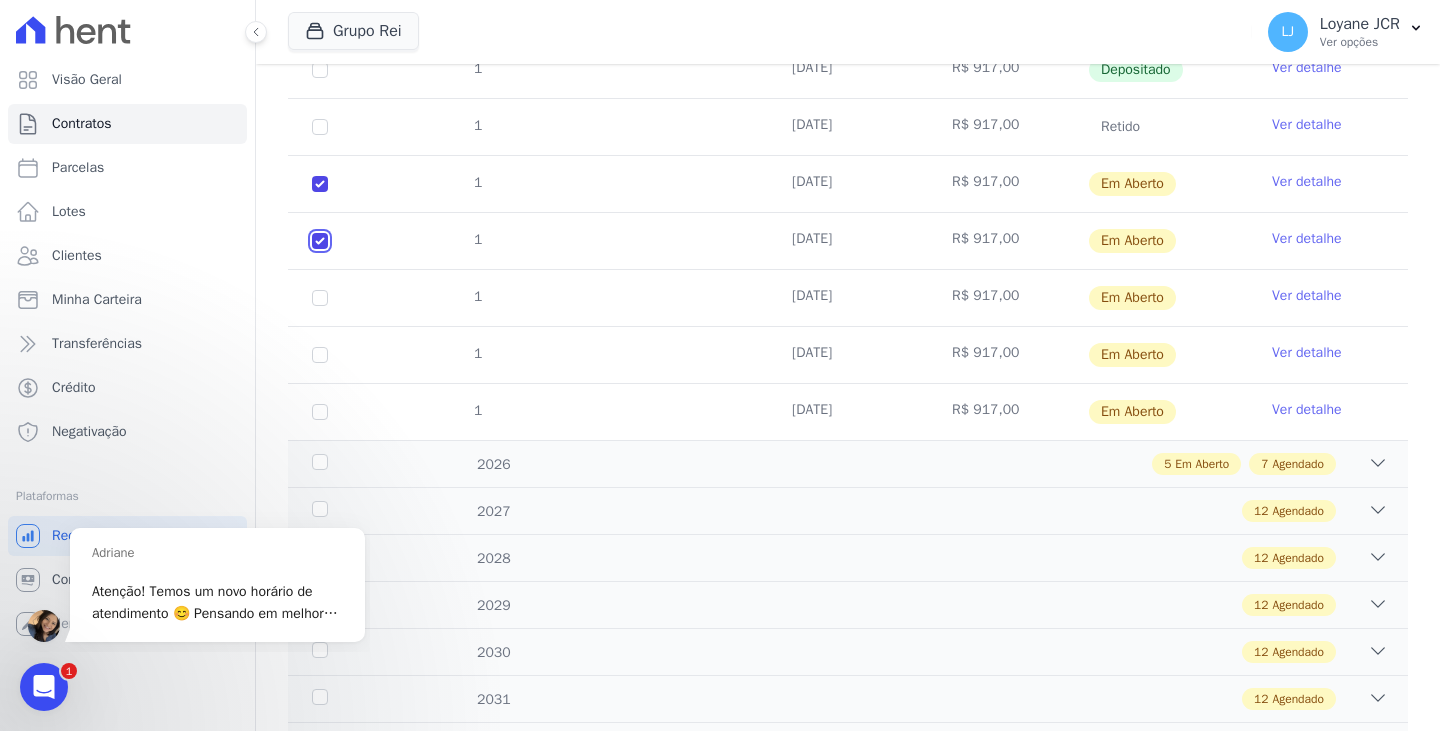 scroll, scrollTop: 400, scrollLeft: 0, axis: vertical 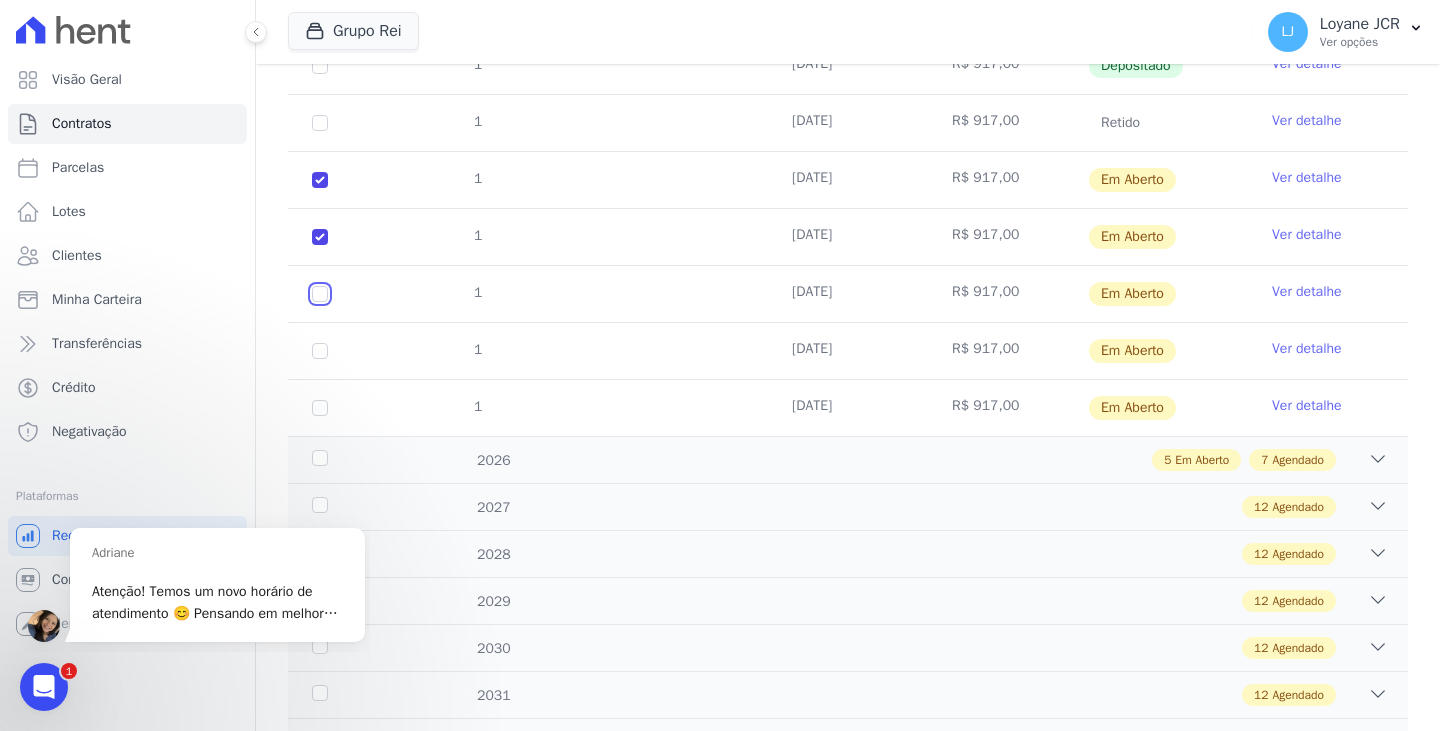 click at bounding box center [320, 180] 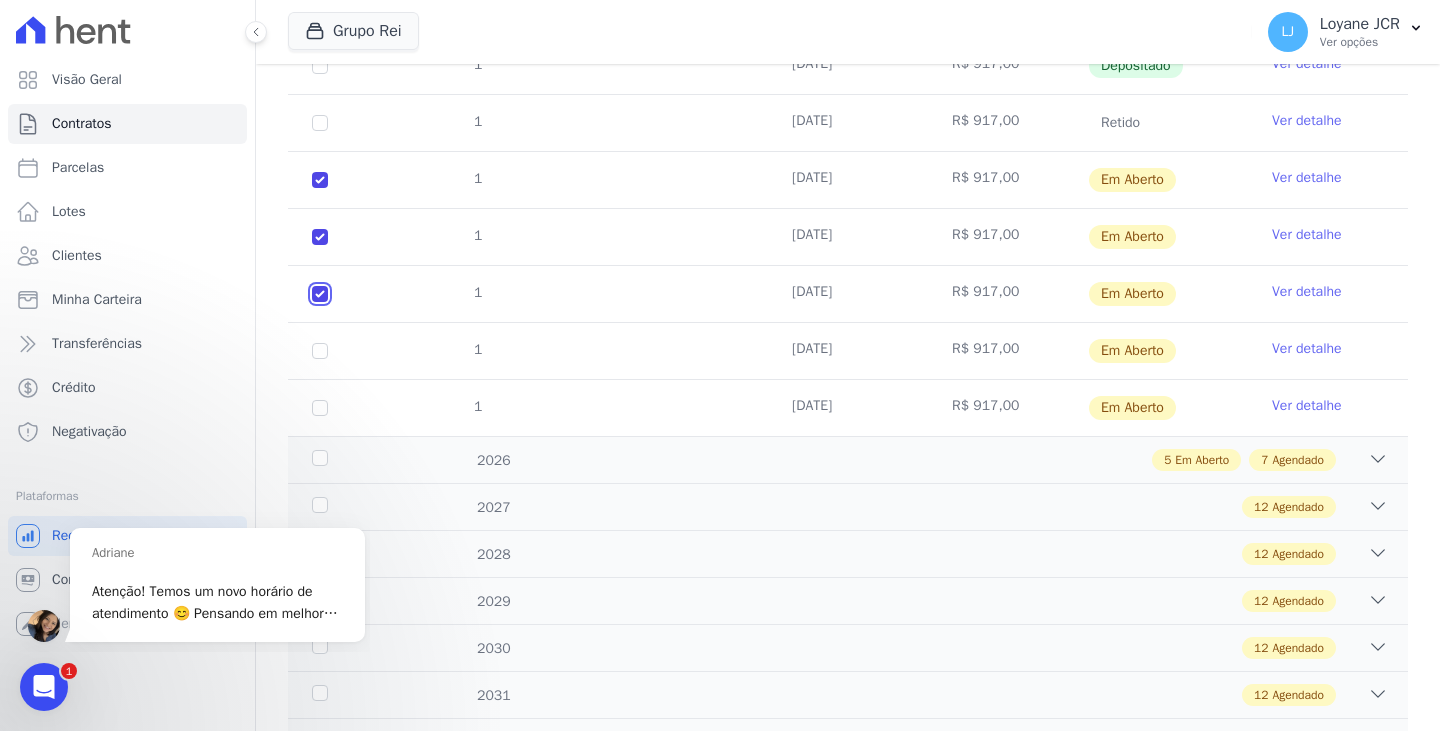 checkbox on "true" 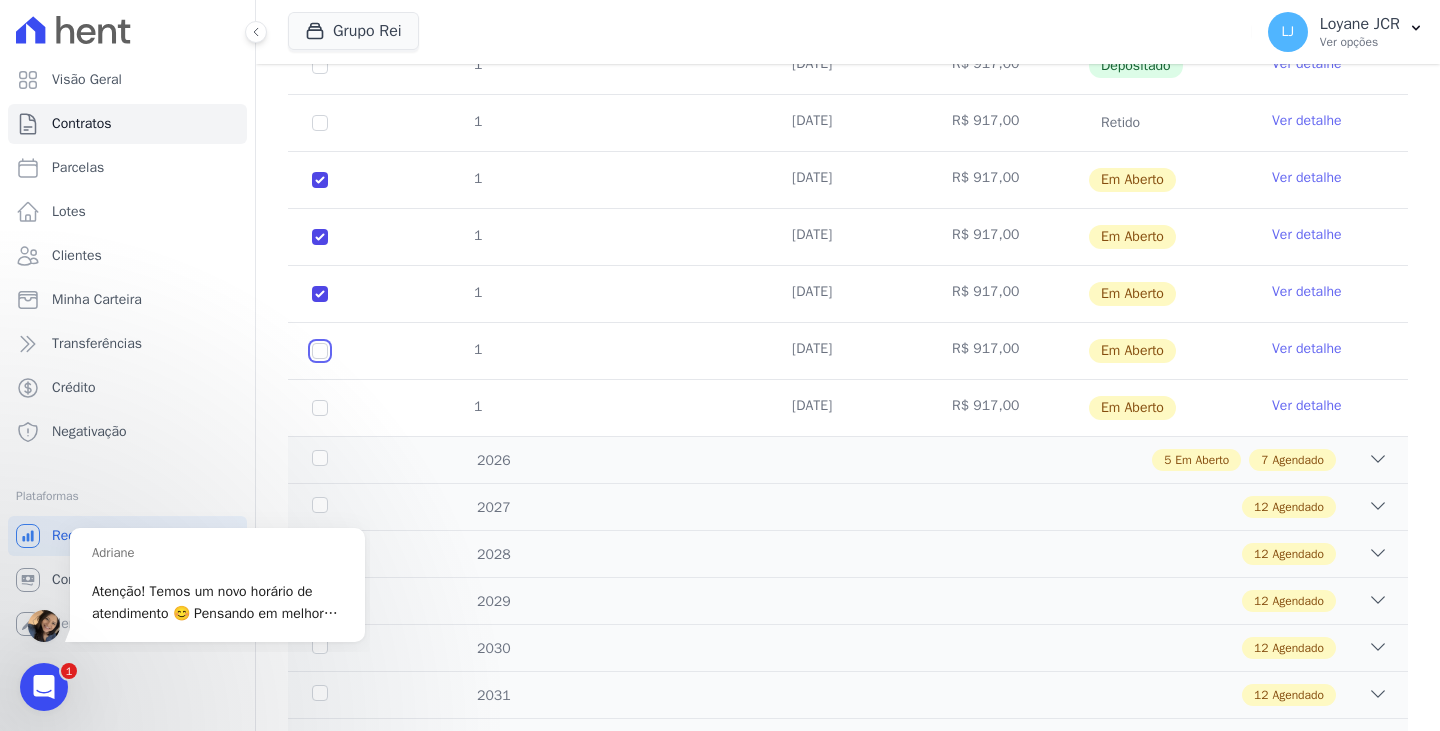 click at bounding box center [320, 180] 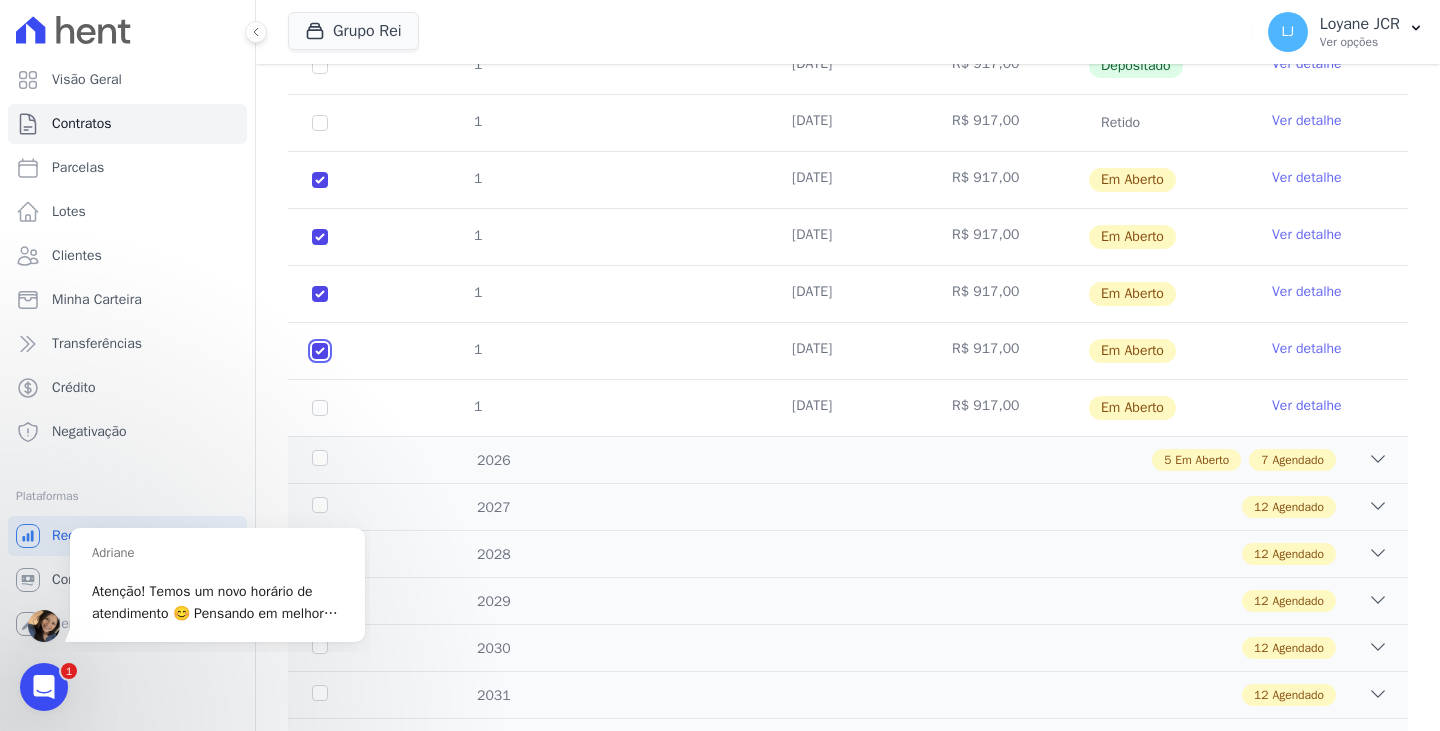 checkbox on "true" 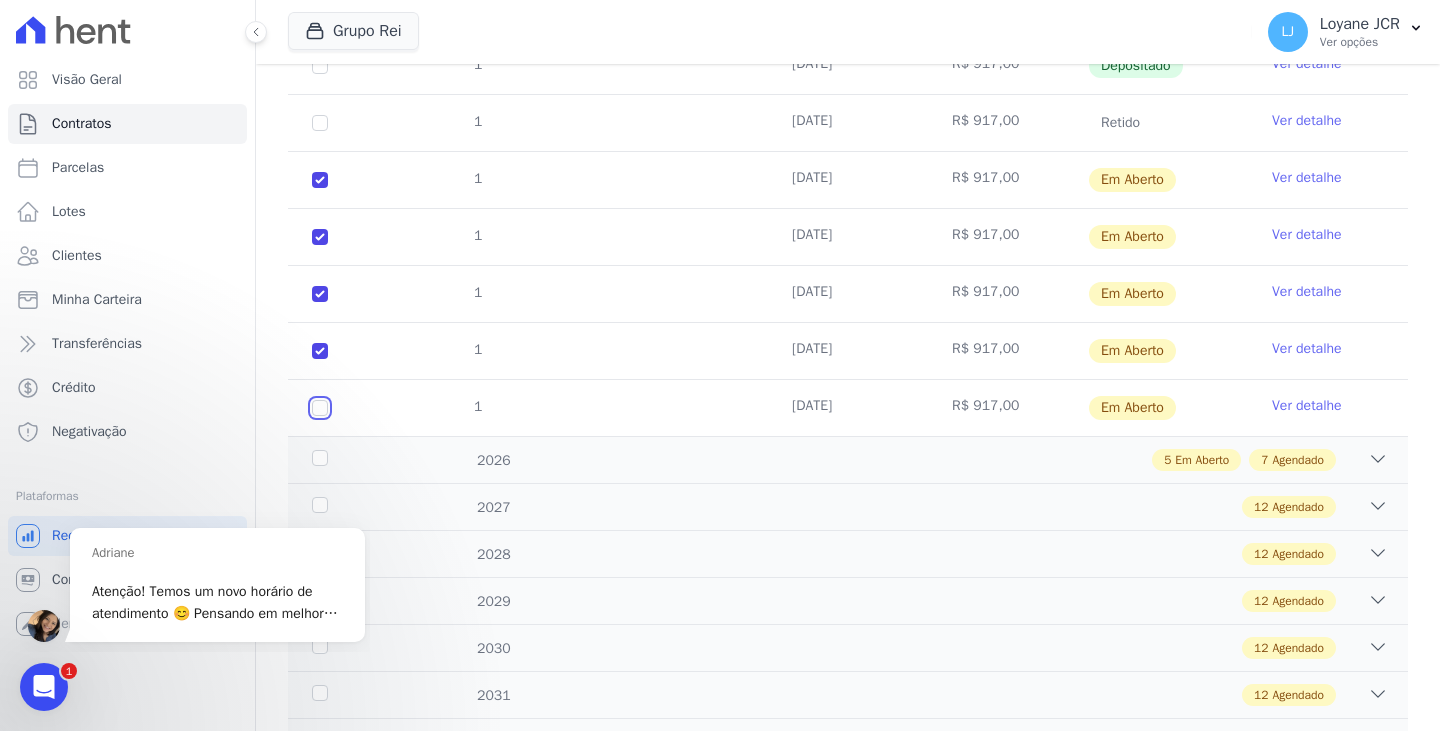 click at bounding box center (320, 180) 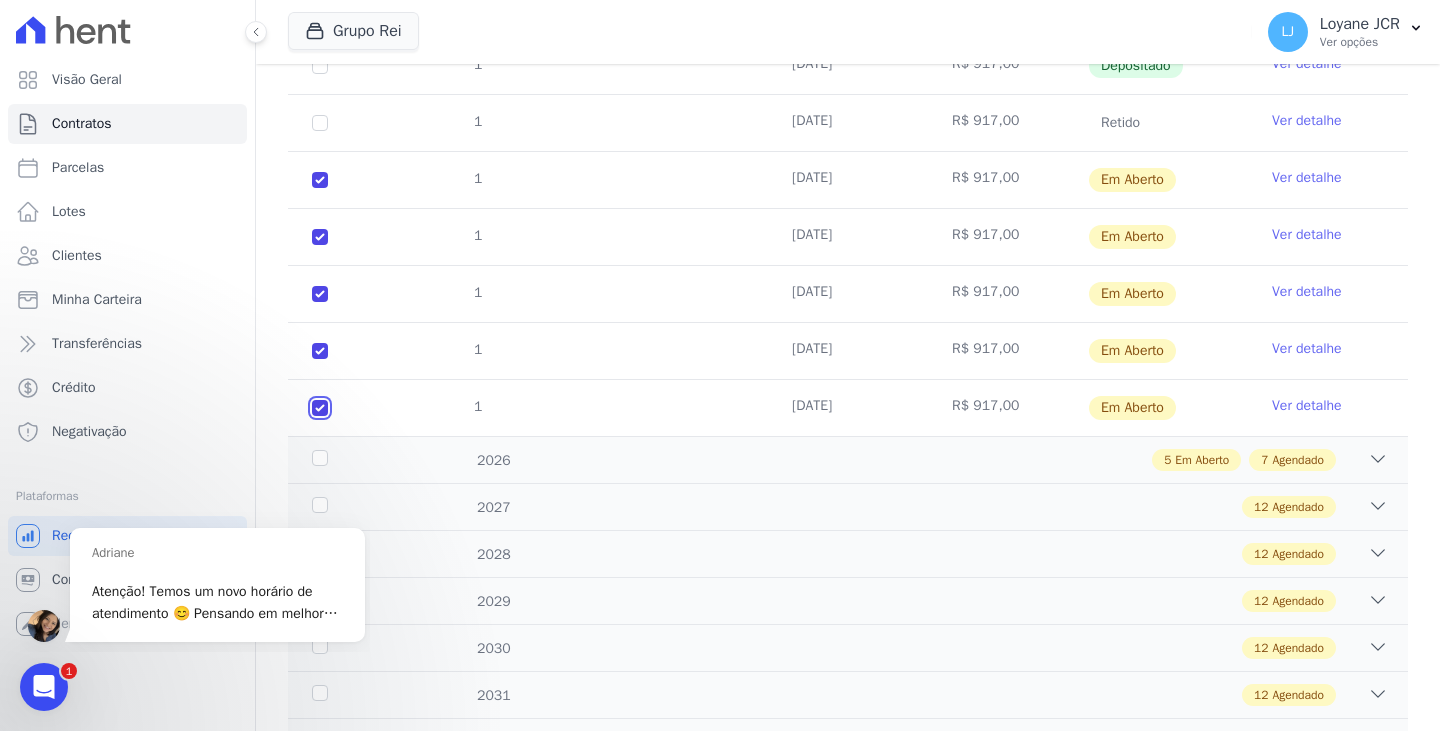 checkbox on "true" 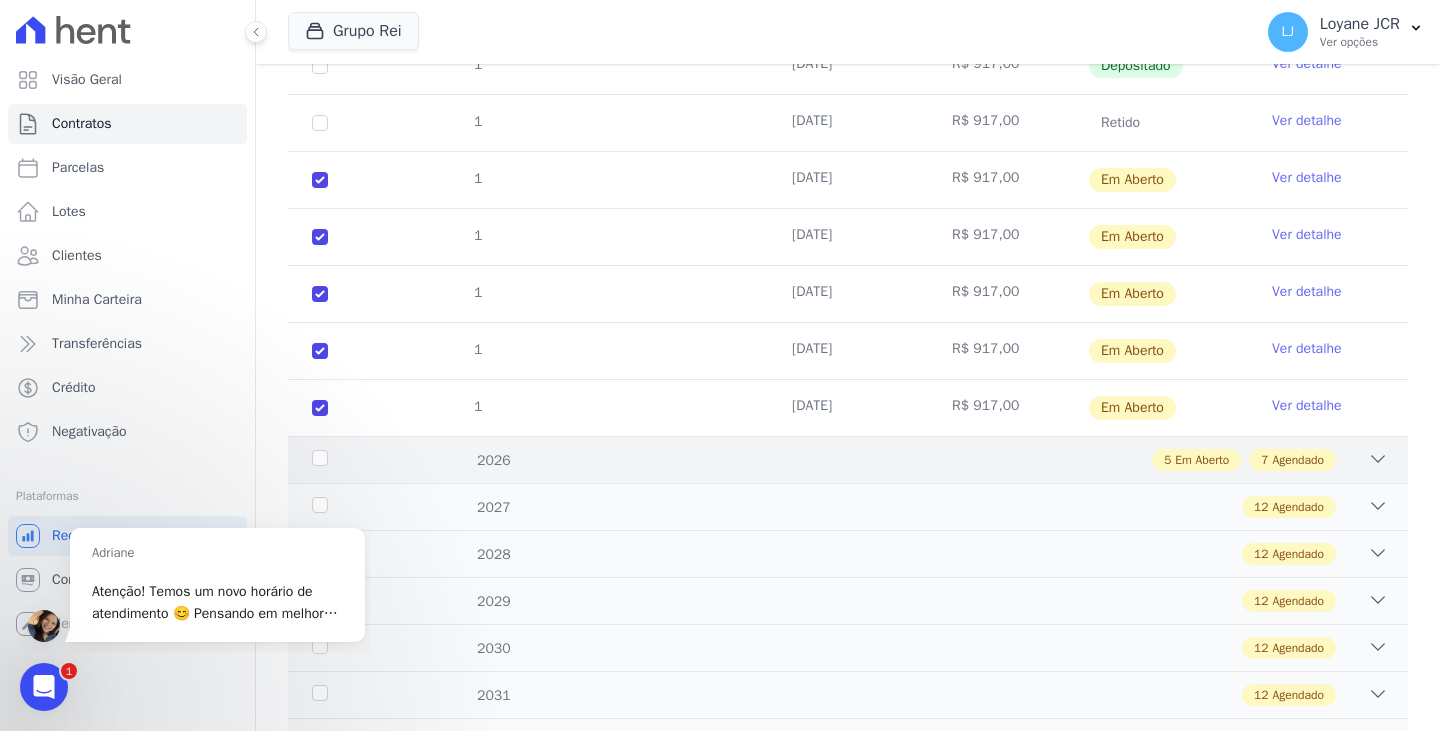 click on "5
Em Aberto
7
Agendado" at bounding box center [902, 460] 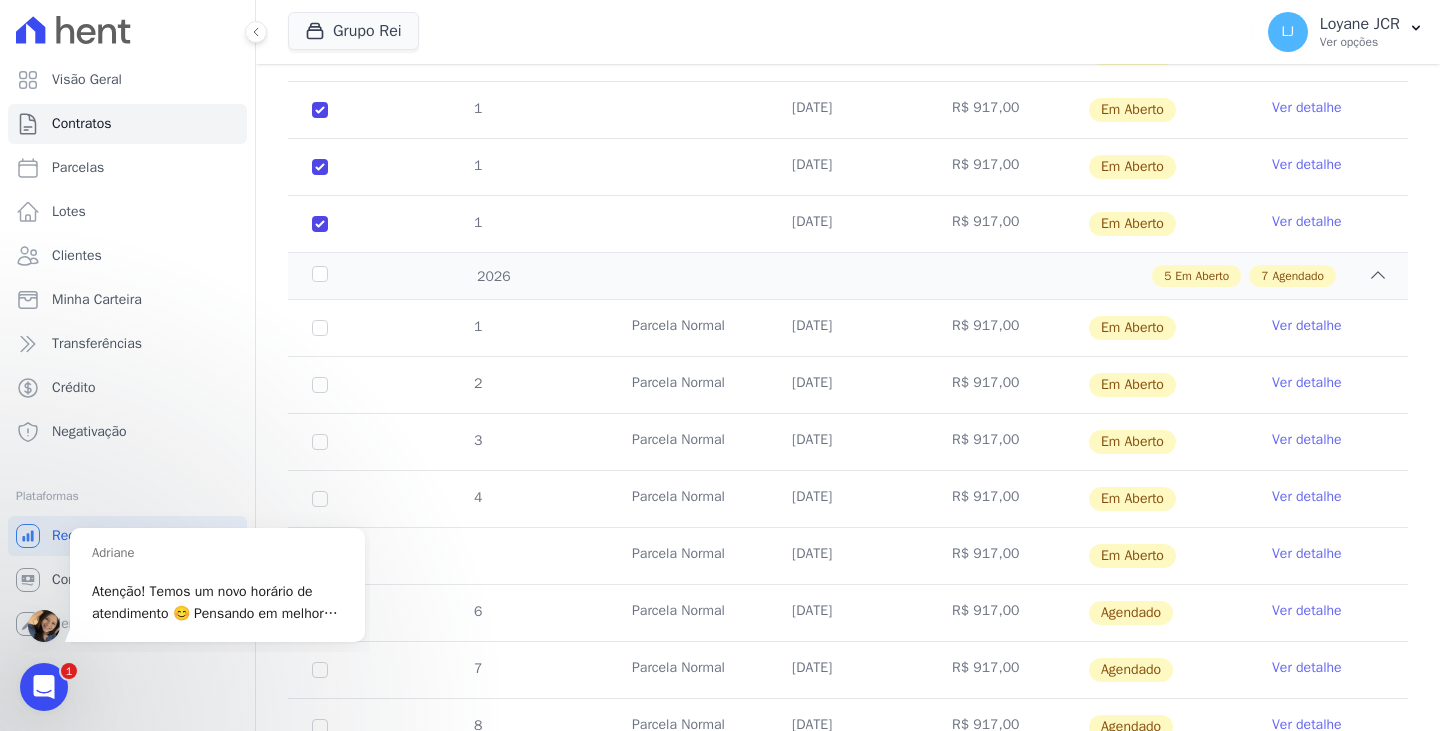 scroll, scrollTop: 600, scrollLeft: 0, axis: vertical 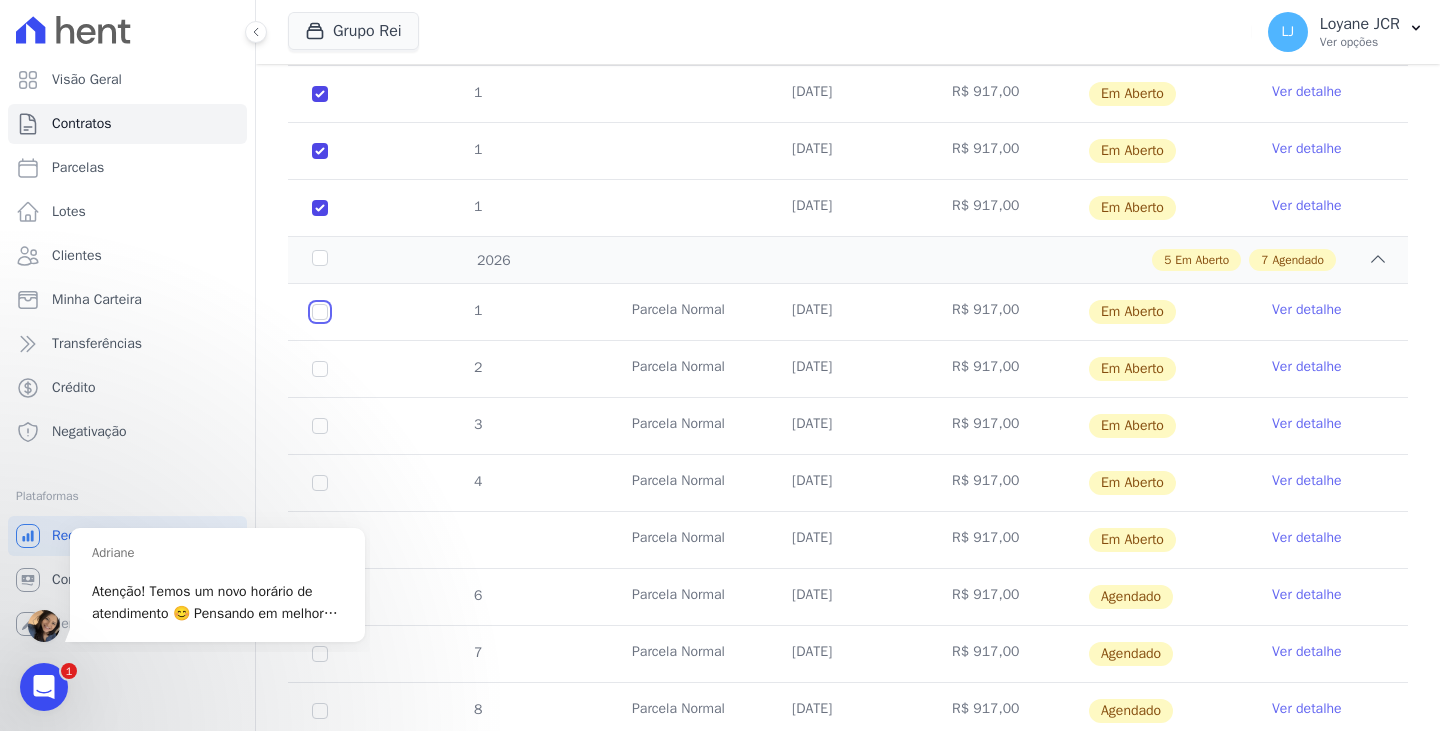 click at bounding box center [320, 312] 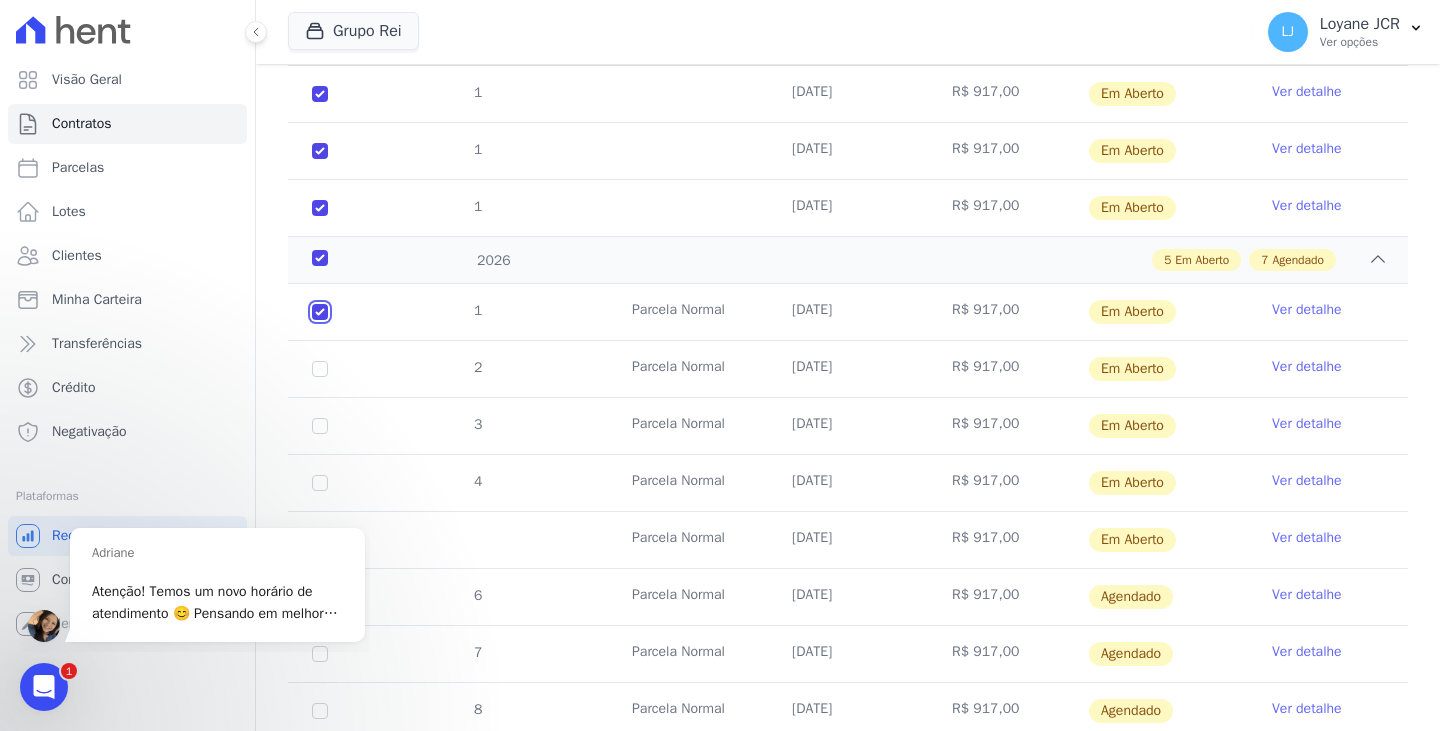 checkbox on "true" 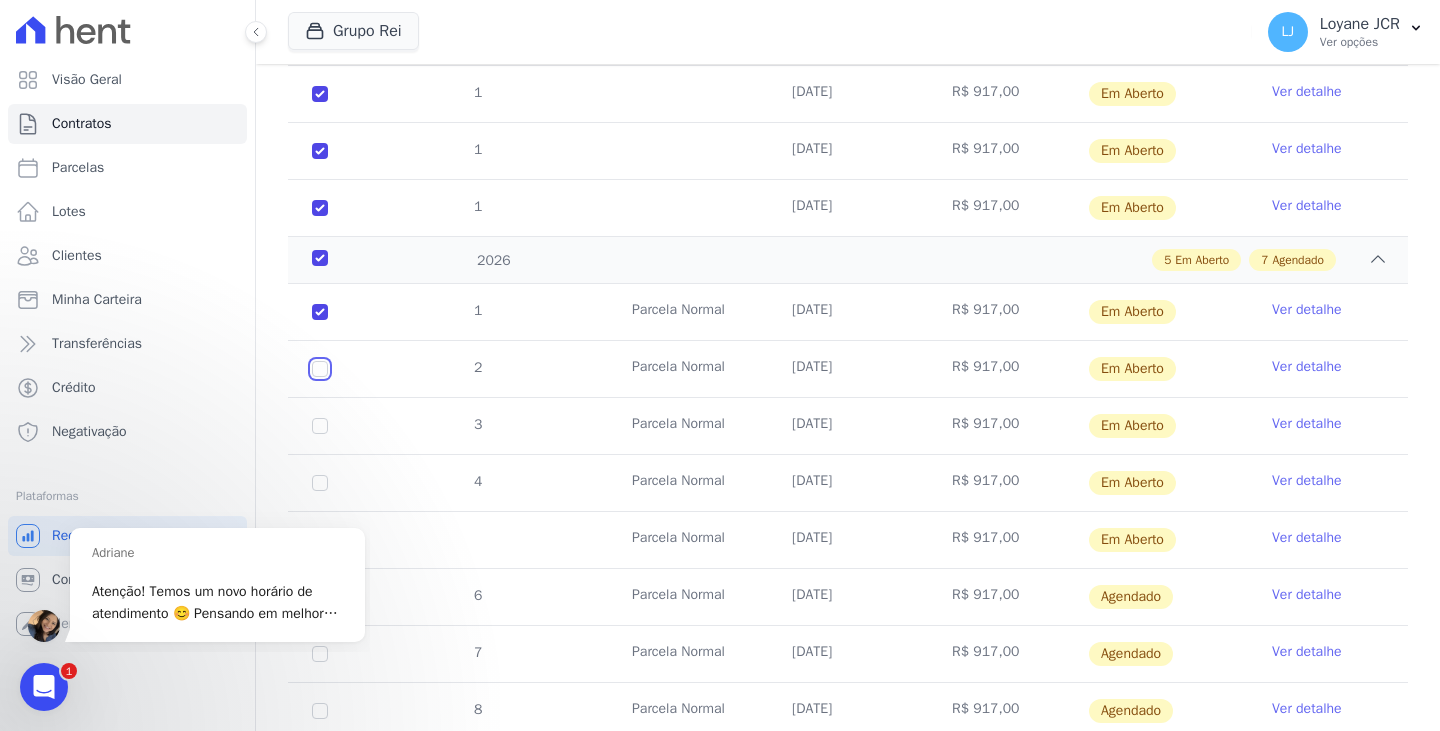 click at bounding box center (320, 312) 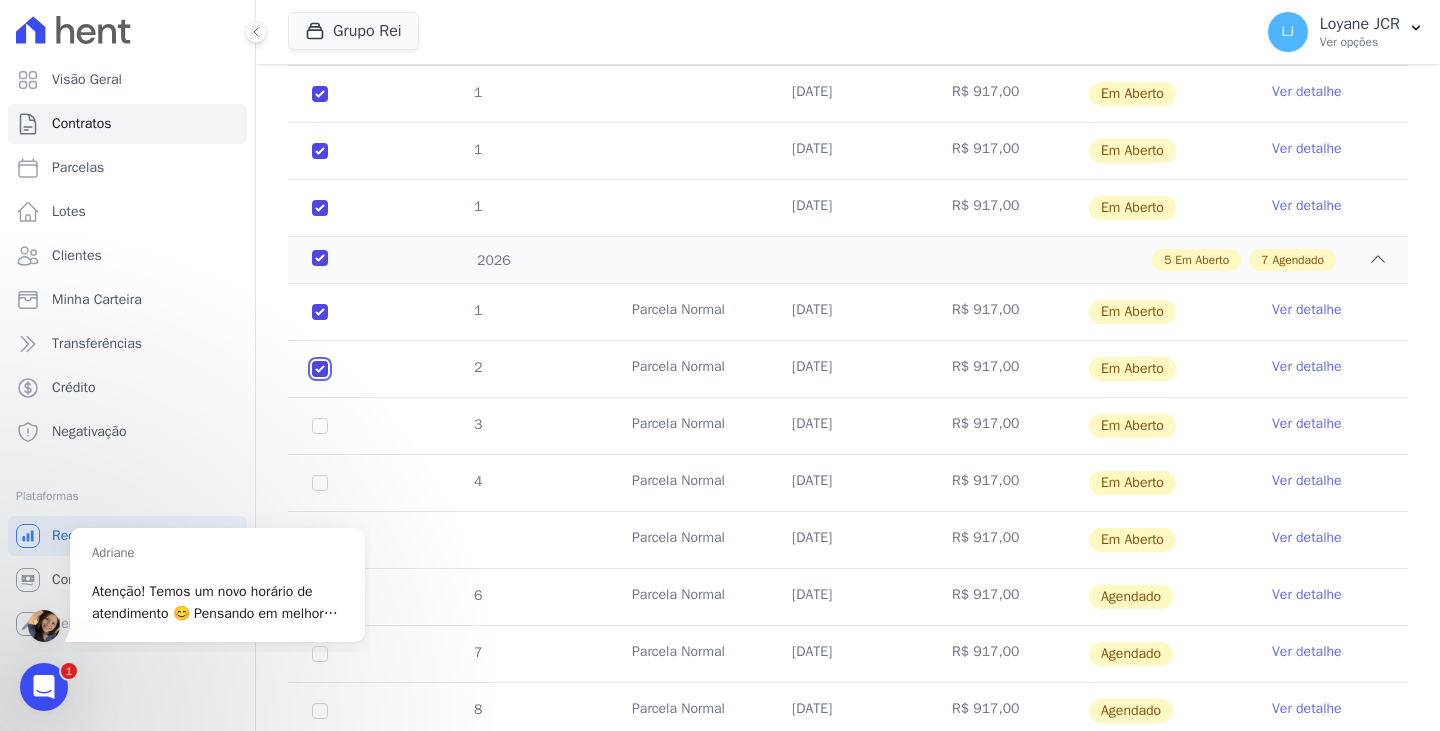 checkbox on "true" 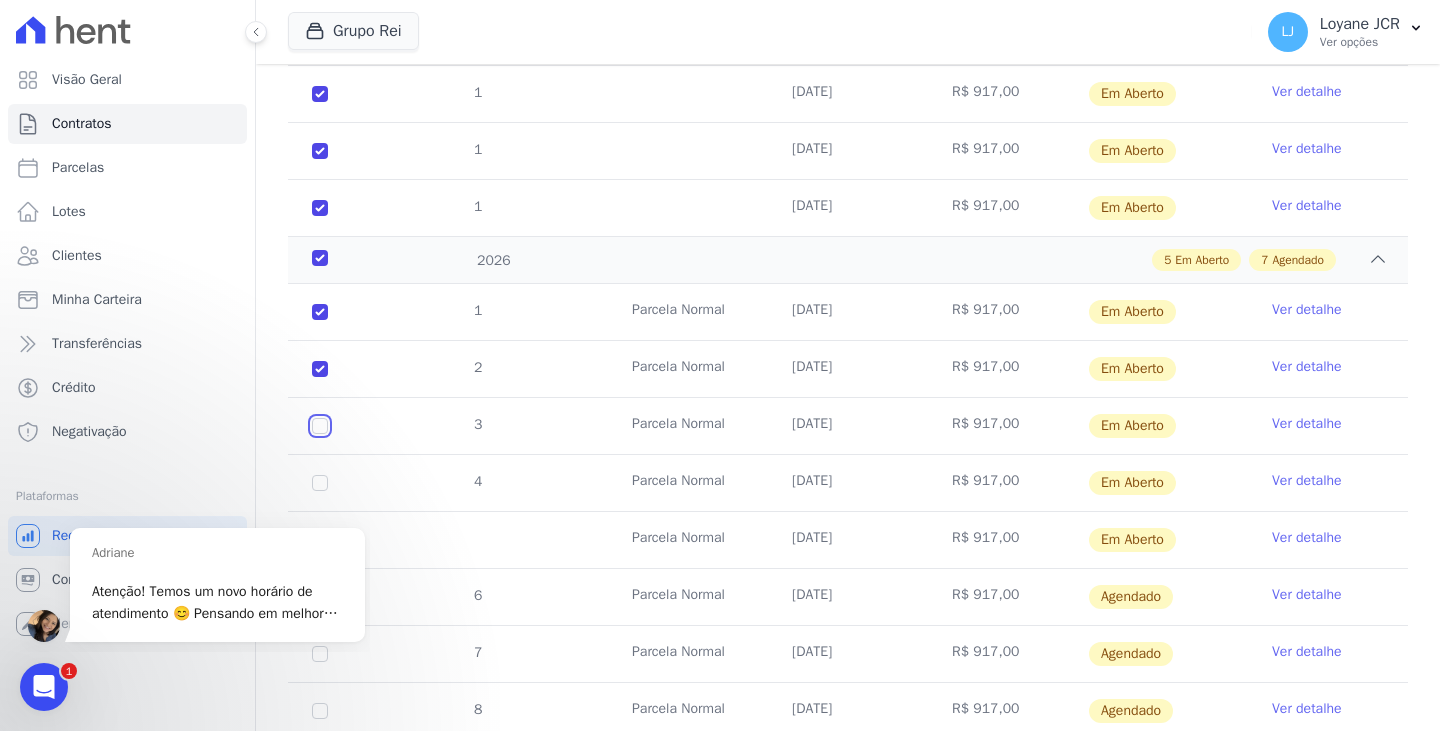 click at bounding box center [320, 312] 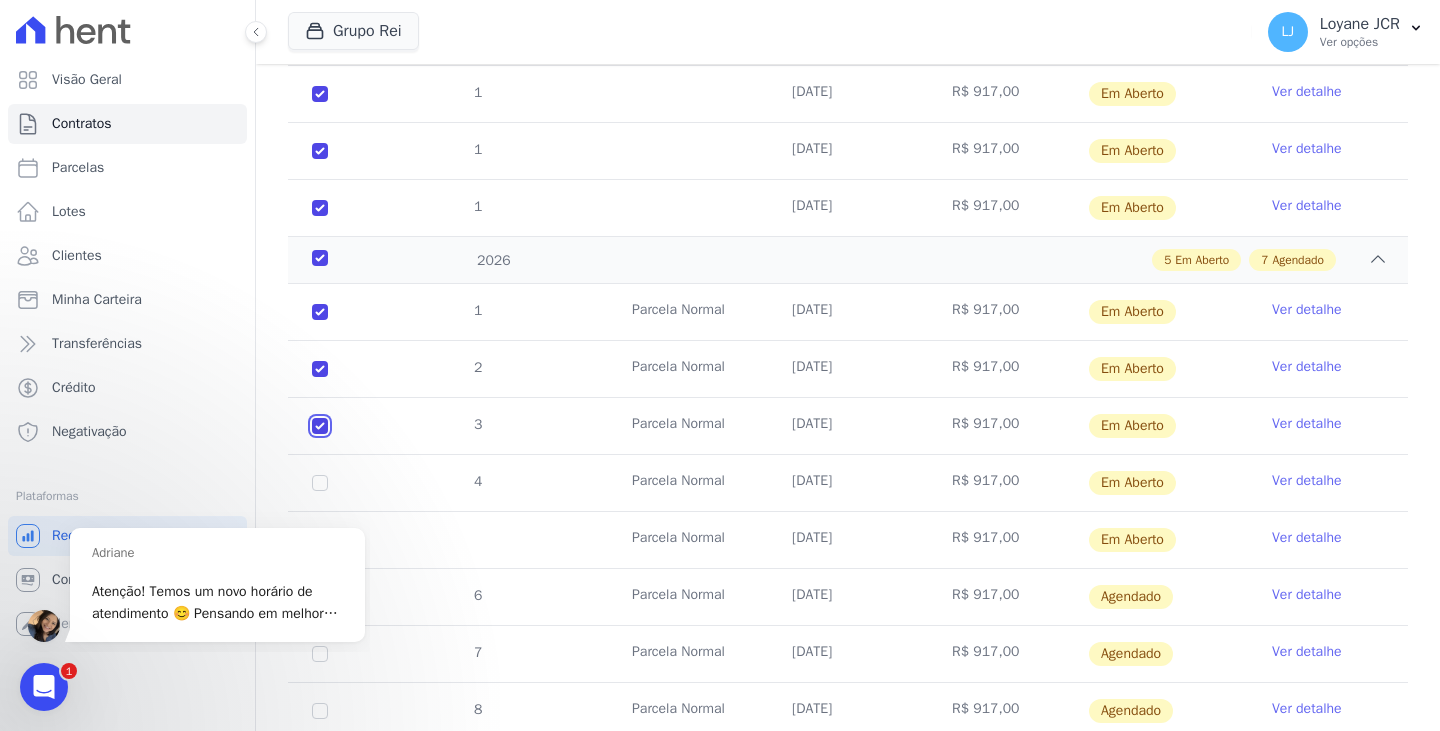 checkbox on "true" 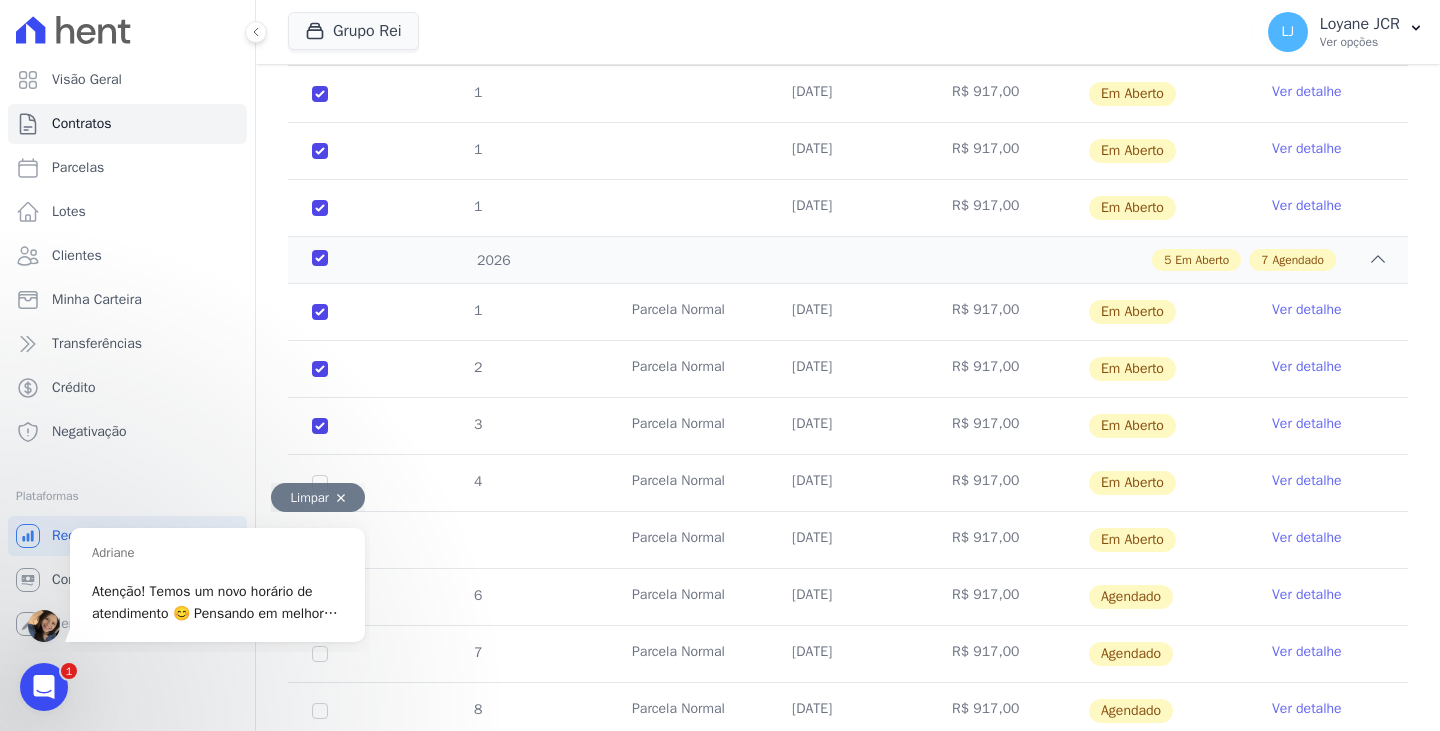 click on "Limpar" at bounding box center (318, 497) 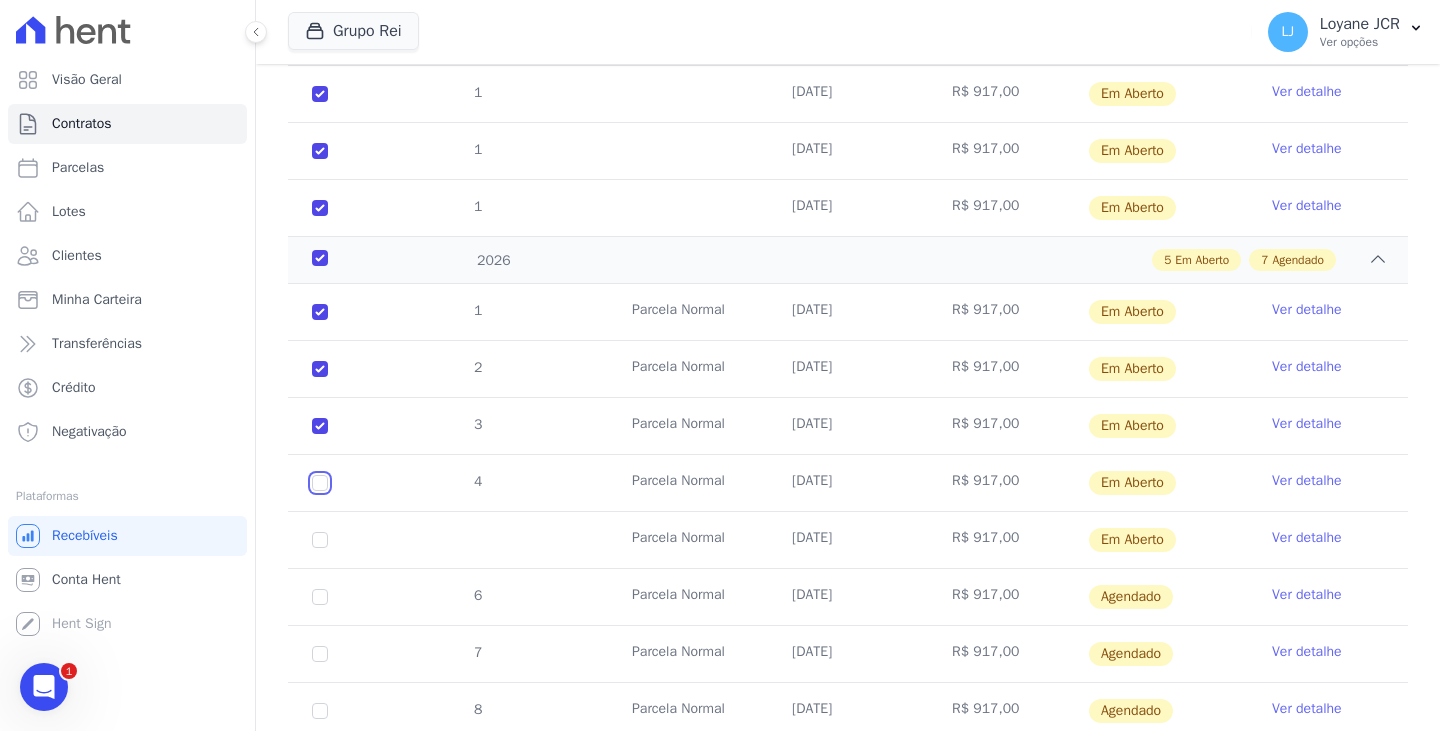 click at bounding box center (320, 312) 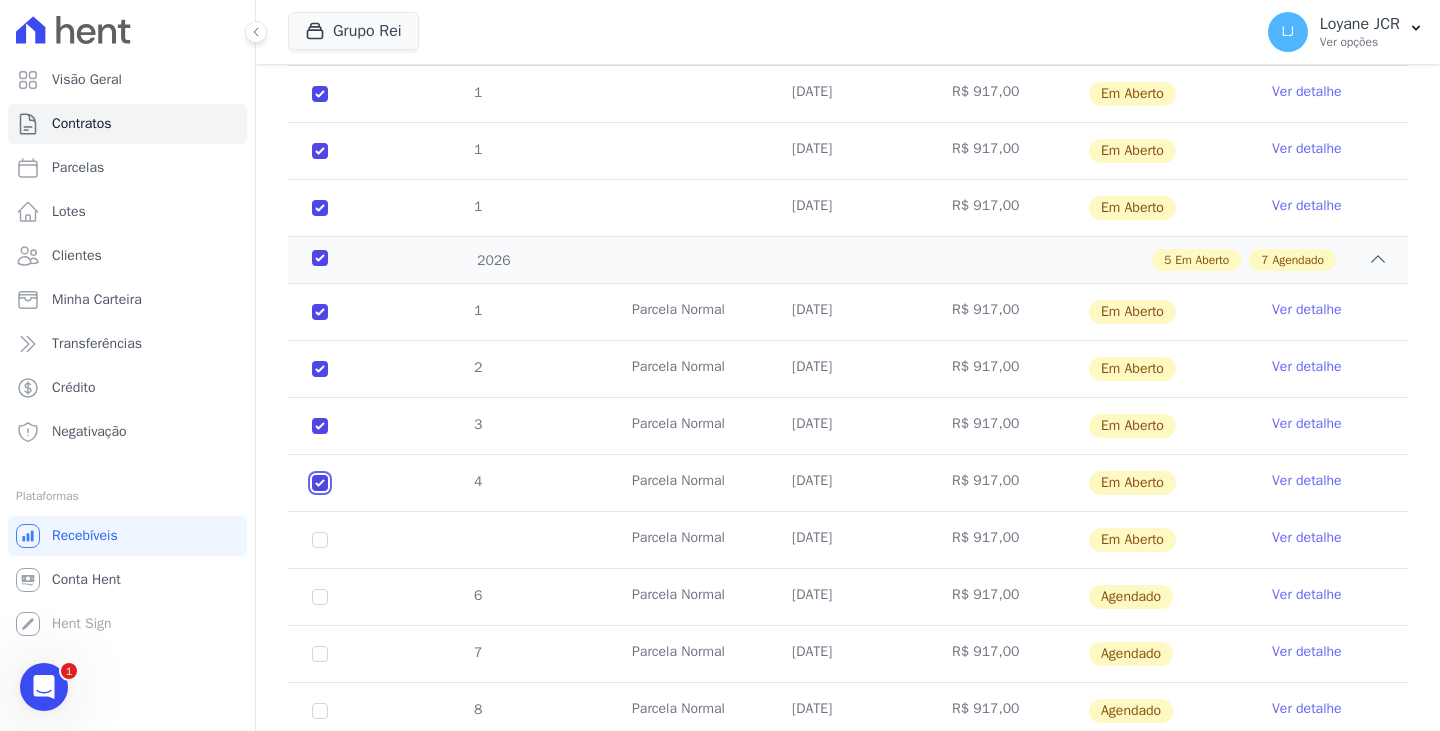 checkbox on "true" 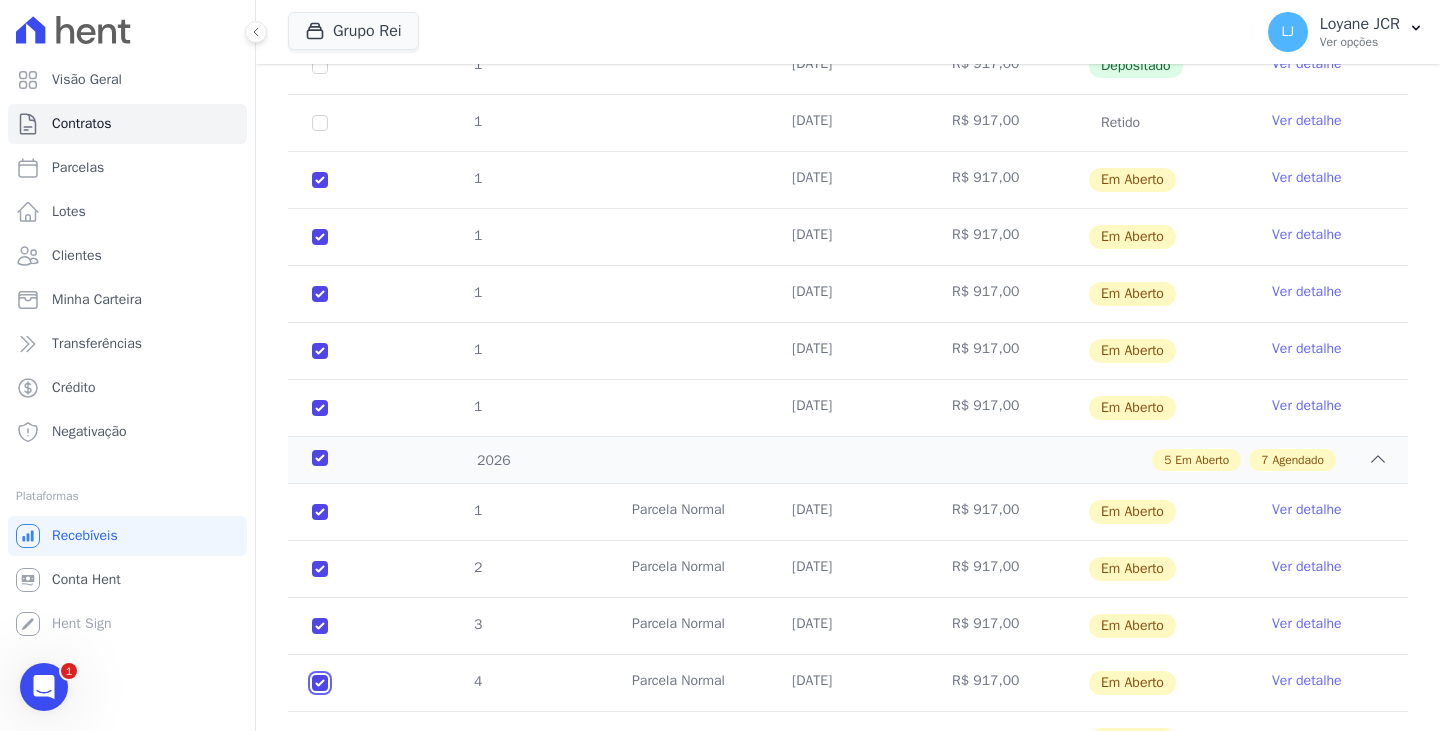 scroll, scrollTop: 0, scrollLeft: 0, axis: both 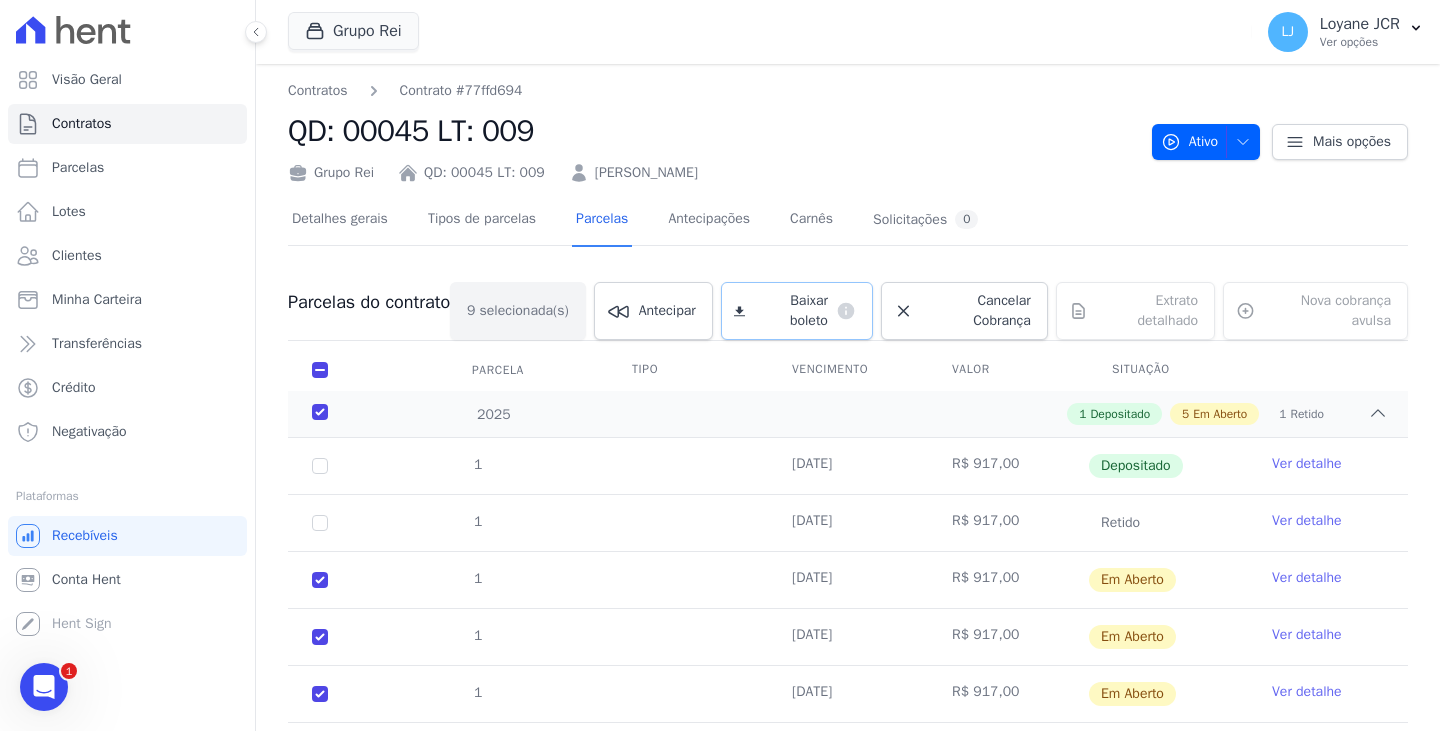 click on "Baixar boleto" at bounding box center (790, 311) 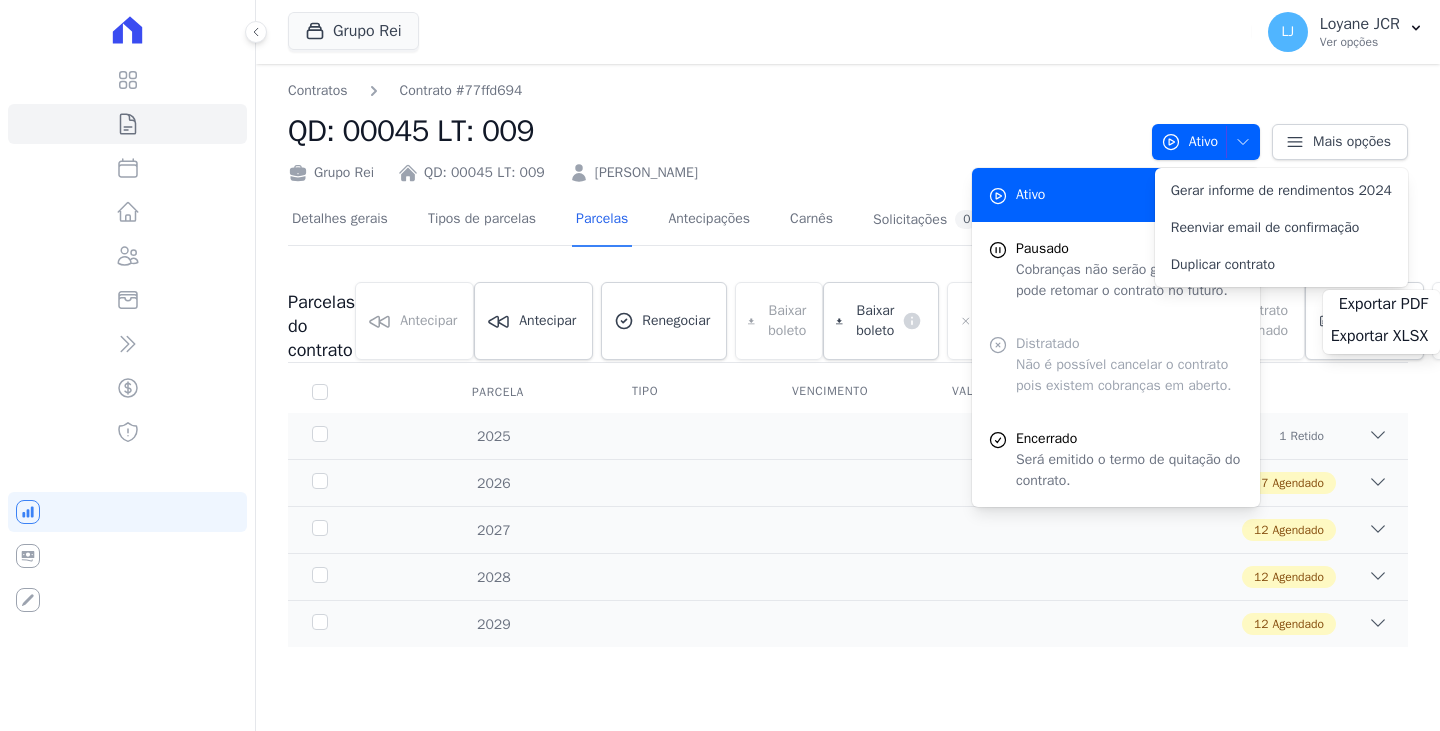 scroll, scrollTop: 0, scrollLeft: 0, axis: both 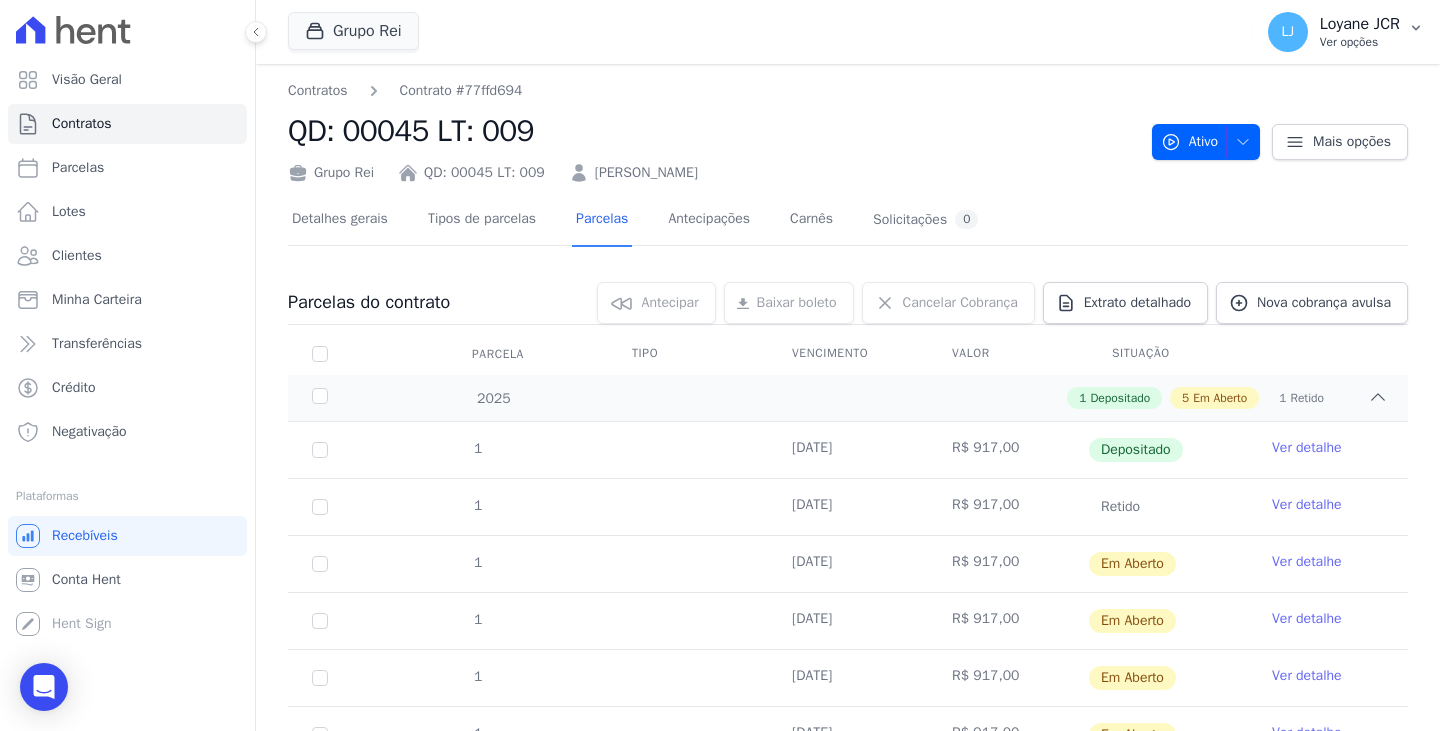 click on "Ver opções" at bounding box center [1360, 42] 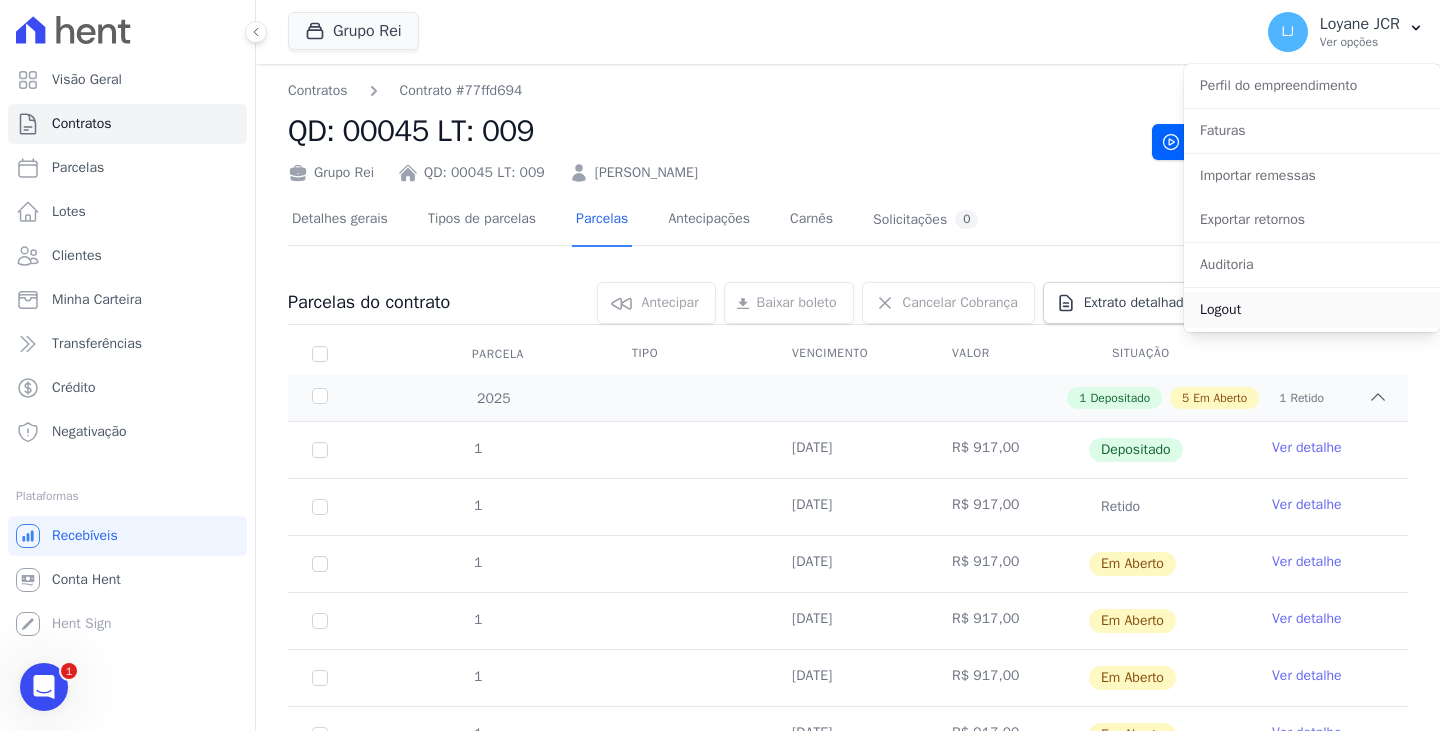 scroll, scrollTop: 0, scrollLeft: 0, axis: both 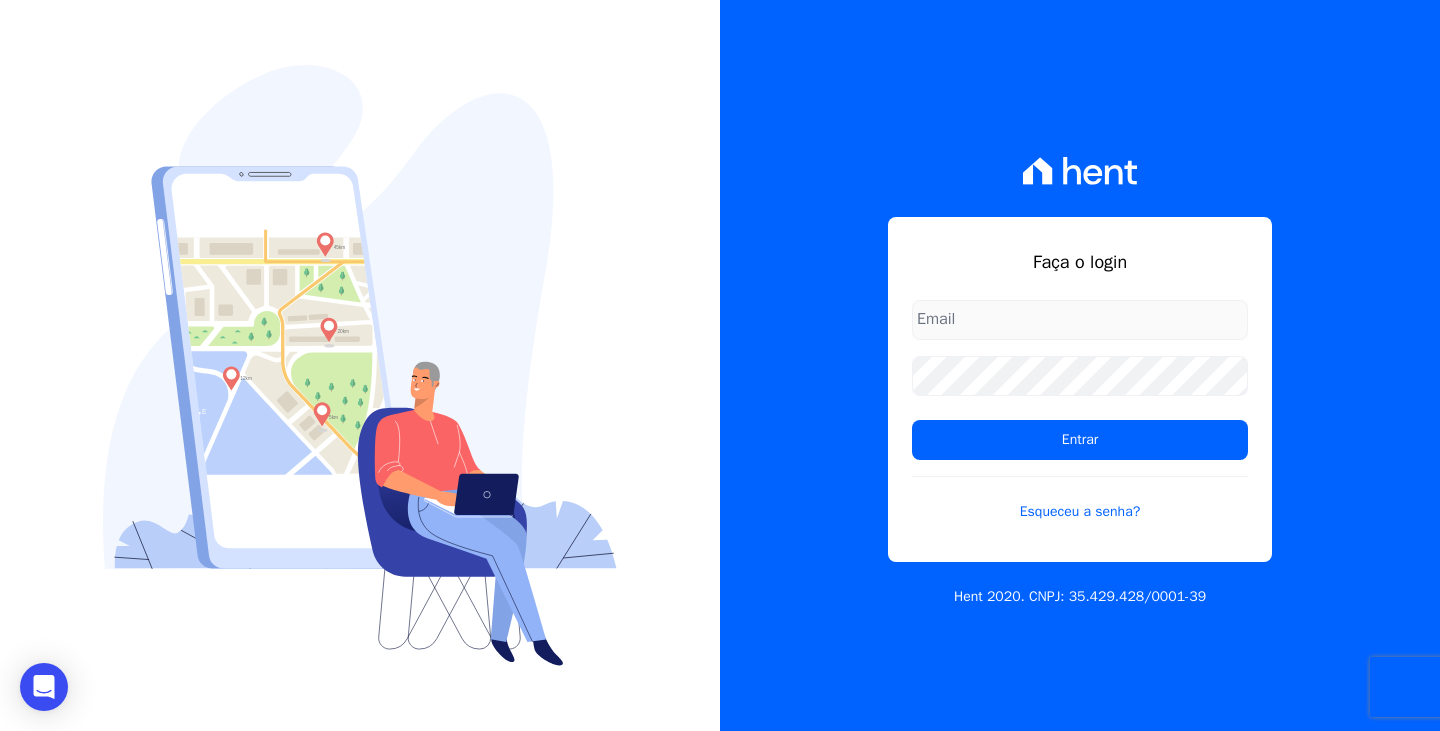type on "loyane@jcrcob.com.br" 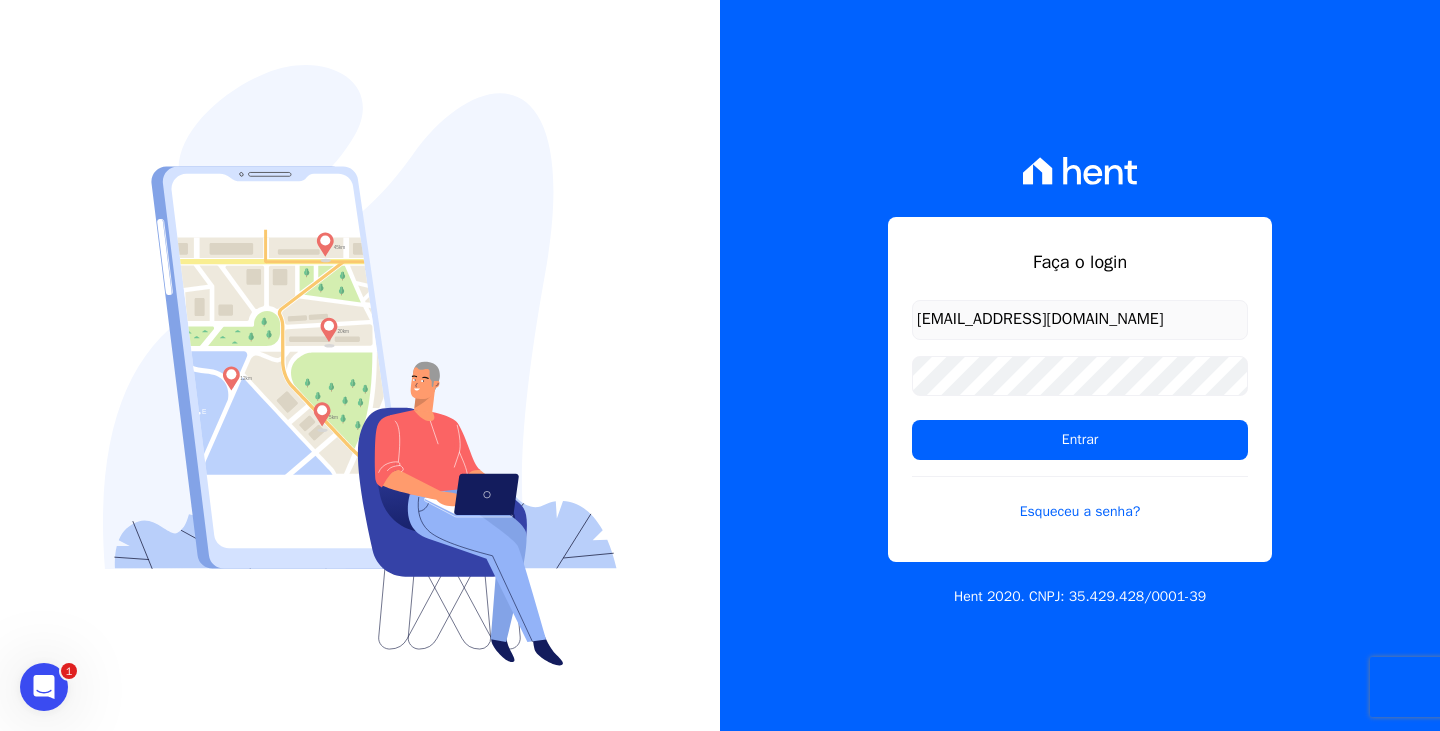 scroll, scrollTop: 0, scrollLeft: 0, axis: both 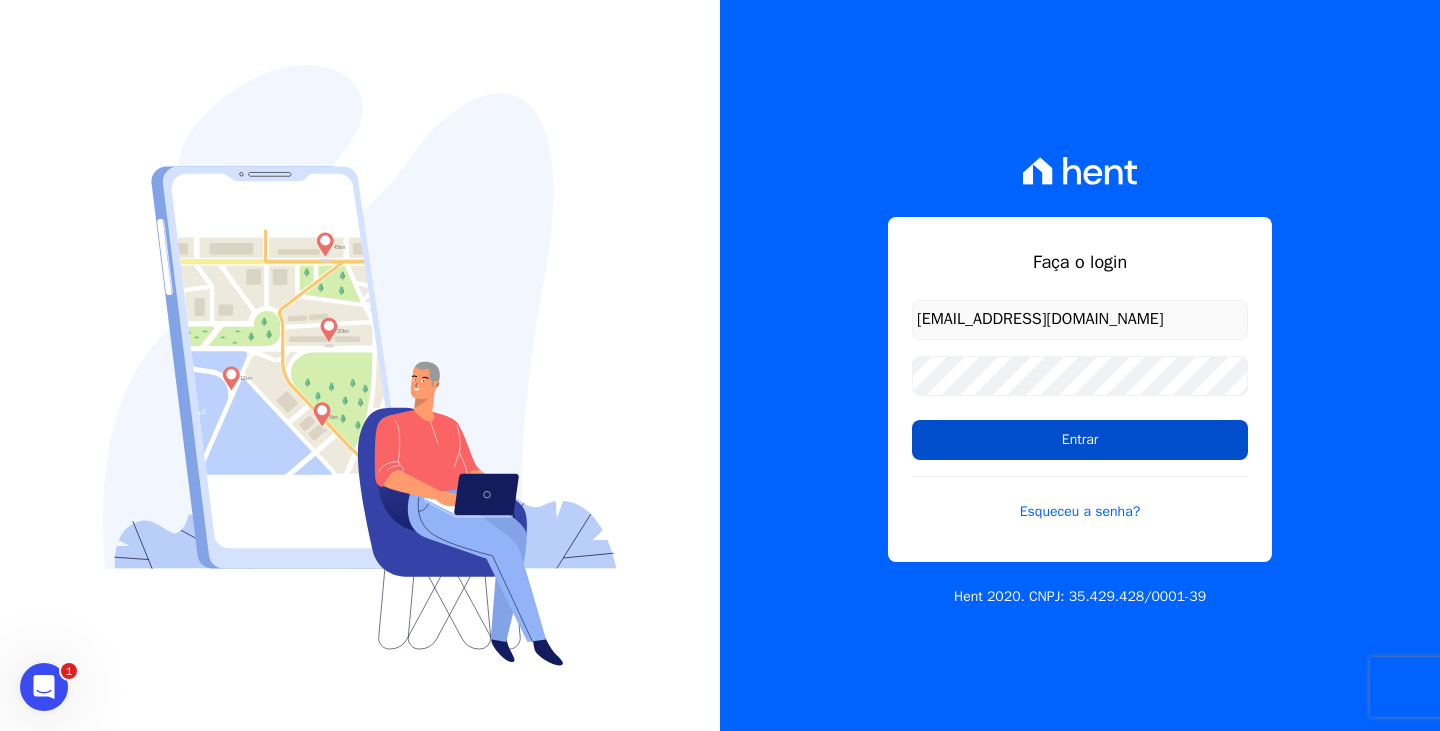 click on "Entrar" at bounding box center [1080, 440] 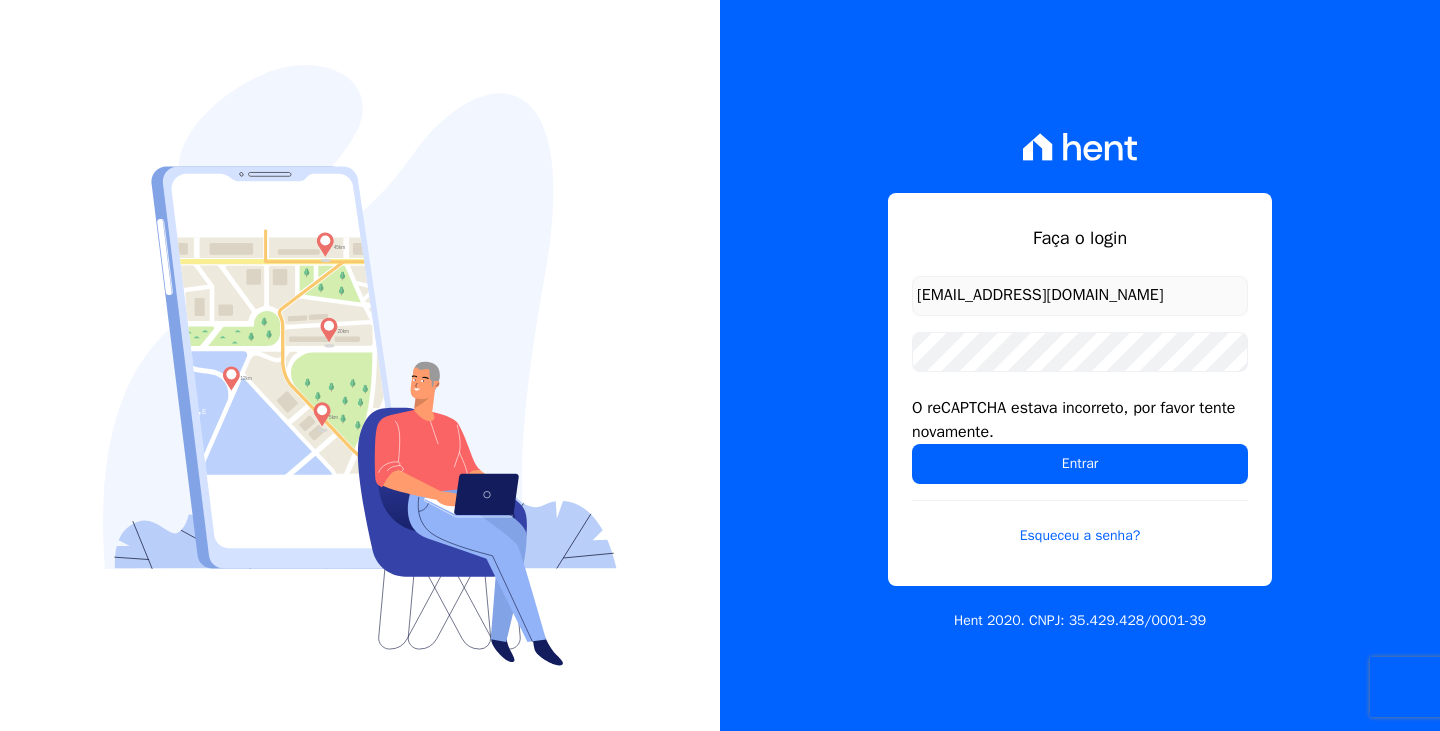 scroll, scrollTop: 0, scrollLeft: 0, axis: both 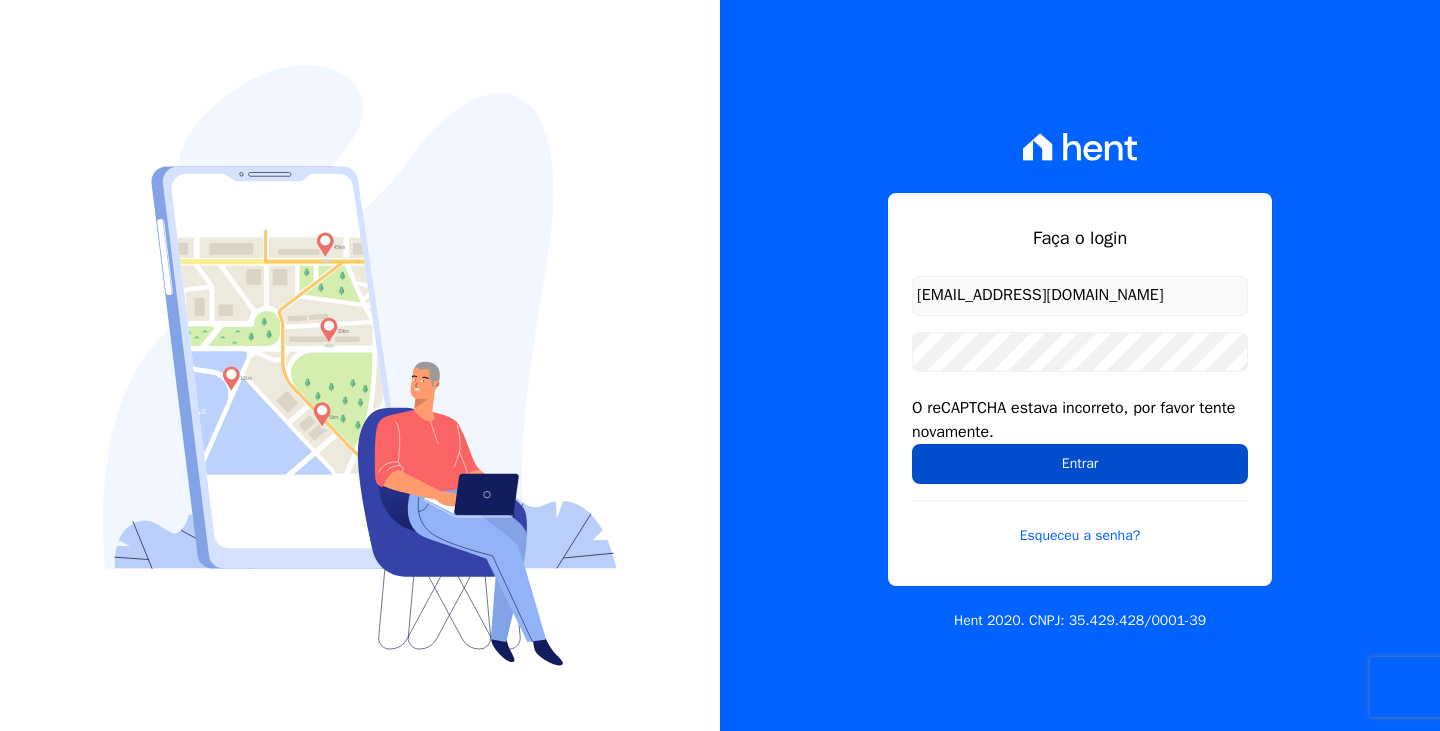click on "Entrar" at bounding box center (1080, 464) 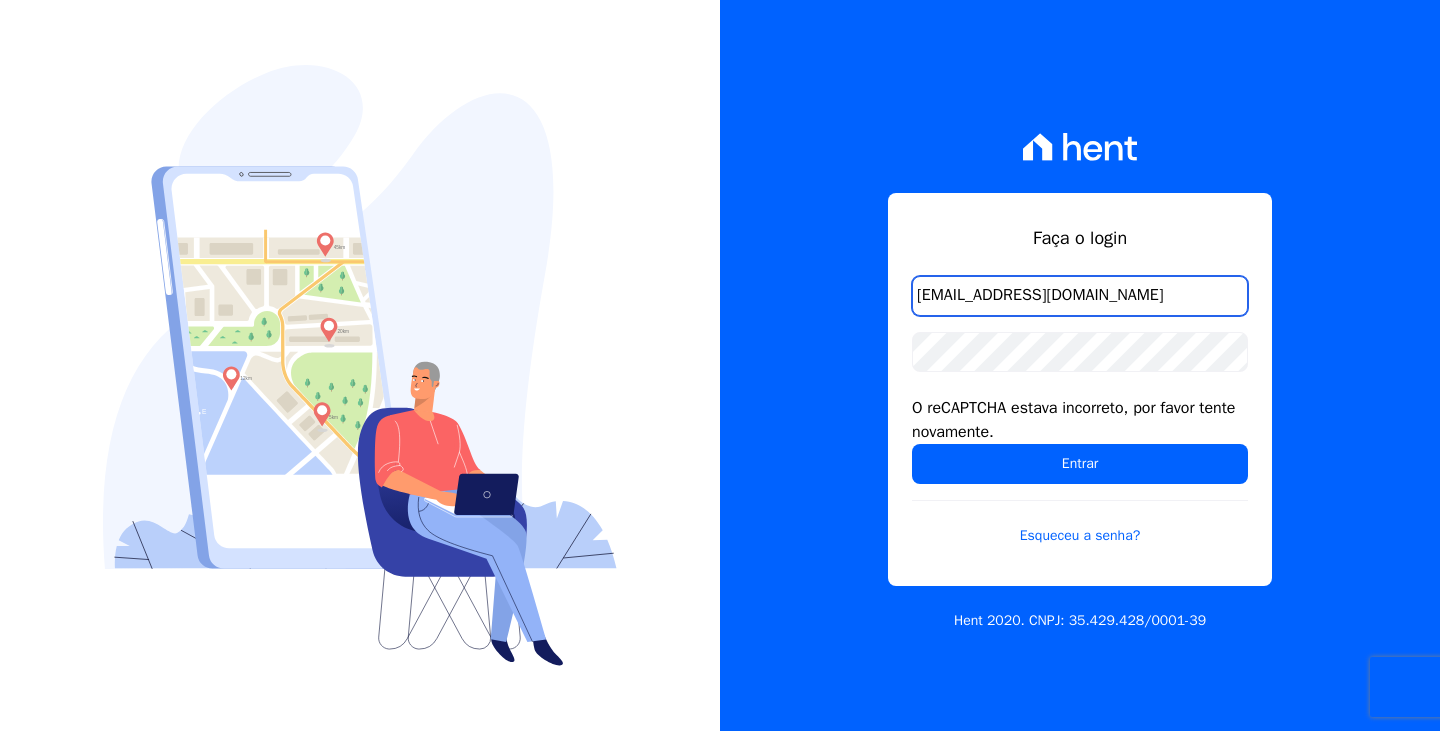 scroll, scrollTop: 0, scrollLeft: 0, axis: both 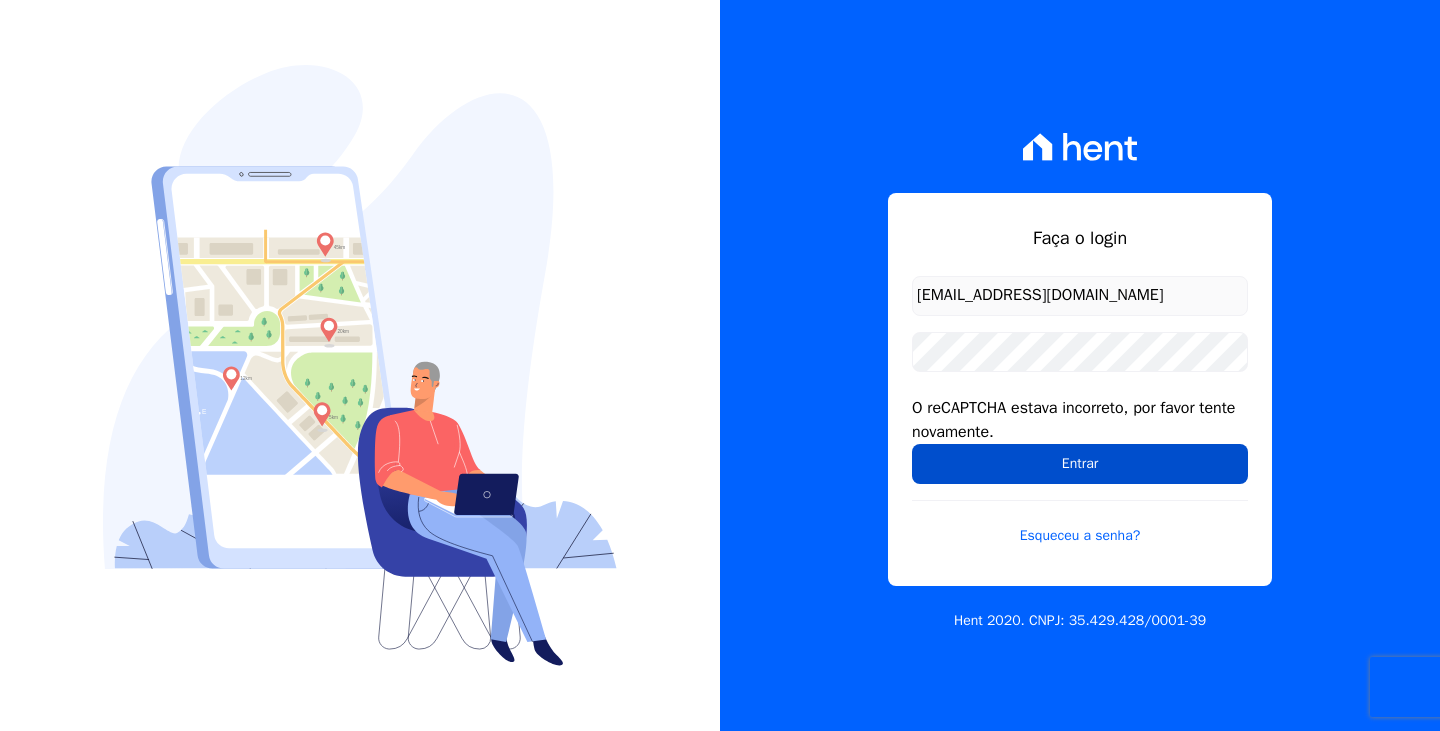 click on "Entrar" at bounding box center (1080, 464) 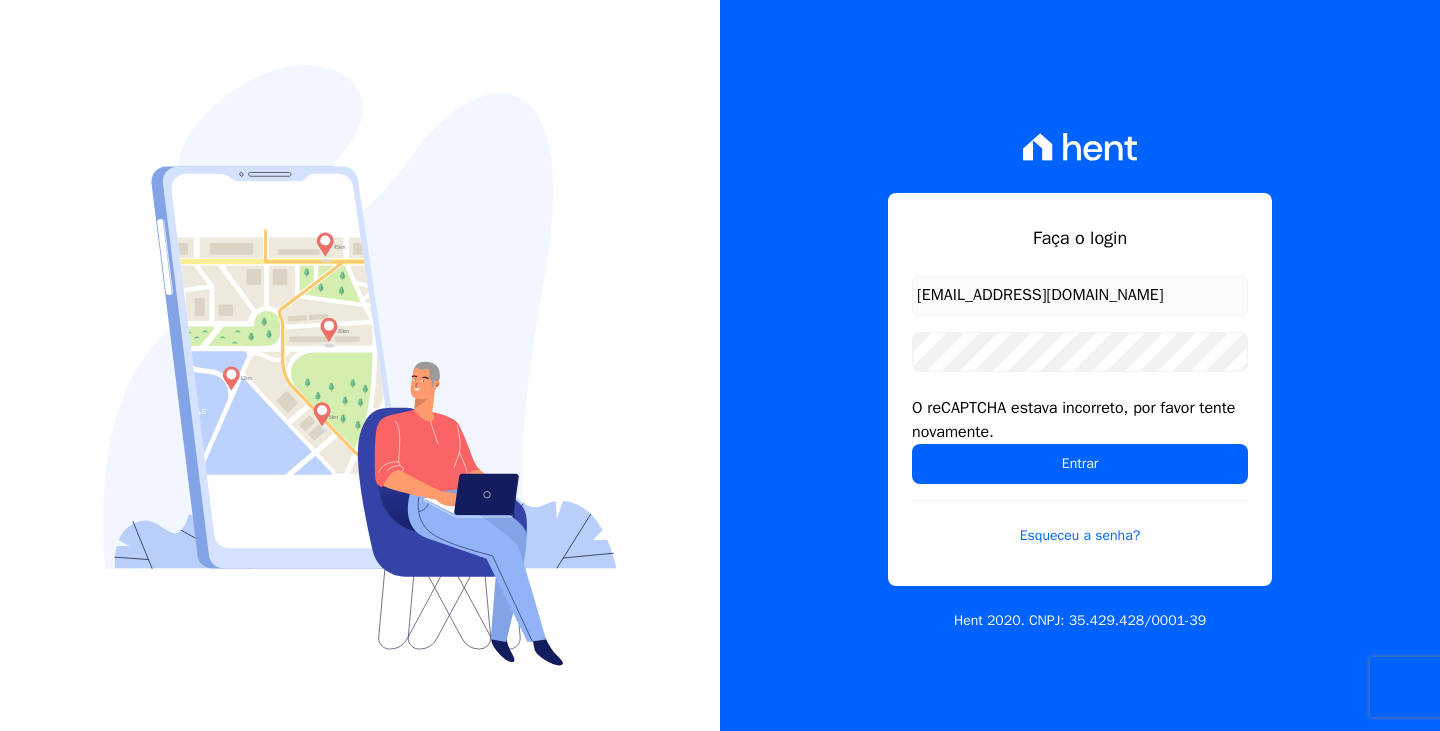 scroll, scrollTop: 0, scrollLeft: 0, axis: both 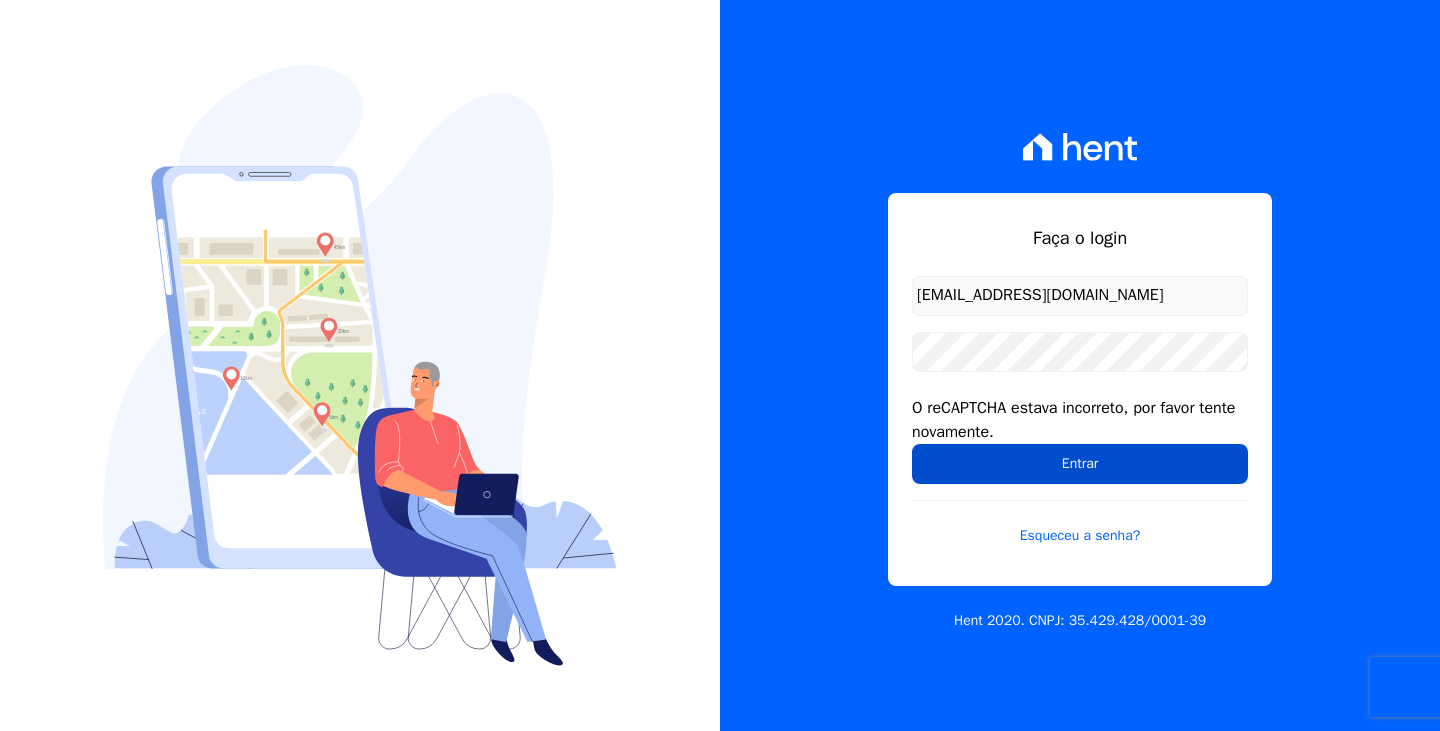 click on "Entrar" at bounding box center (1080, 464) 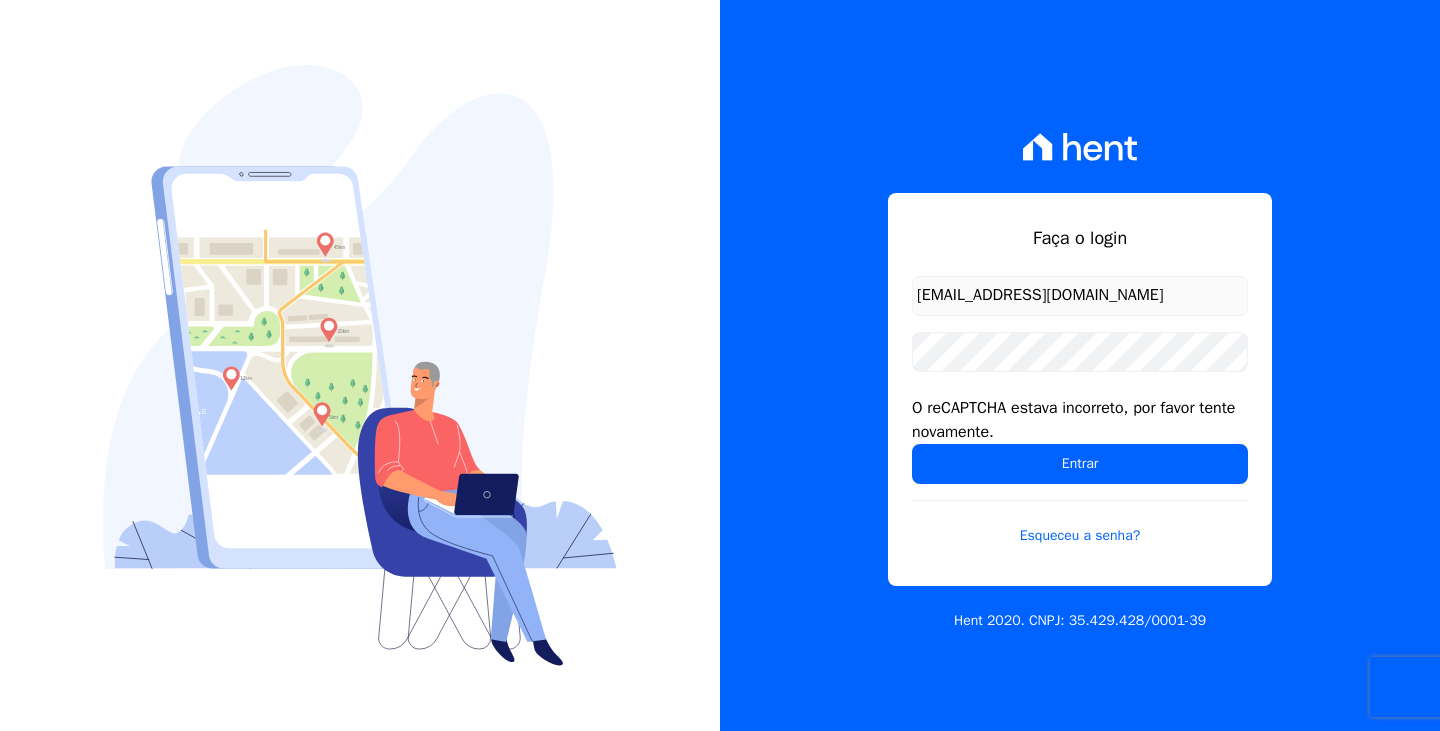 scroll, scrollTop: 0, scrollLeft: 0, axis: both 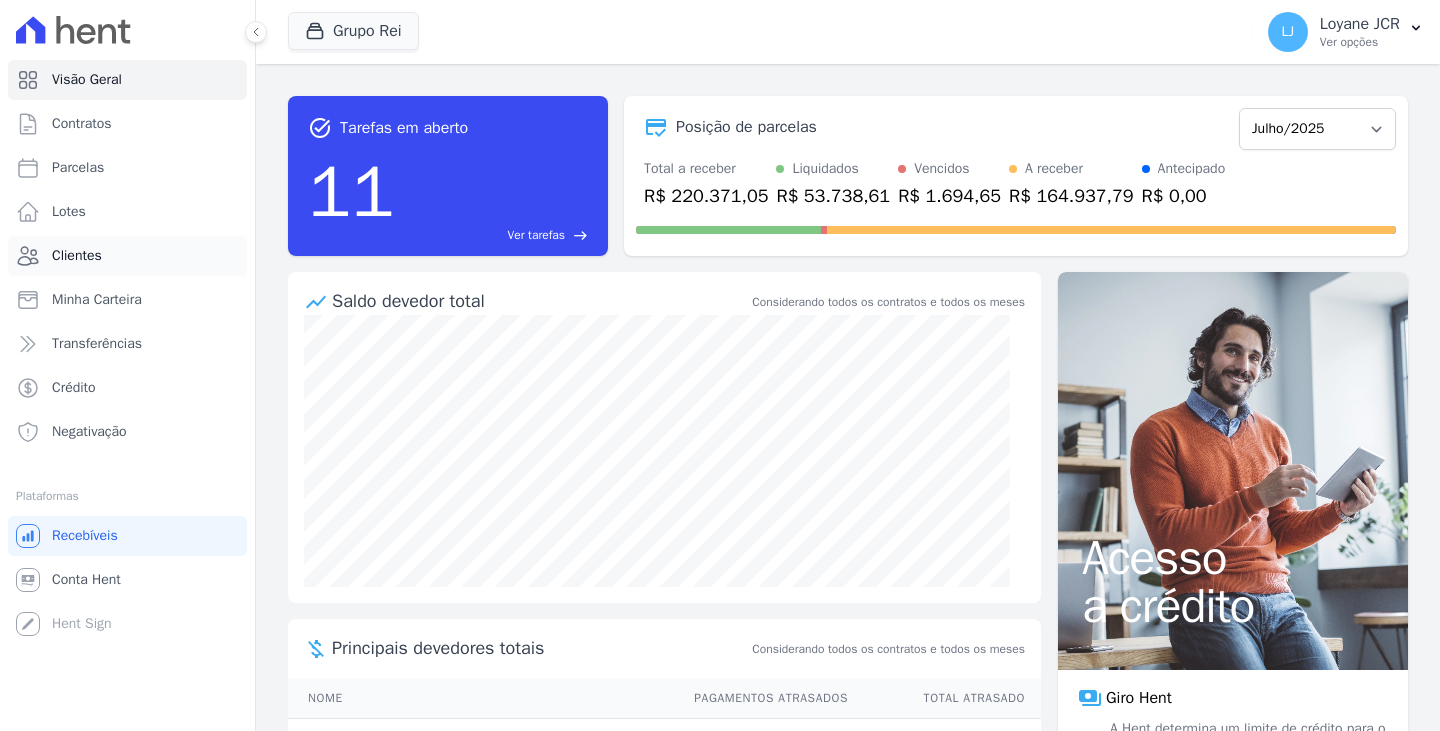 click on "Clientes" at bounding box center [127, 256] 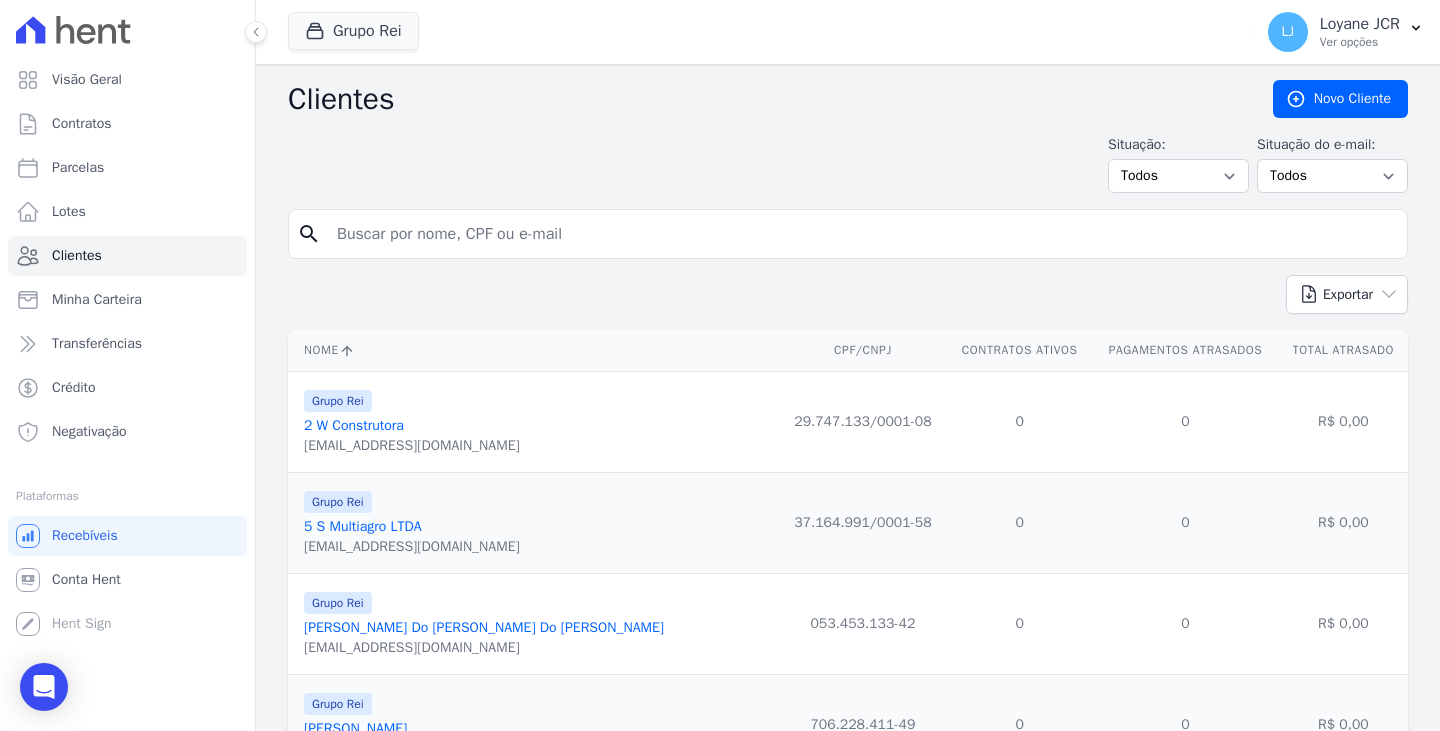 click at bounding box center (862, 234) 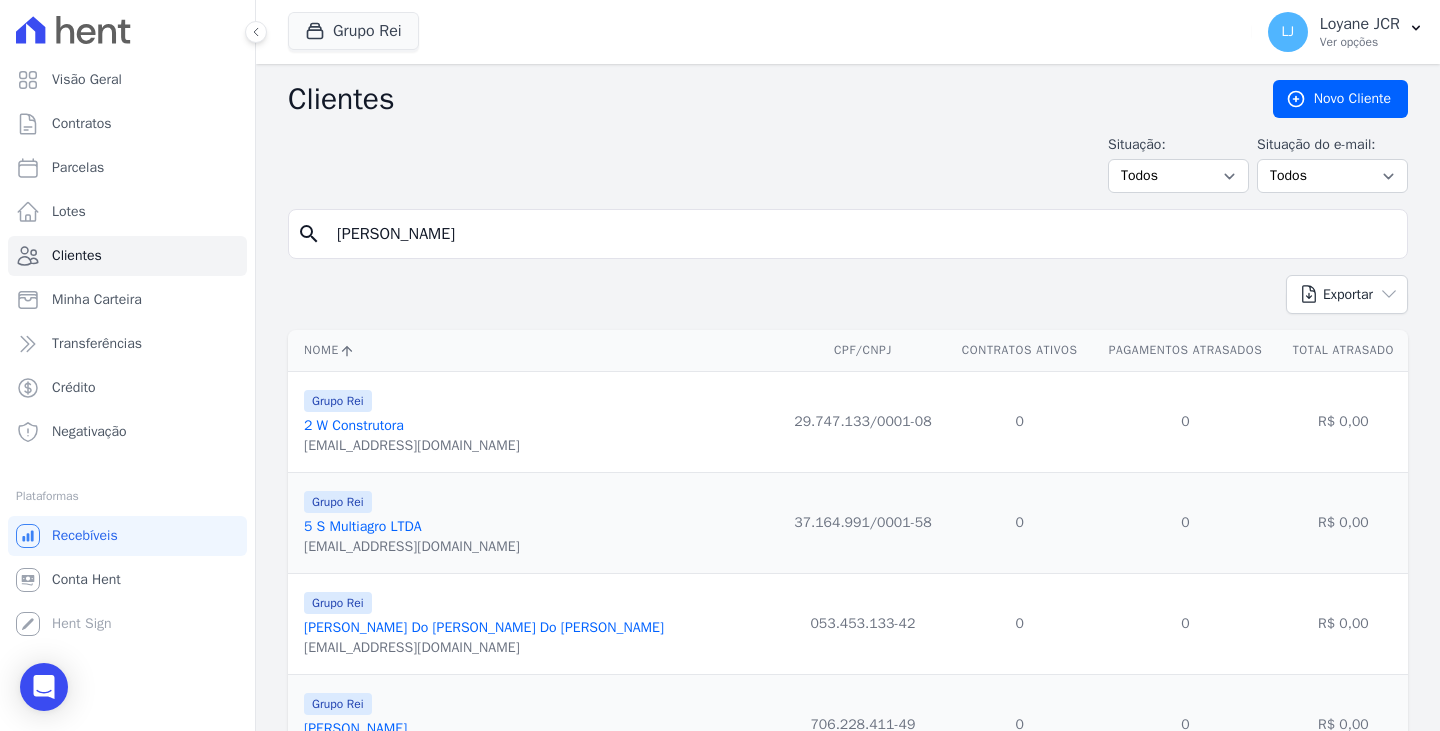 type on "cleusa arauj" 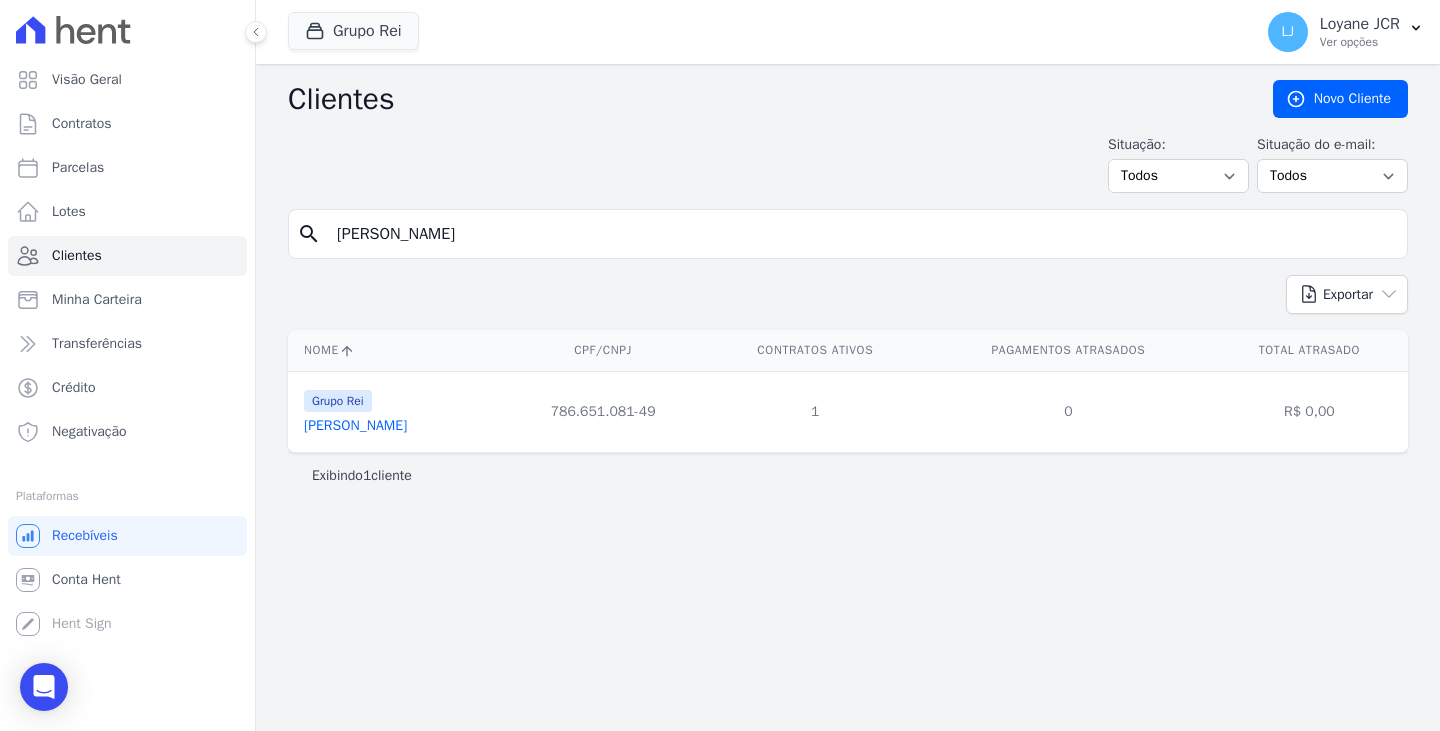click on "Cleusa Araujo Silva" at bounding box center [355, 425] 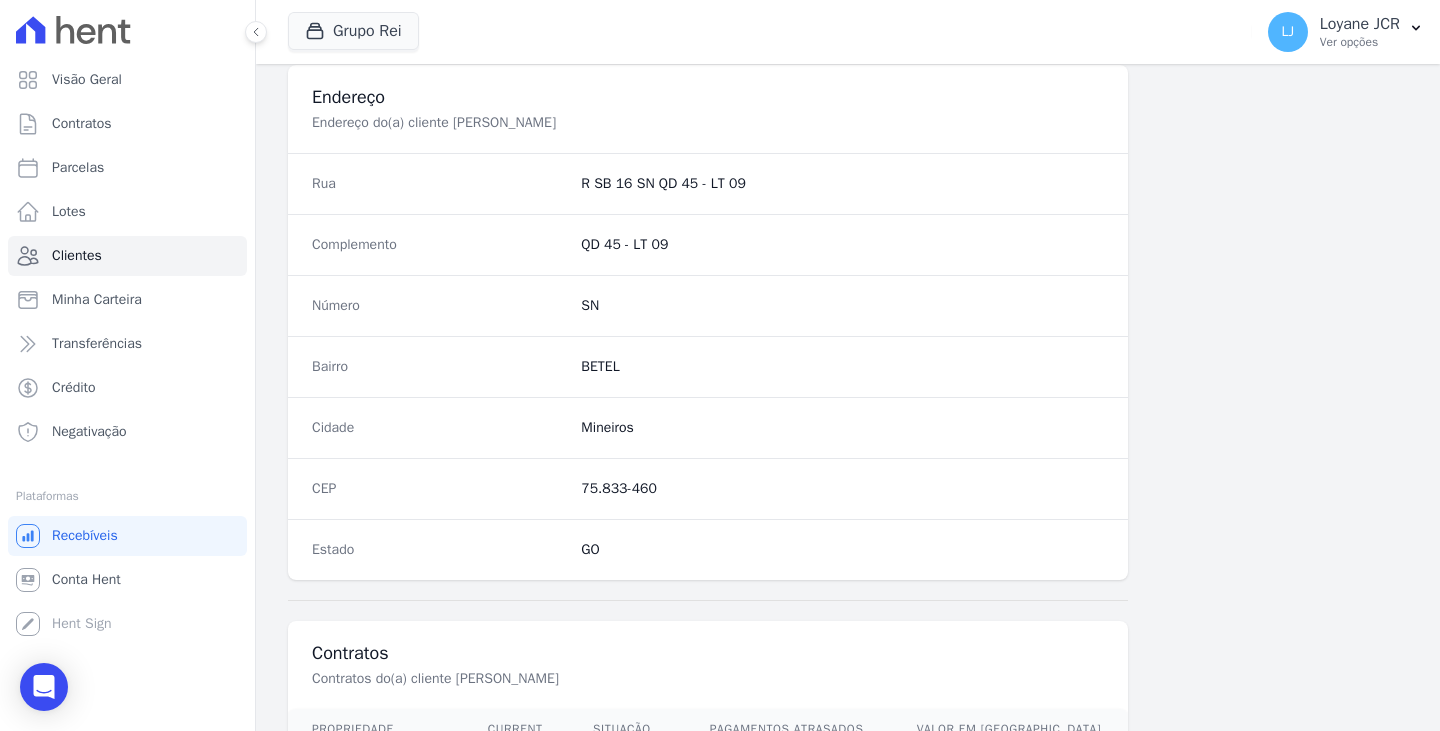 scroll, scrollTop: 1100, scrollLeft: 0, axis: vertical 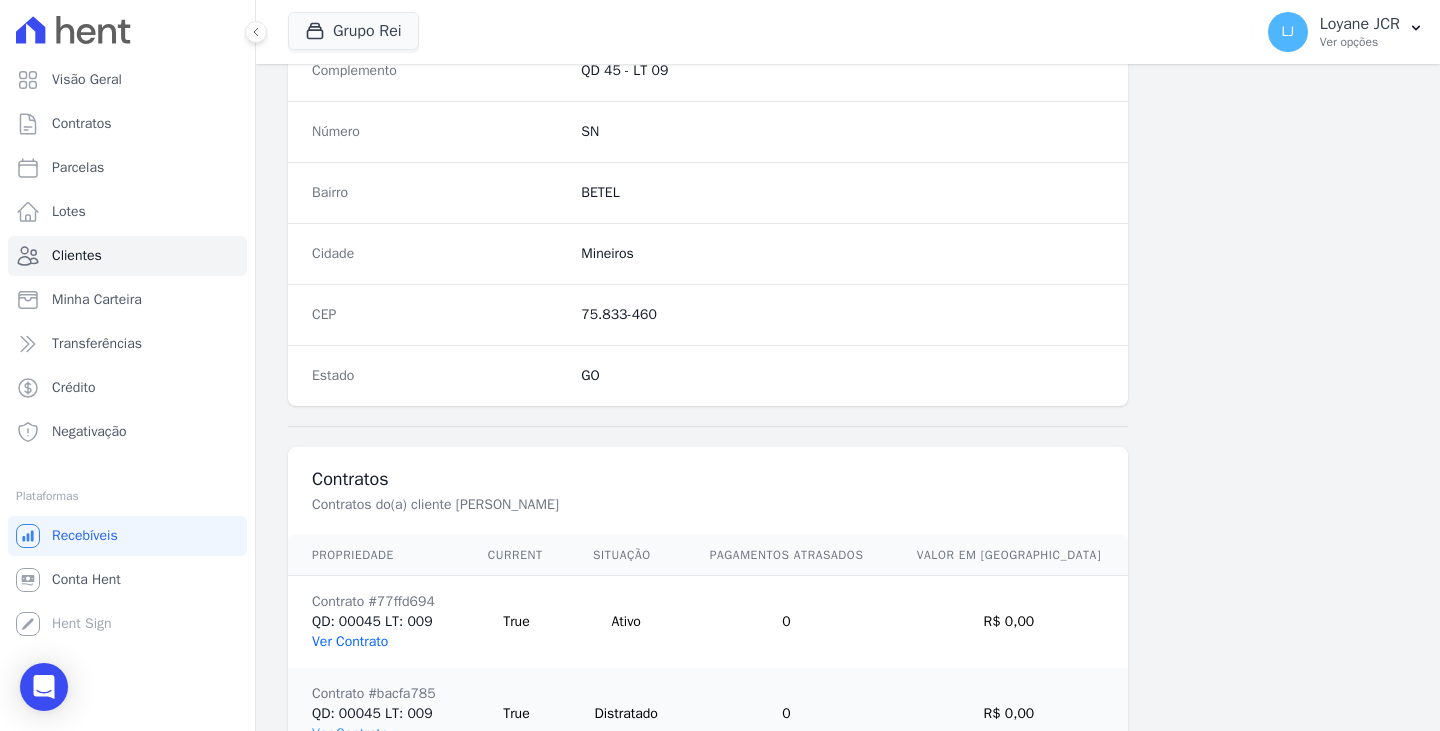 click on "Ver Contrato" at bounding box center (350, 641) 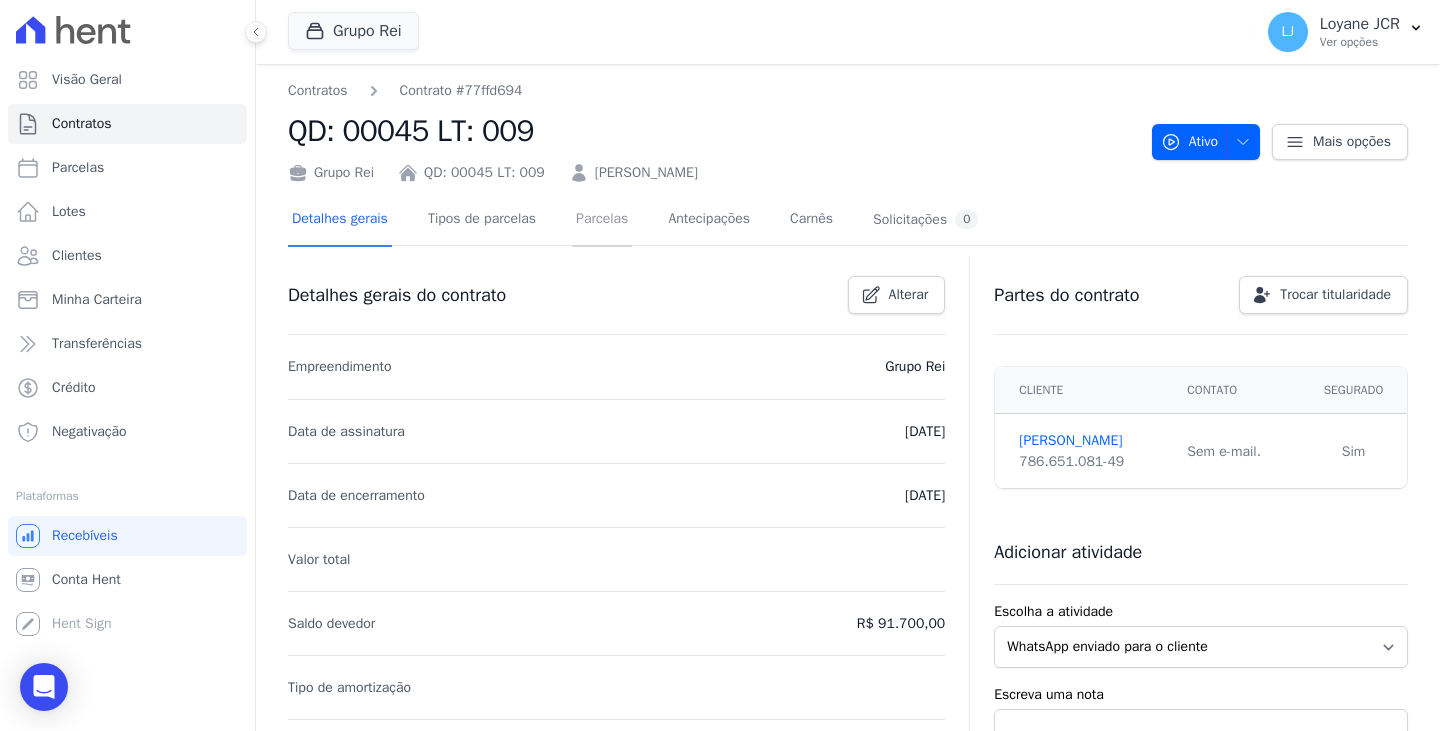 click on "Parcelas" at bounding box center [602, 220] 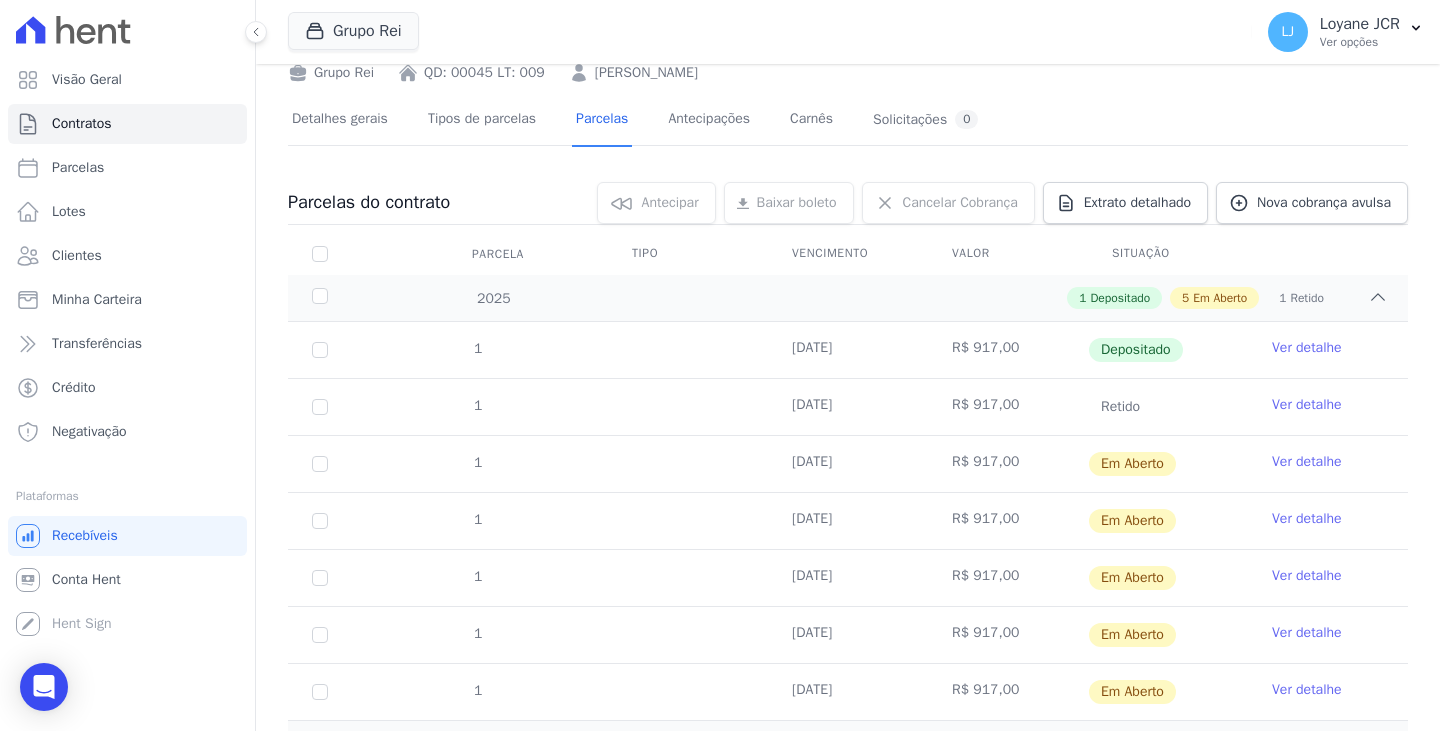 scroll, scrollTop: 200, scrollLeft: 0, axis: vertical 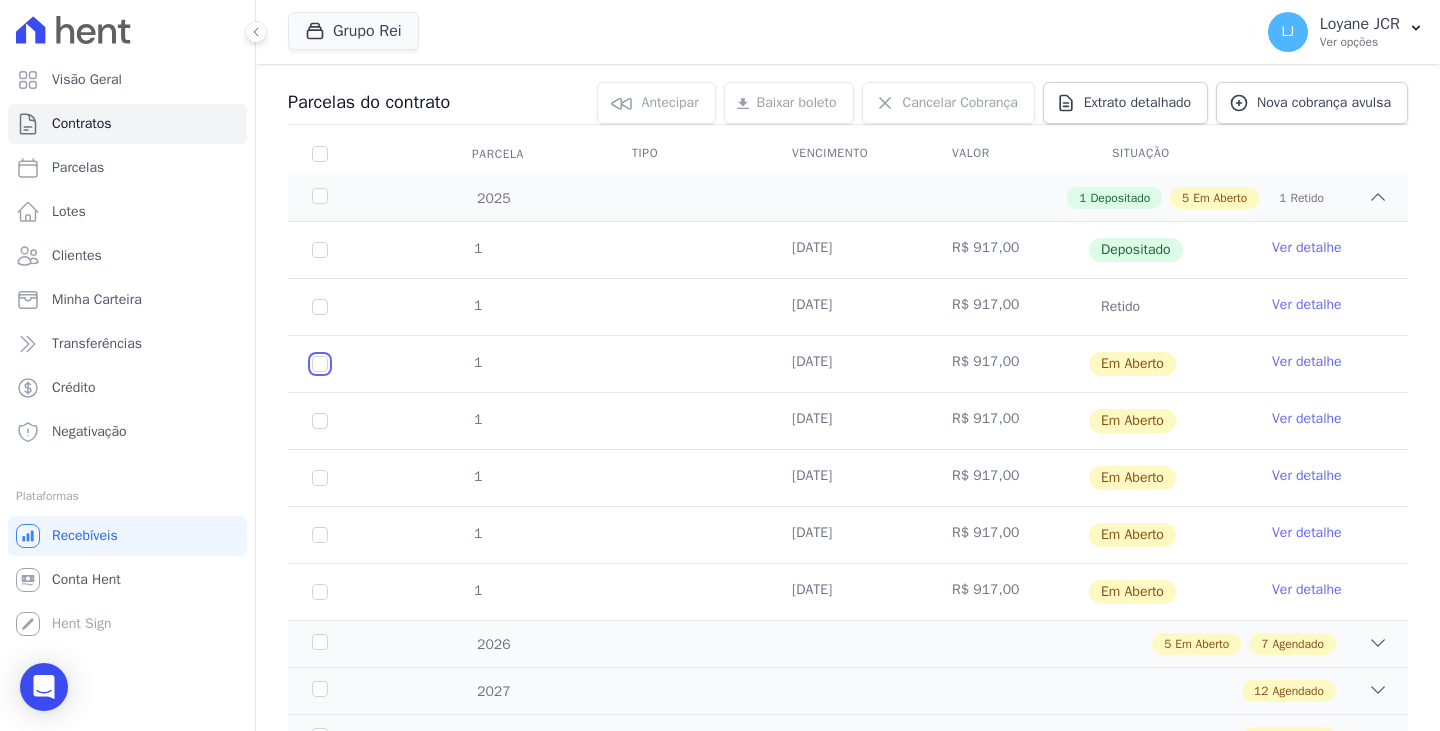 click at bounding box center (320, 364) 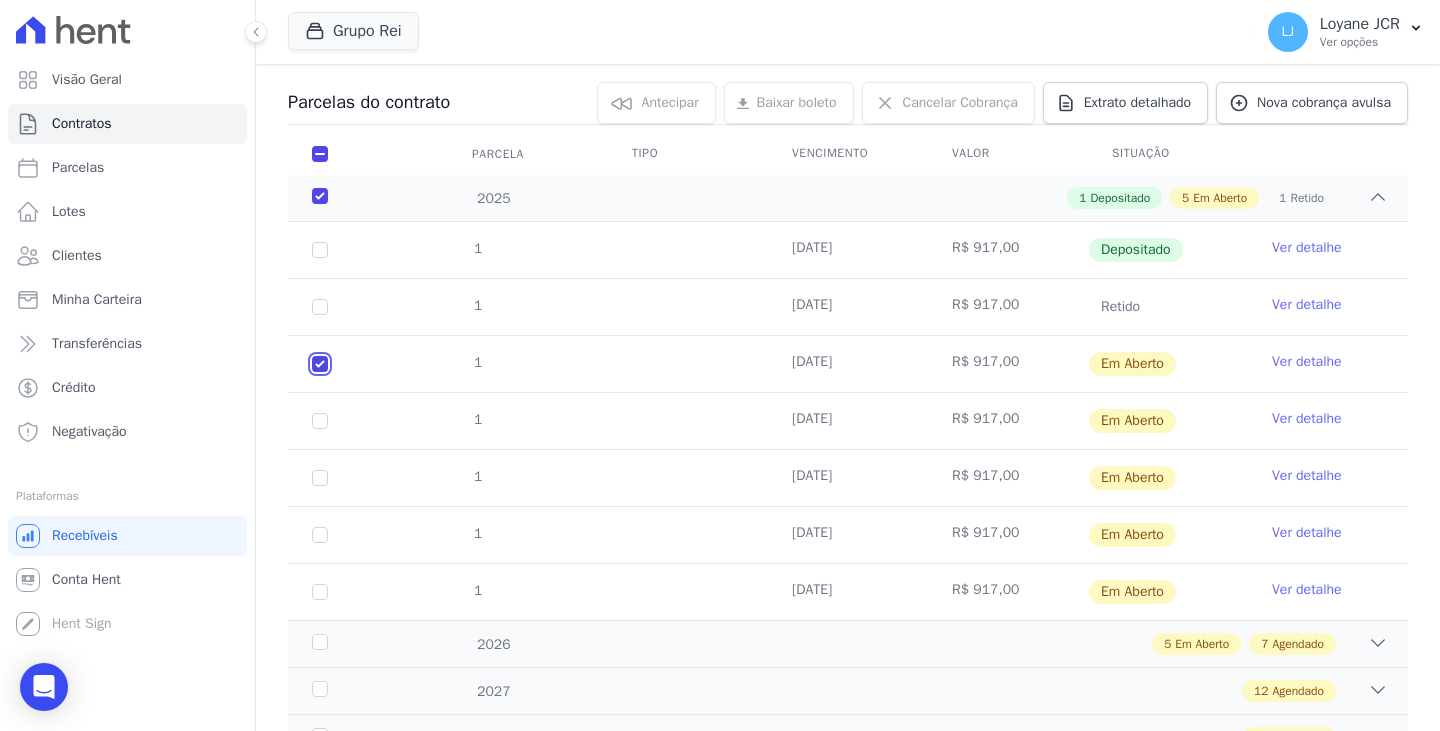checkbox on "true" 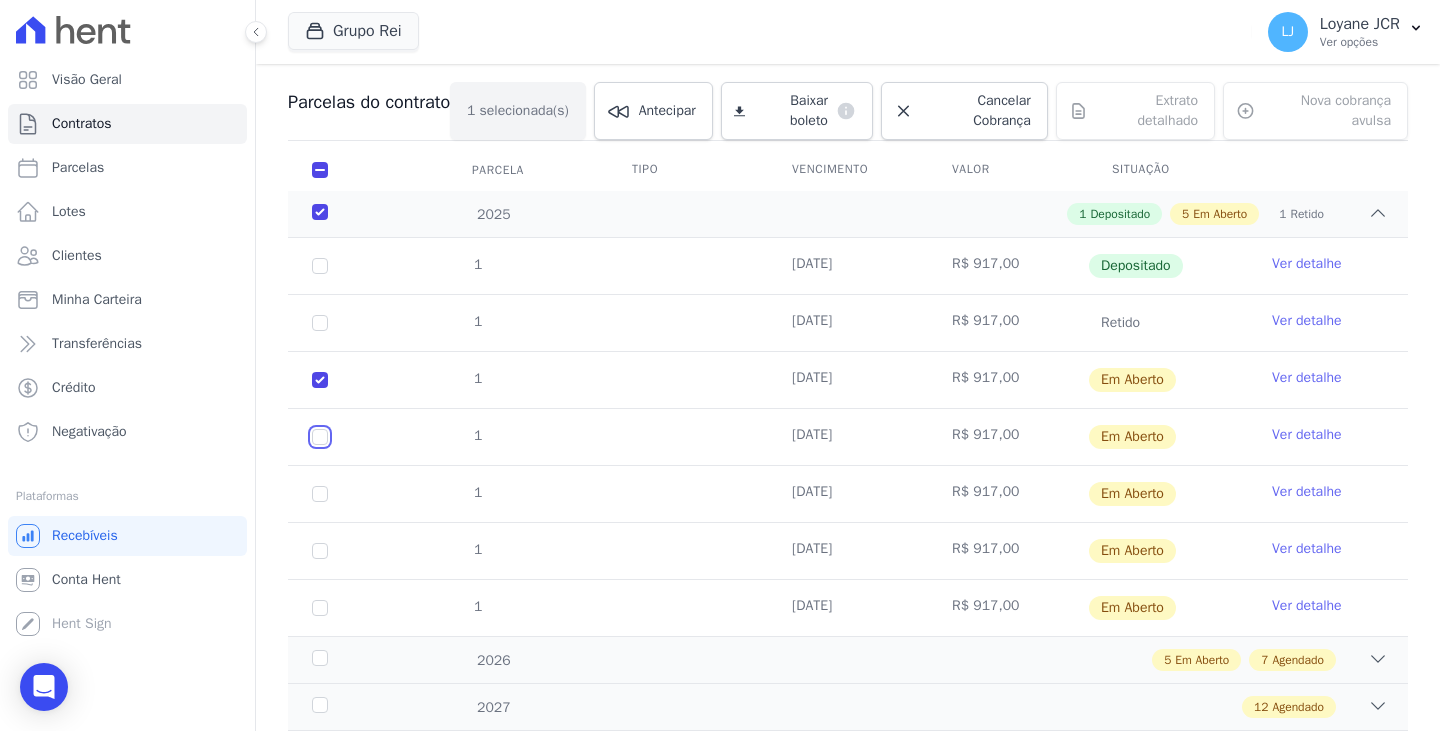 click at bounding box center [320, 380] 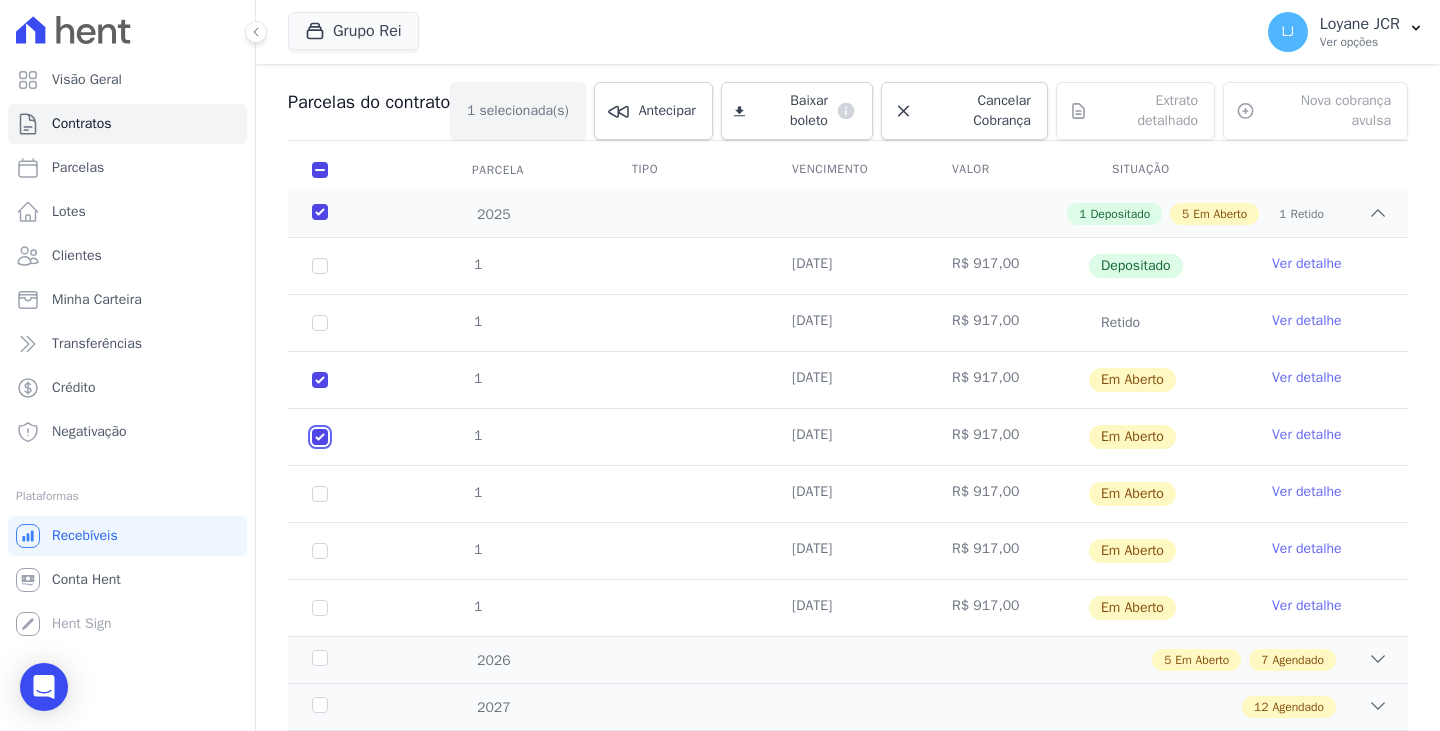 checkbox on "true" 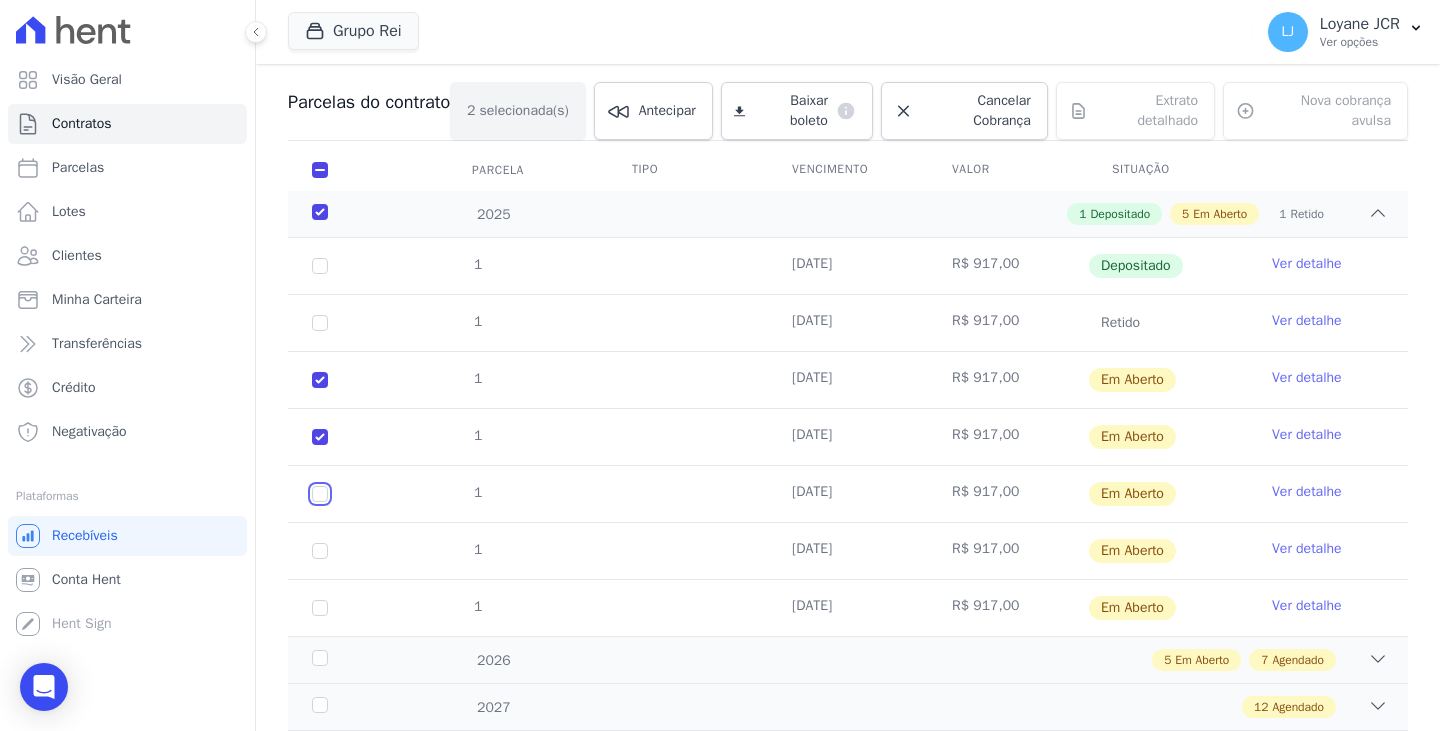 click at bounding box center [320, 380] 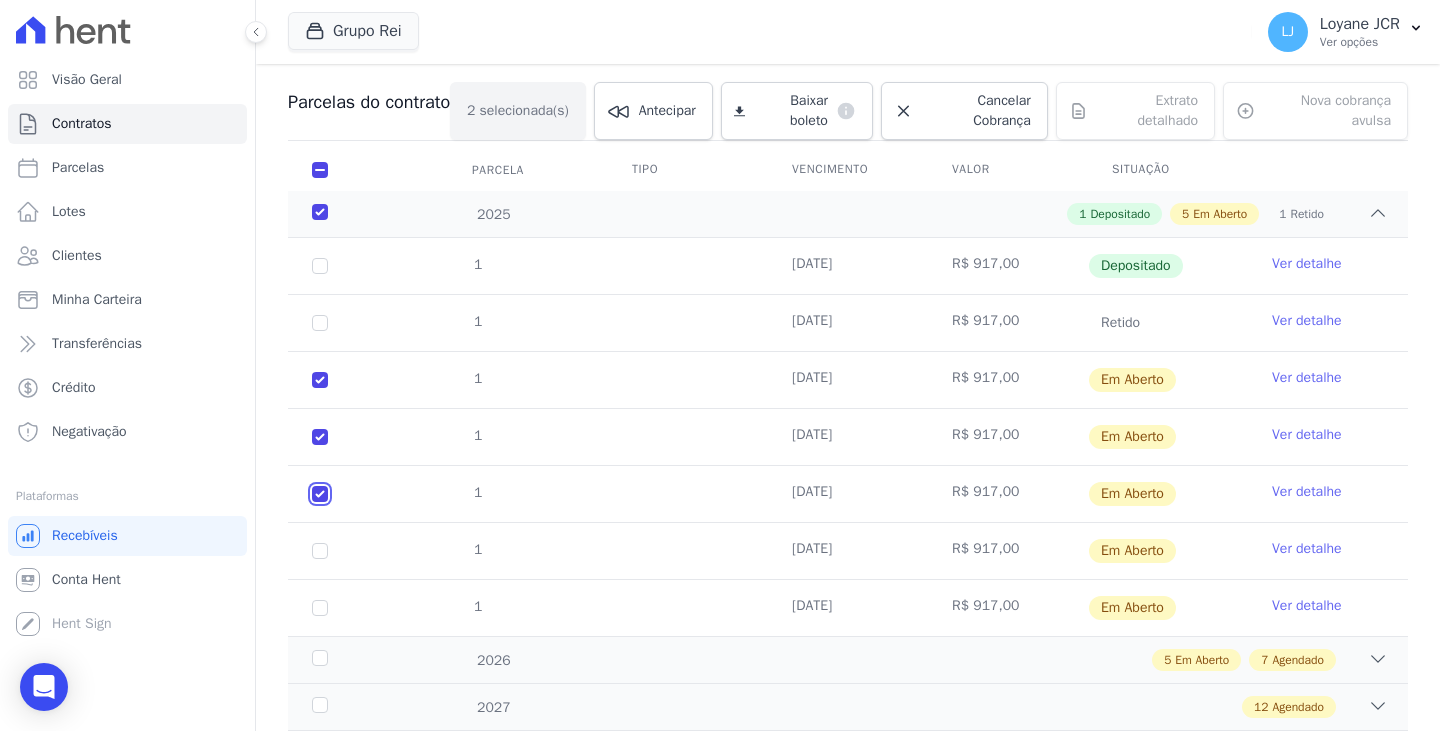 checkbox on "true" 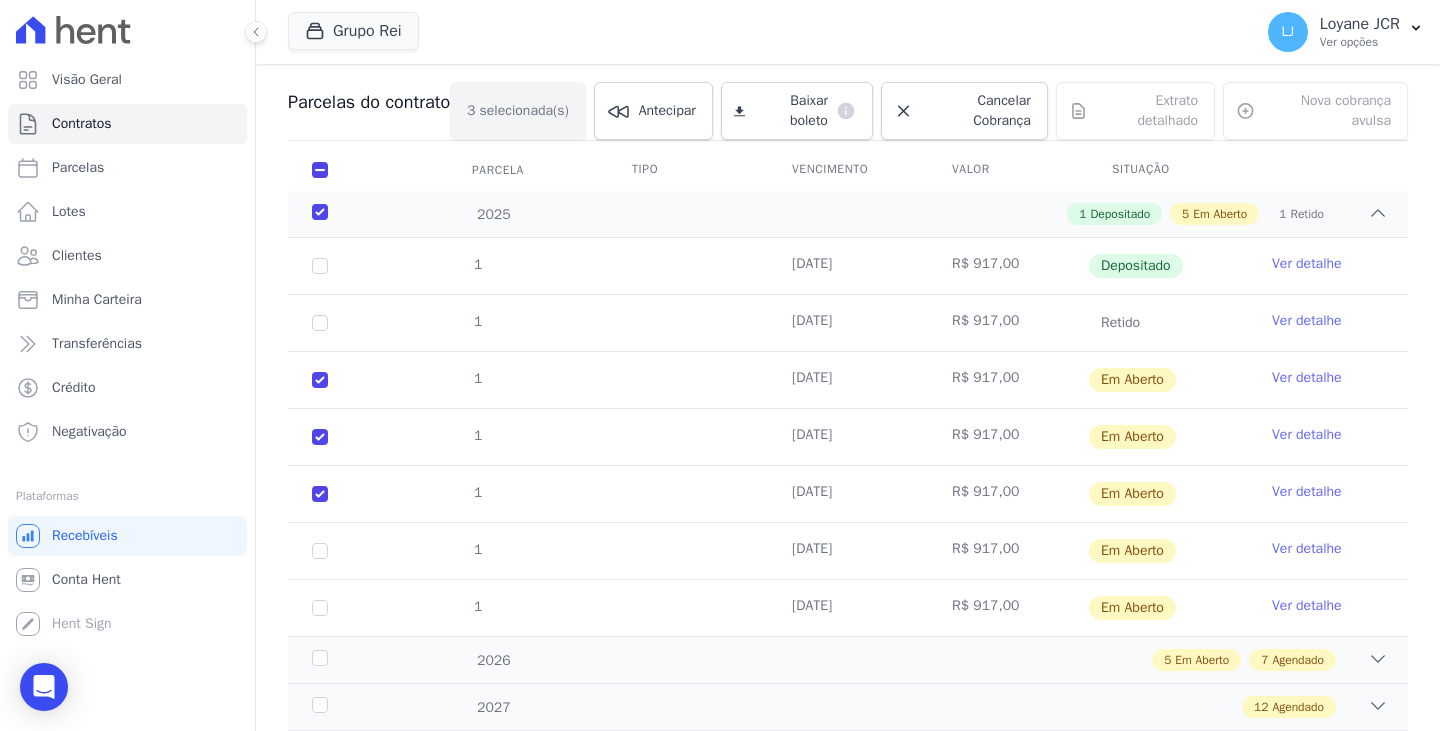 click on "1" at bounding box center [320, 551] 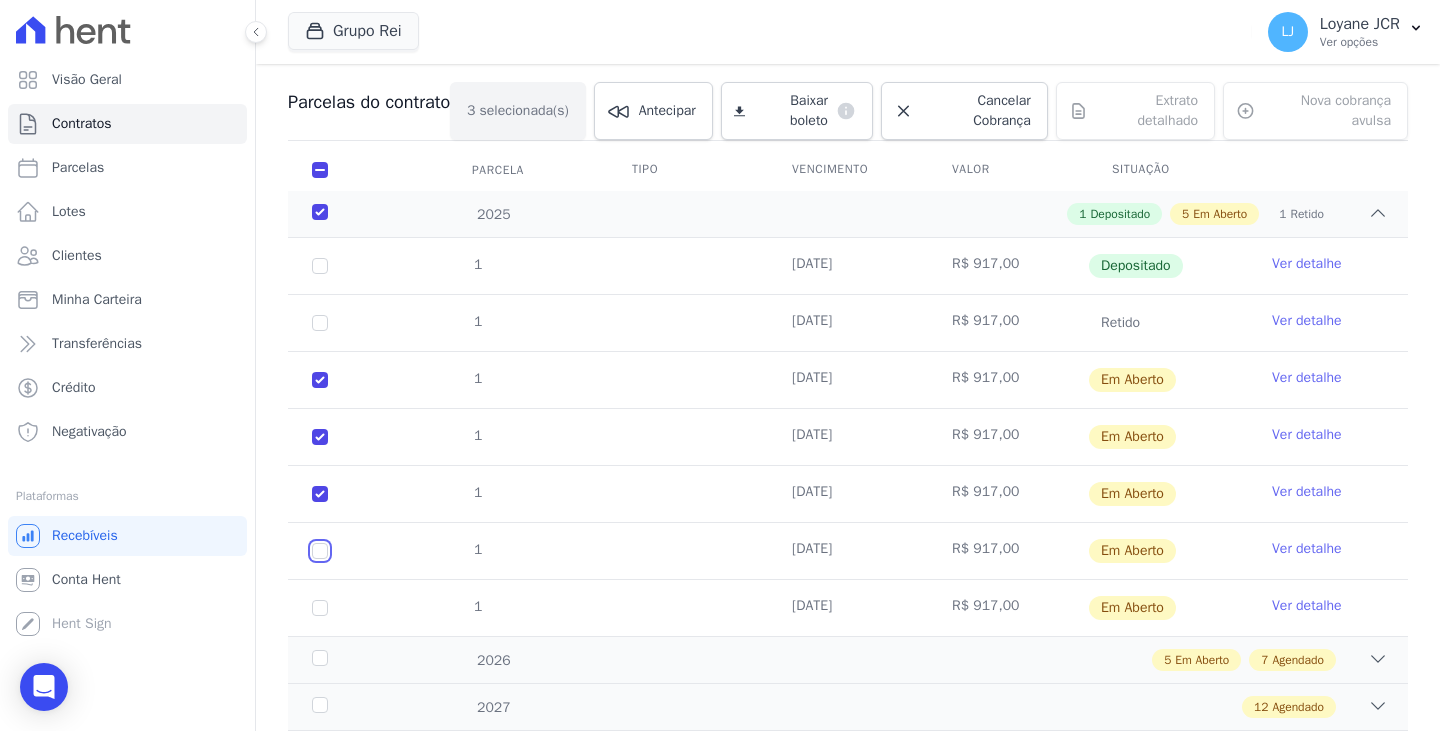 drag, startPoint x: 323, startPoint y: 552, endPoint x: 322, endPoint y: 597, distance: 45.01111 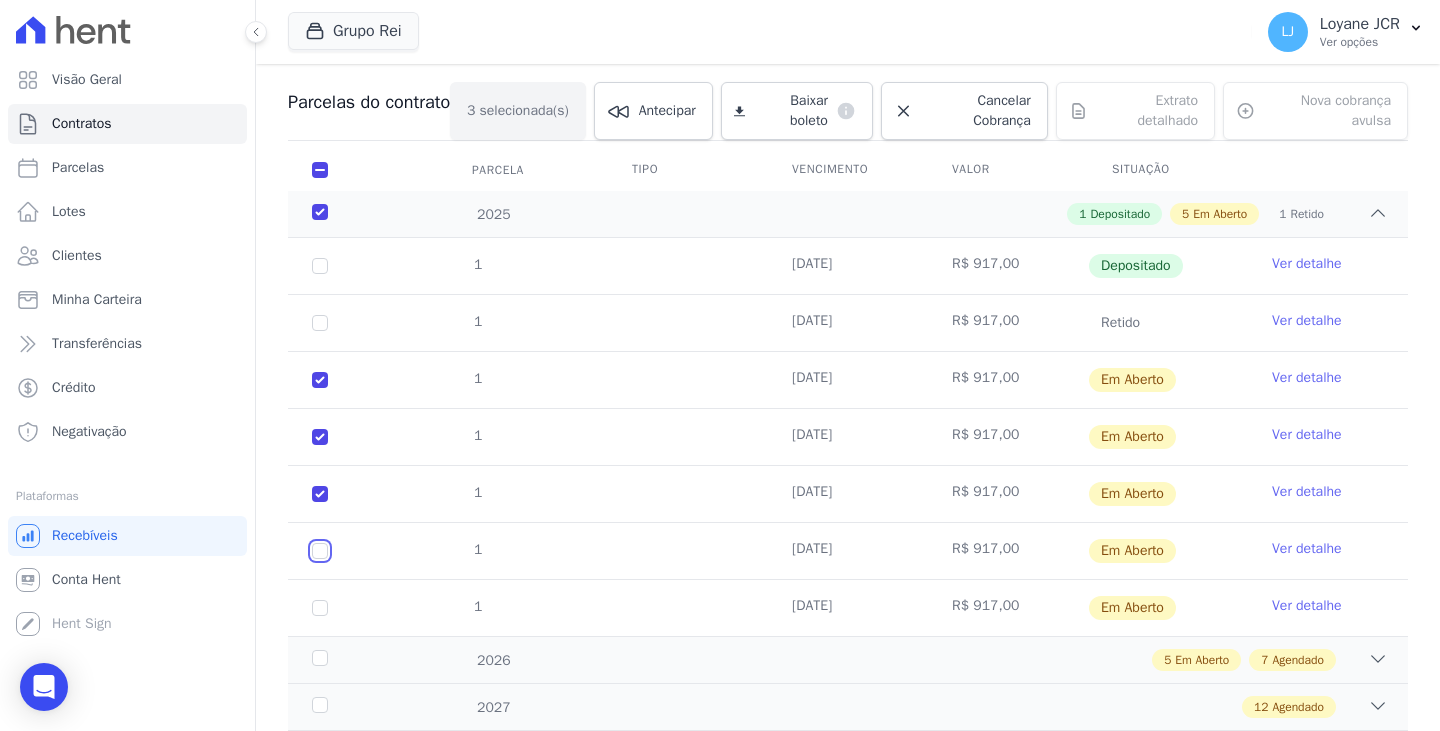 click at bounding box center [320, 380] 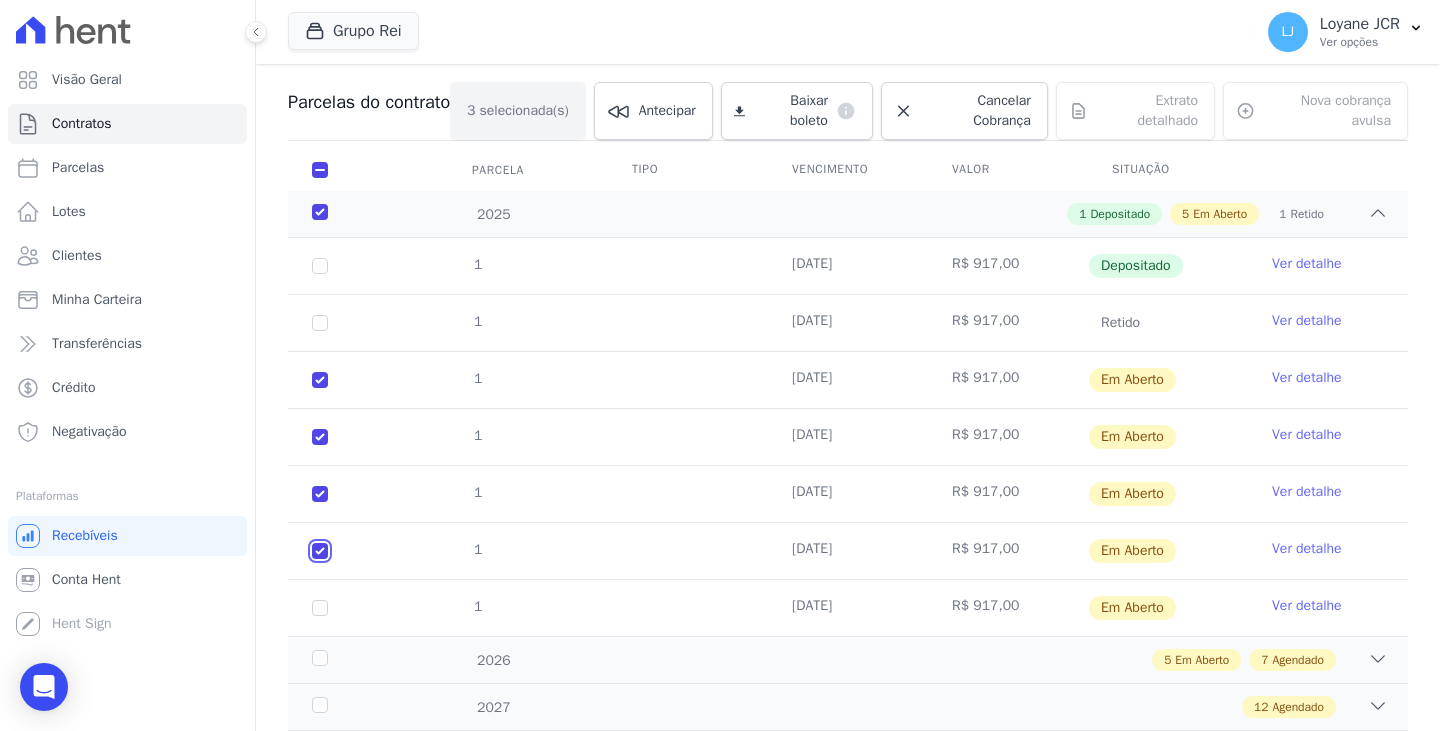 checkbox on "true" 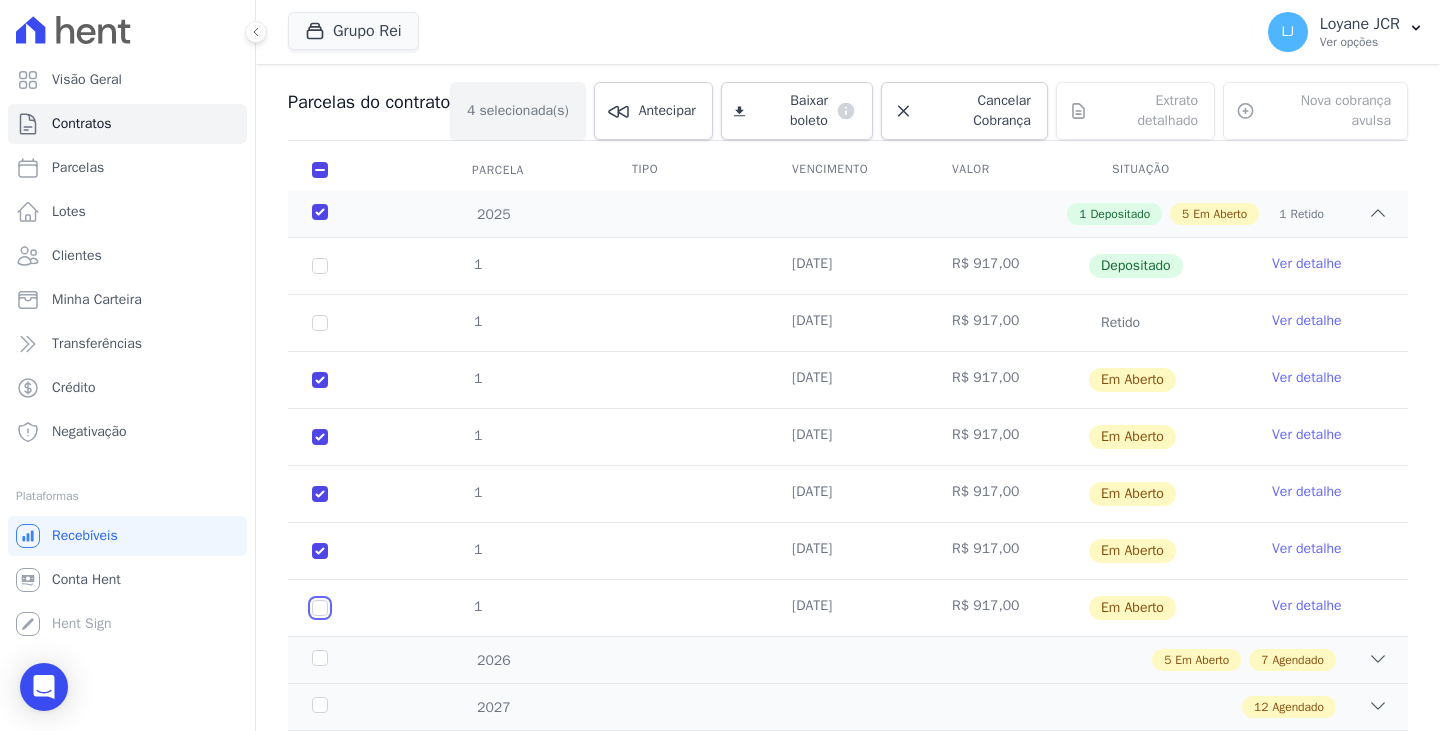 click at bounding box center [320, 380] 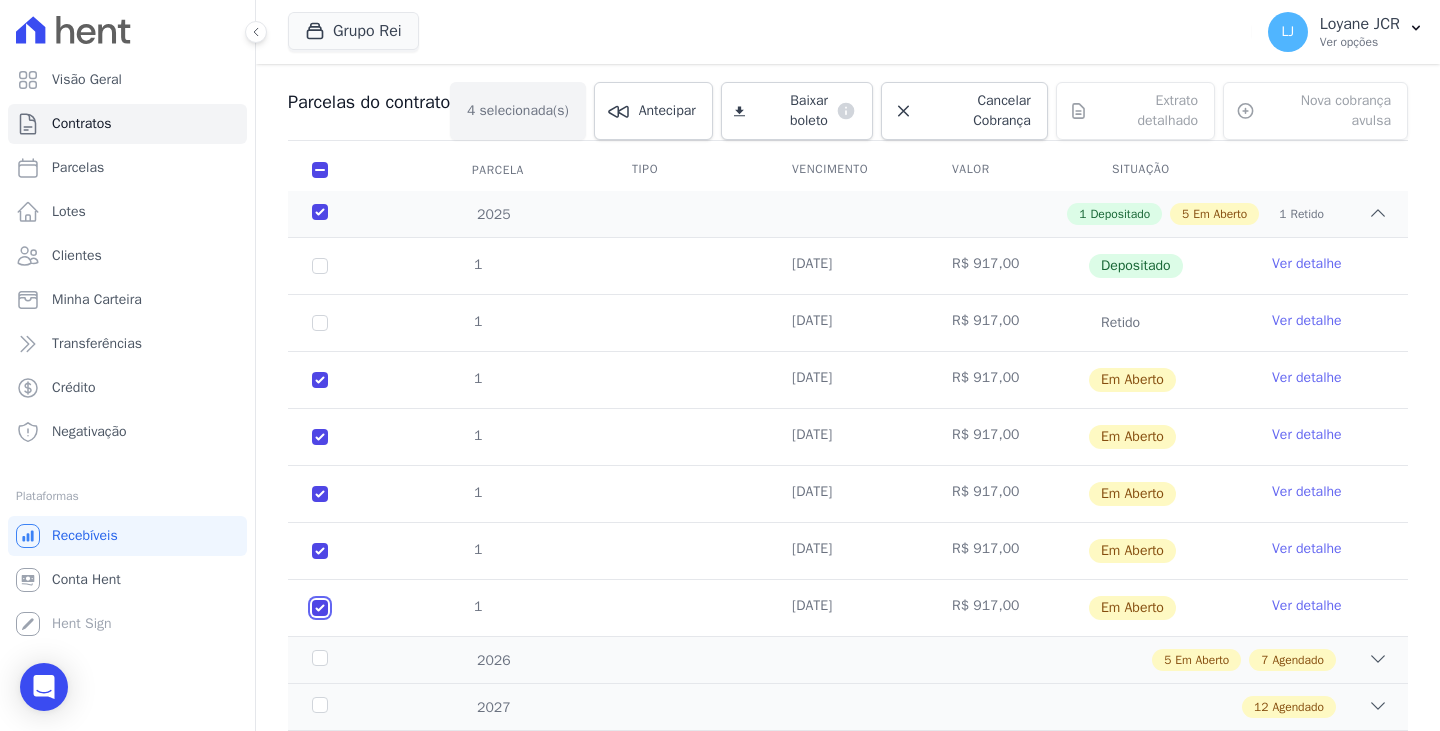 checkbox on "true" 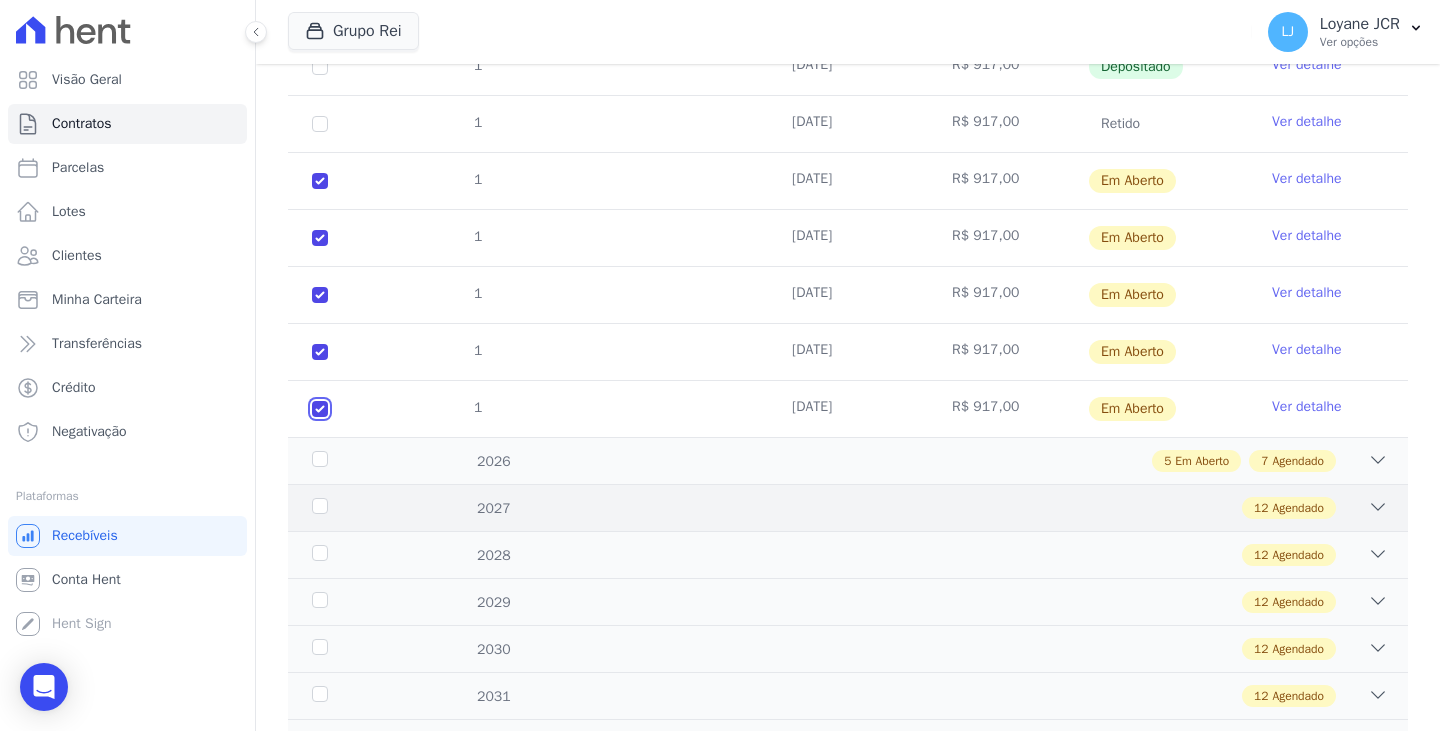 scroll, scrollTop: 400, scrollLeft: 0, axis: vertical 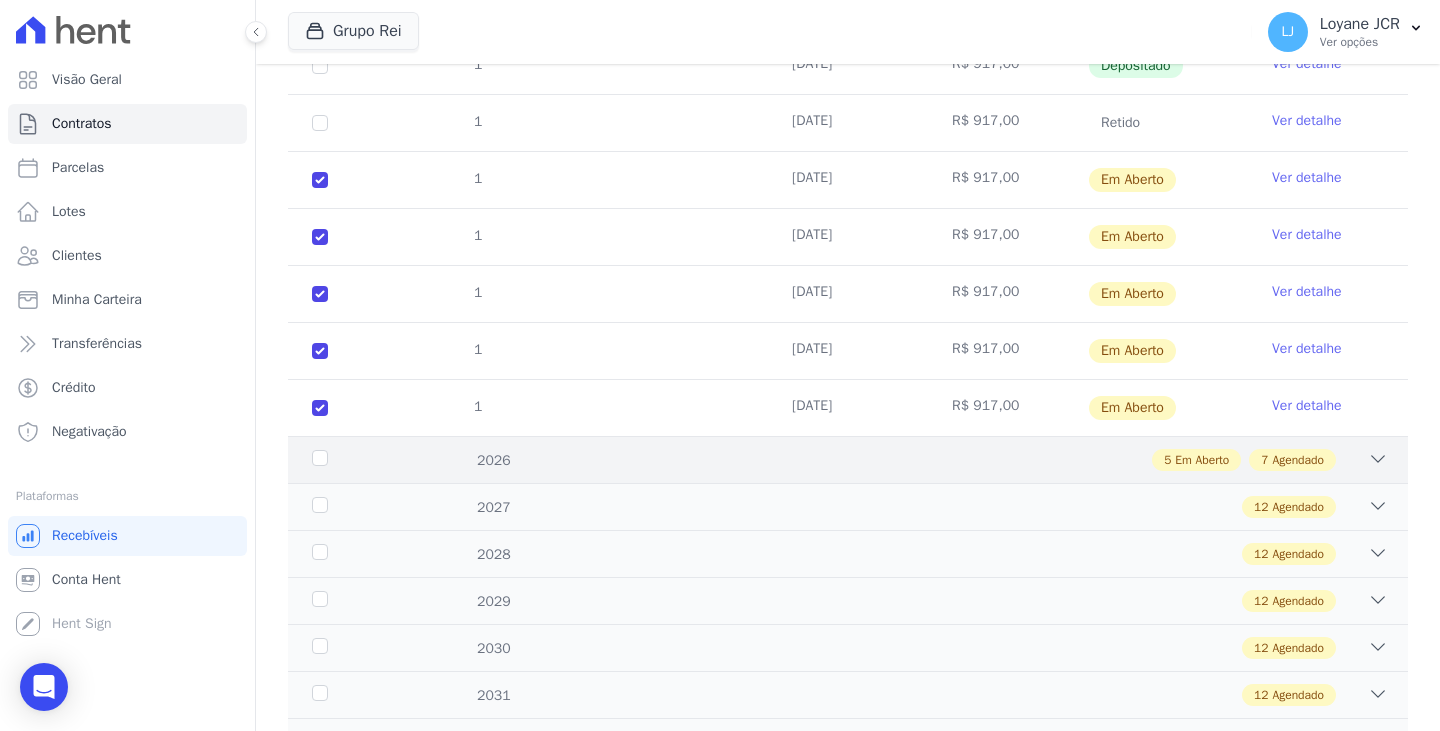 click on "2026
5
Em Aberto
7
Agendado" at bounding box center (848, 459) 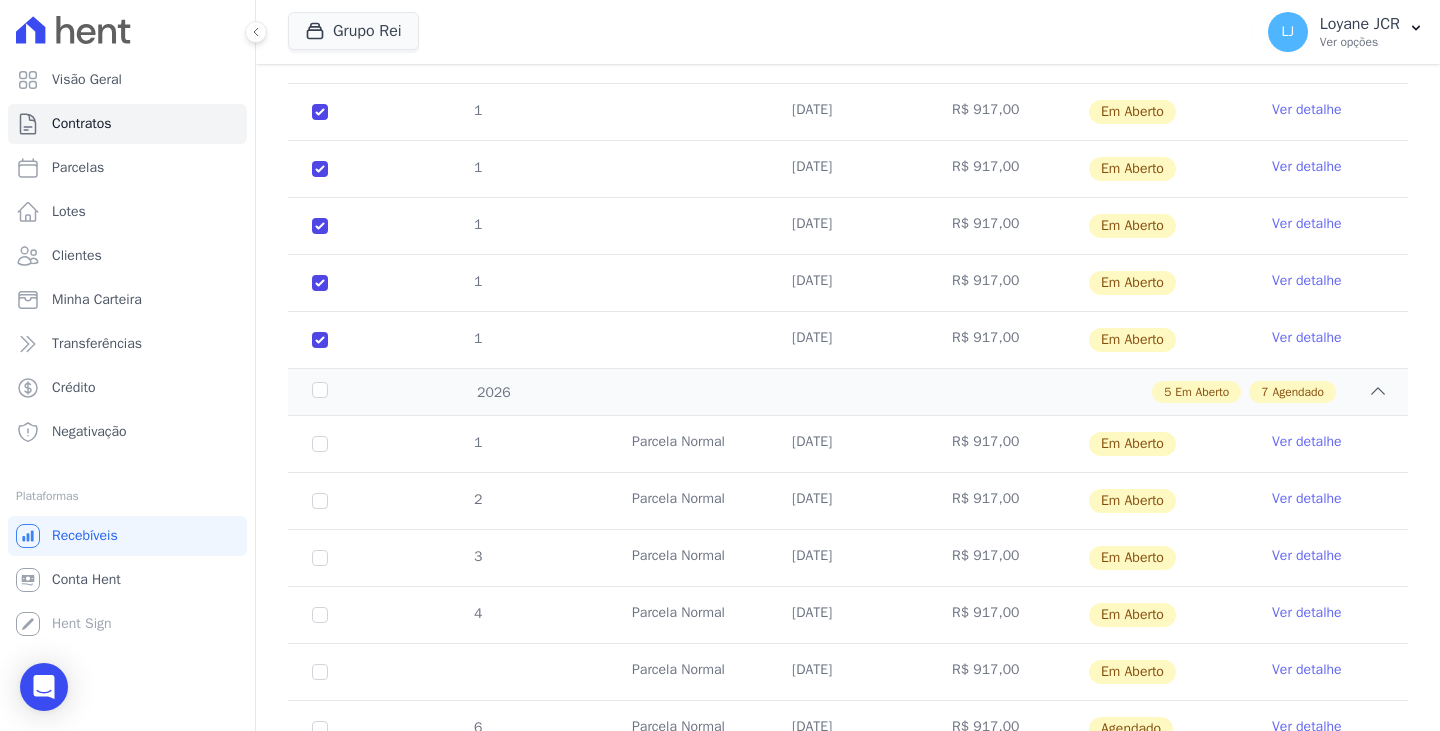 scroll, scrollTop: 600, scrollLeft: 0, axis: vertical 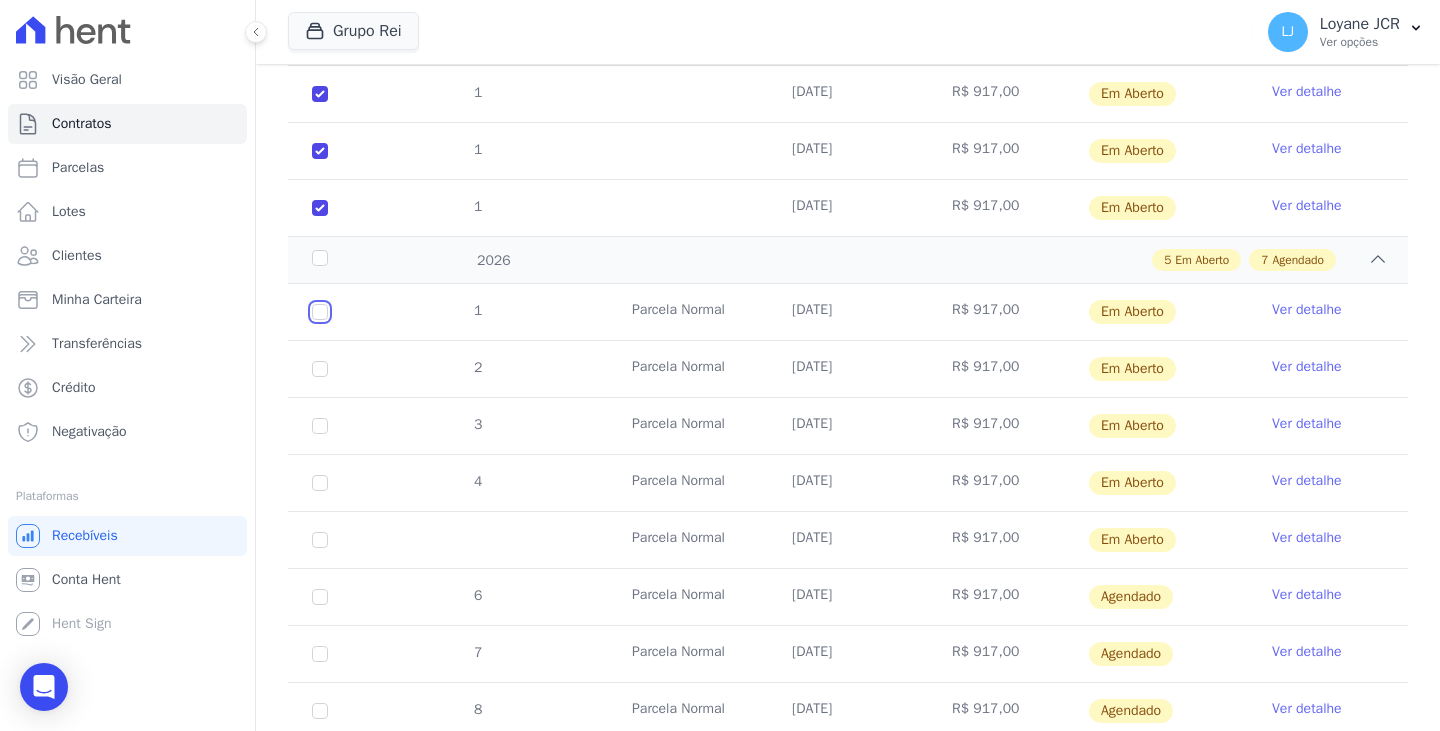 click at bounding box center (320, 312) 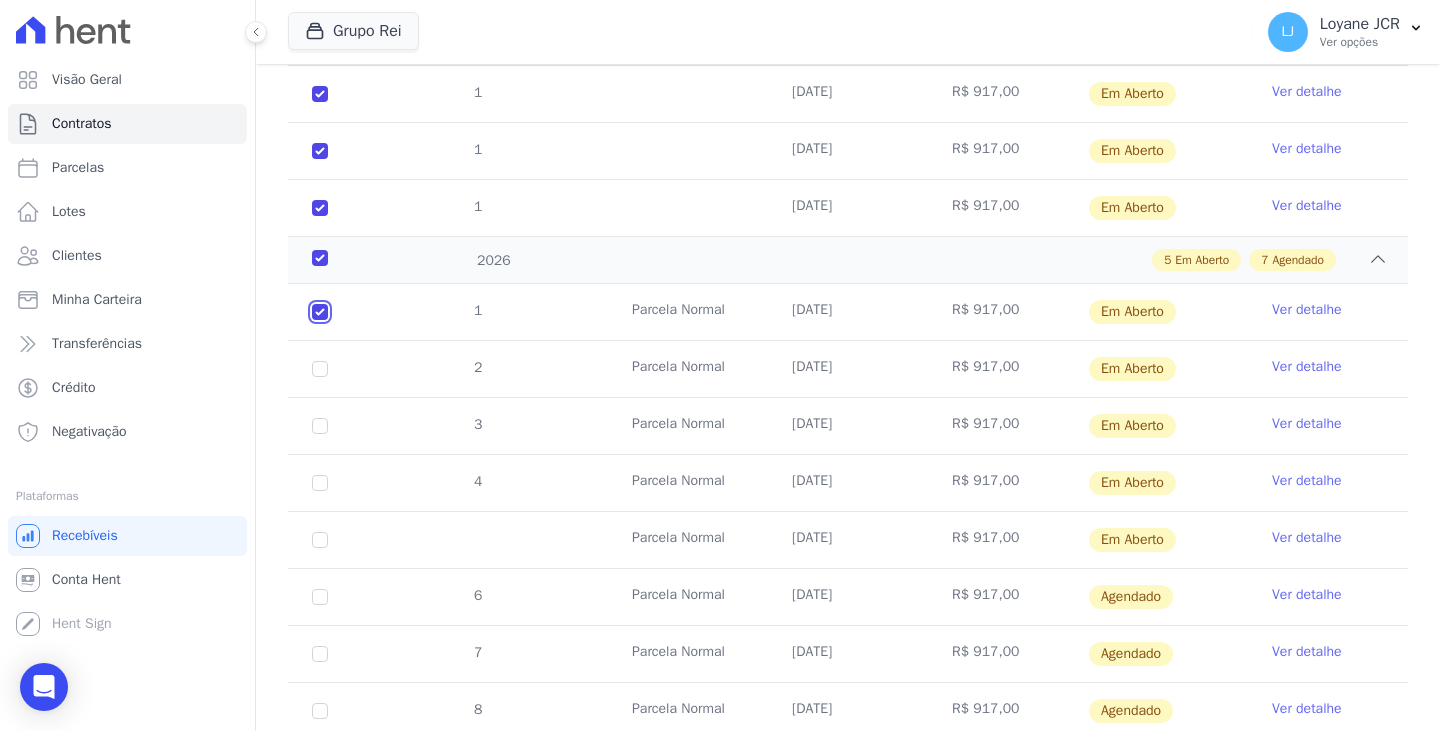 checkbox on "true" 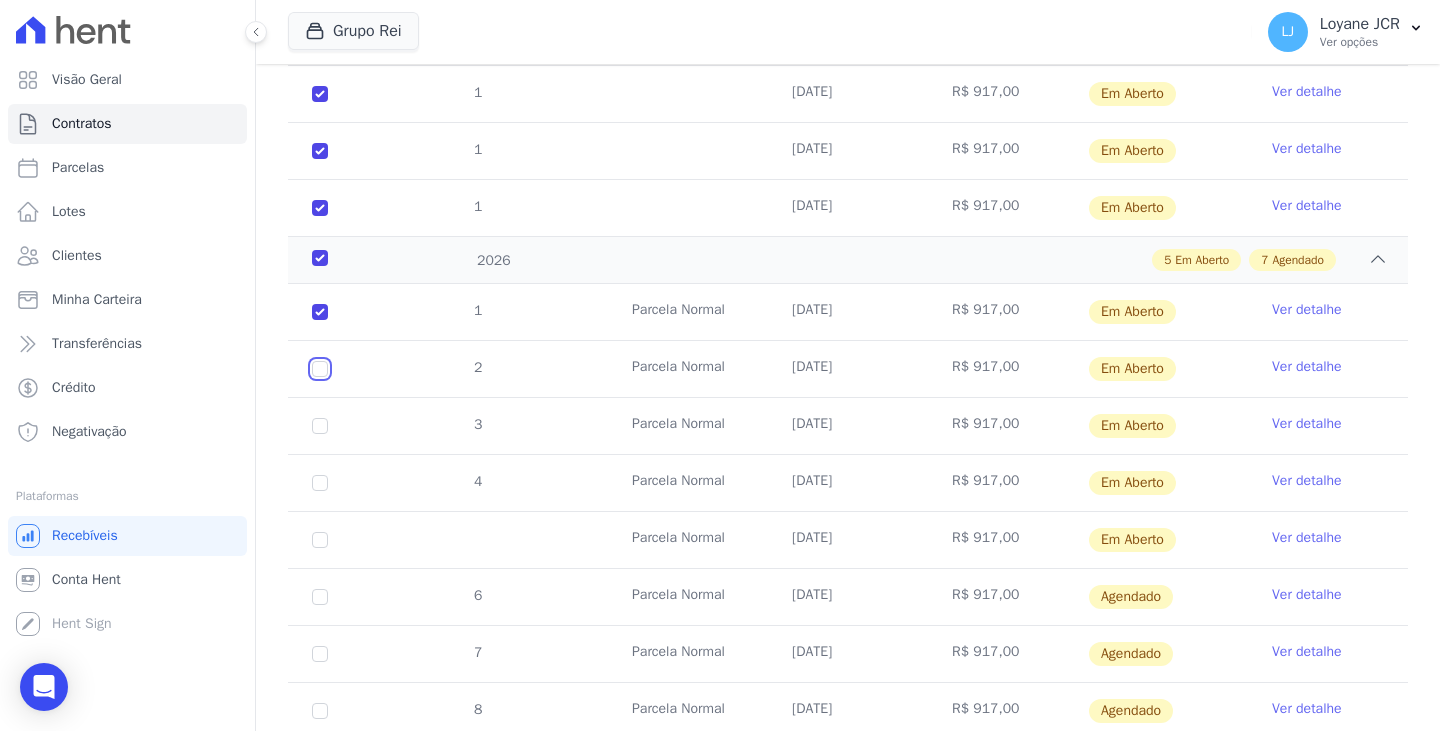 click at bounding box center [320, 312] 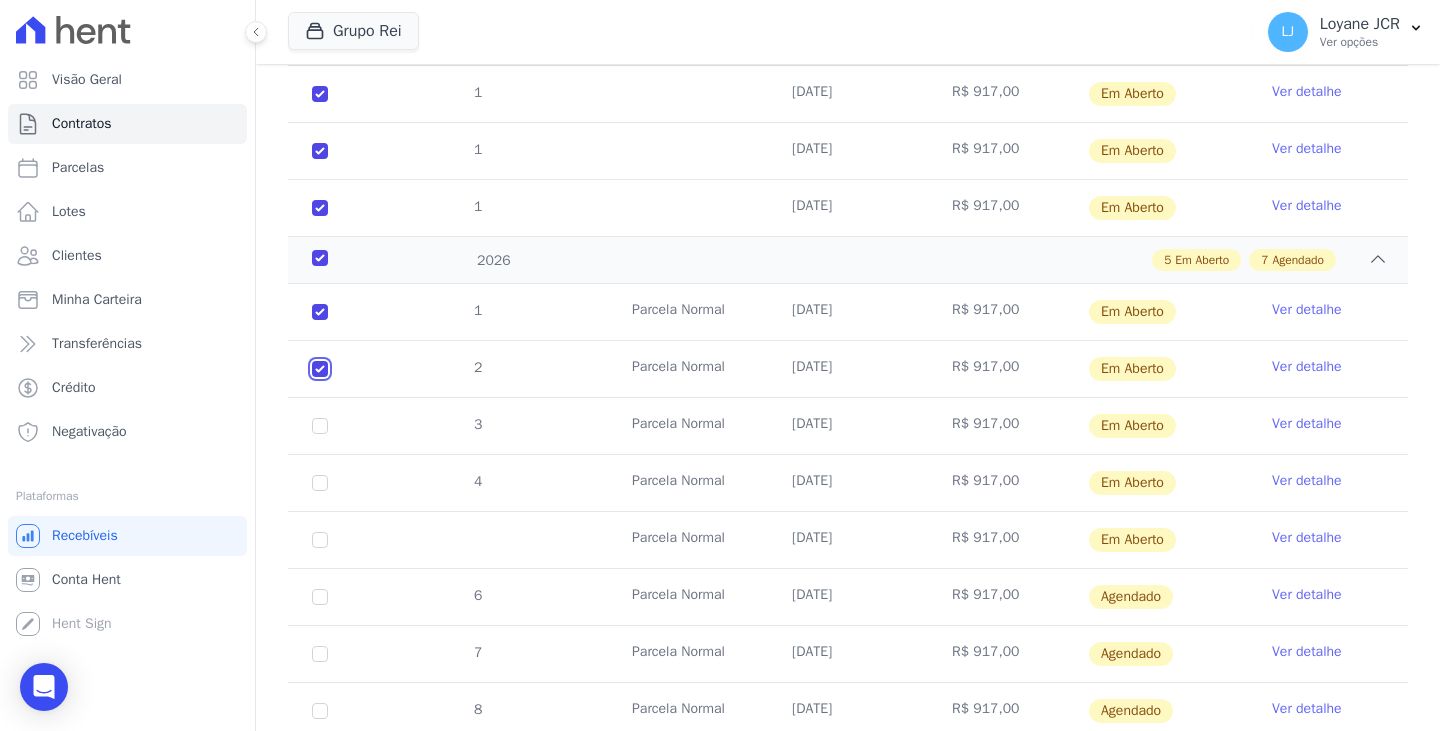 checkbox on "true" 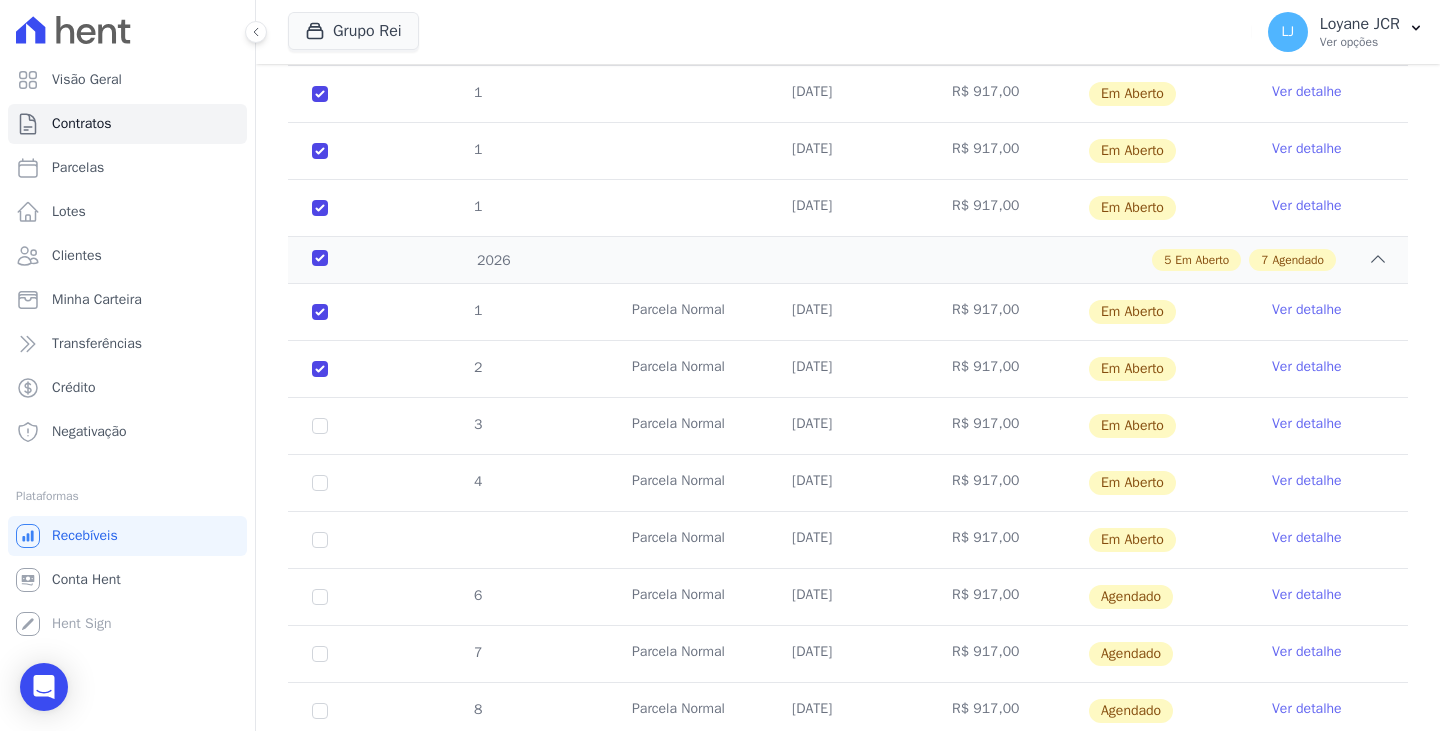 drag, startPoint x: 322, startPoint y: 405, endPoint x: 322, endPoint y: 418, distance: 13 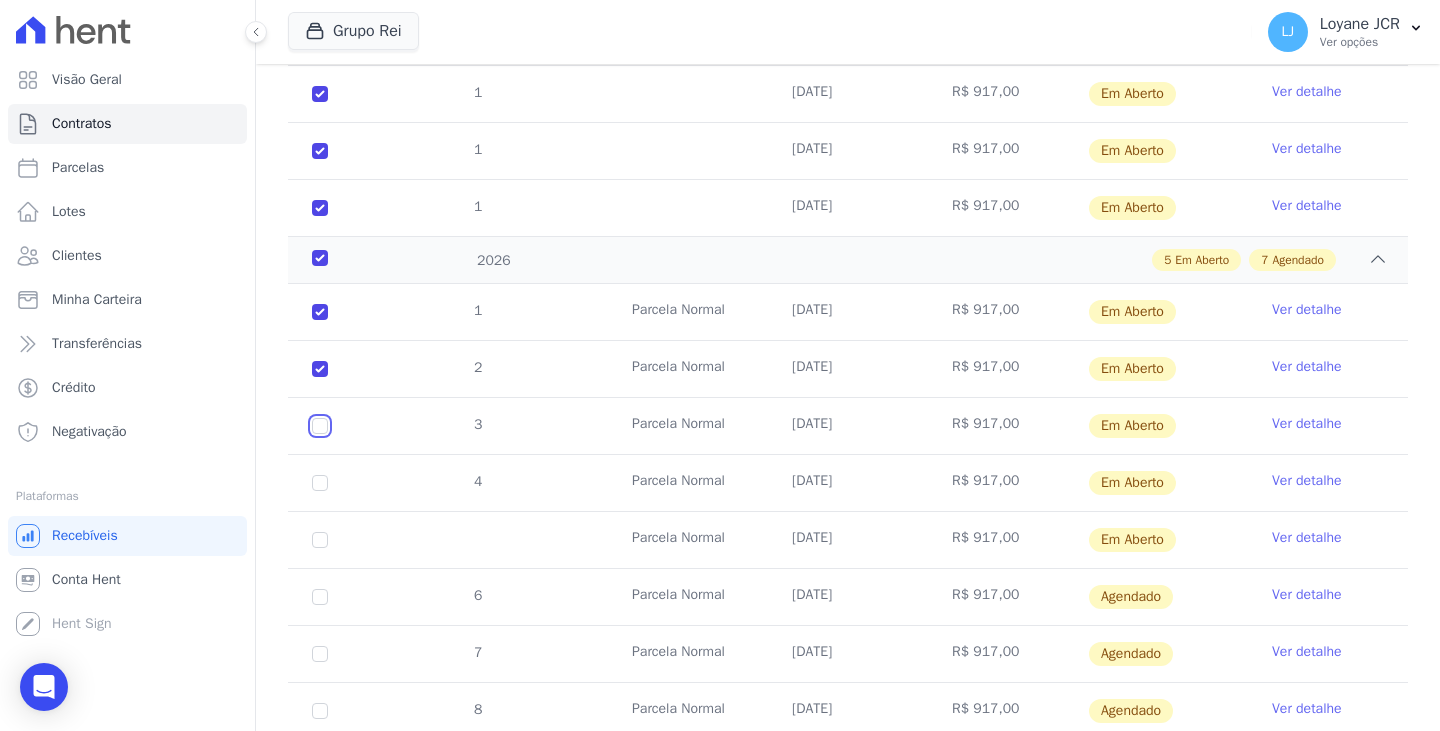 drag, startPoint x: 323, startPoint y: 427, endPoint x: 323, endPoint y: 444, distance: 17 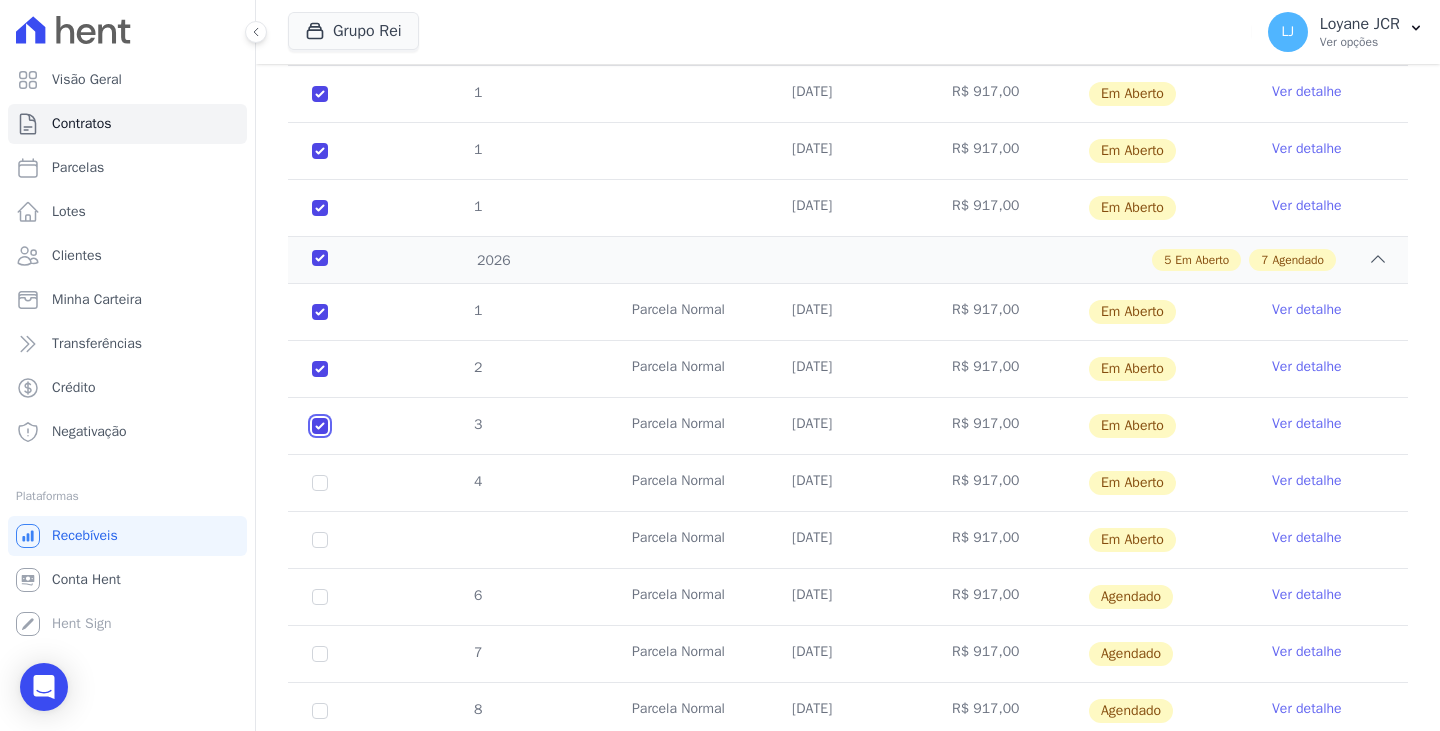 checkbox on "true" 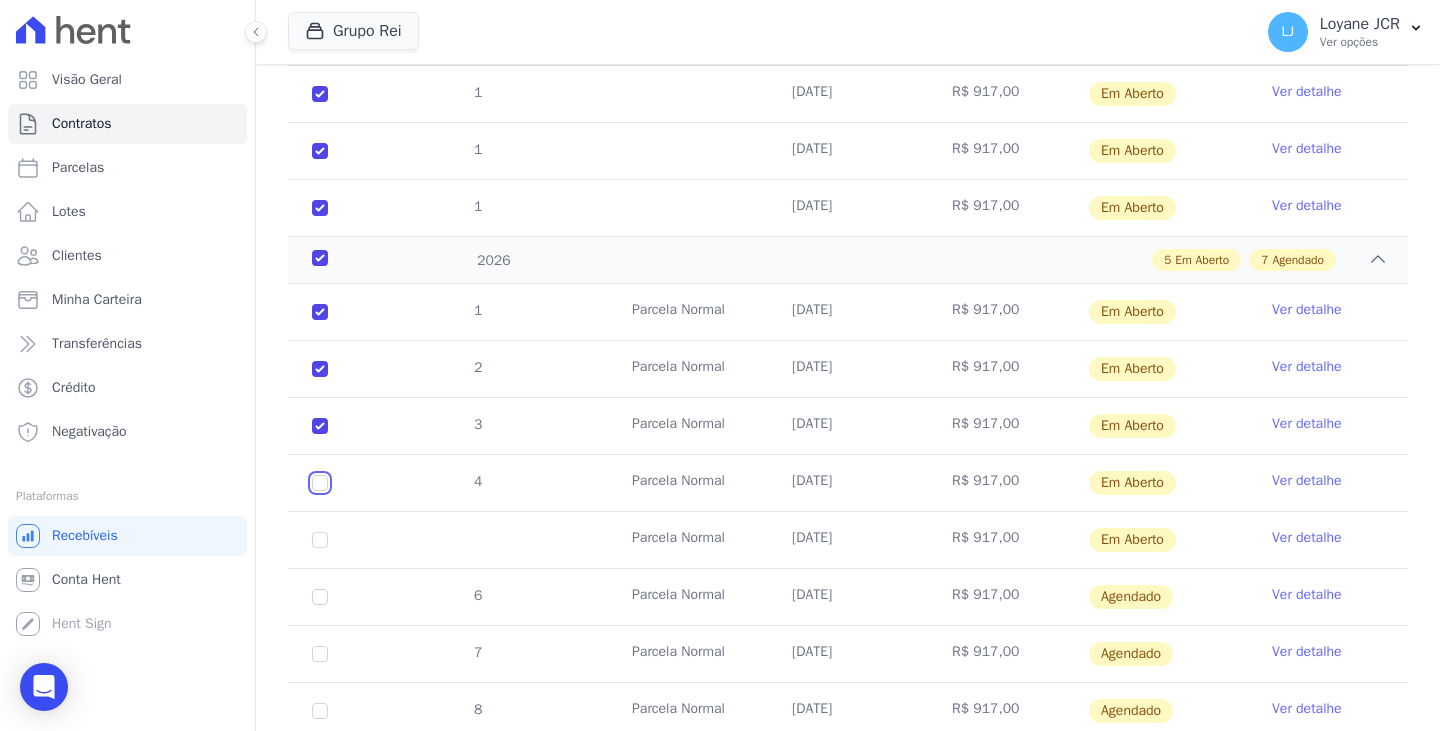 click at bounding box center (320, 312) 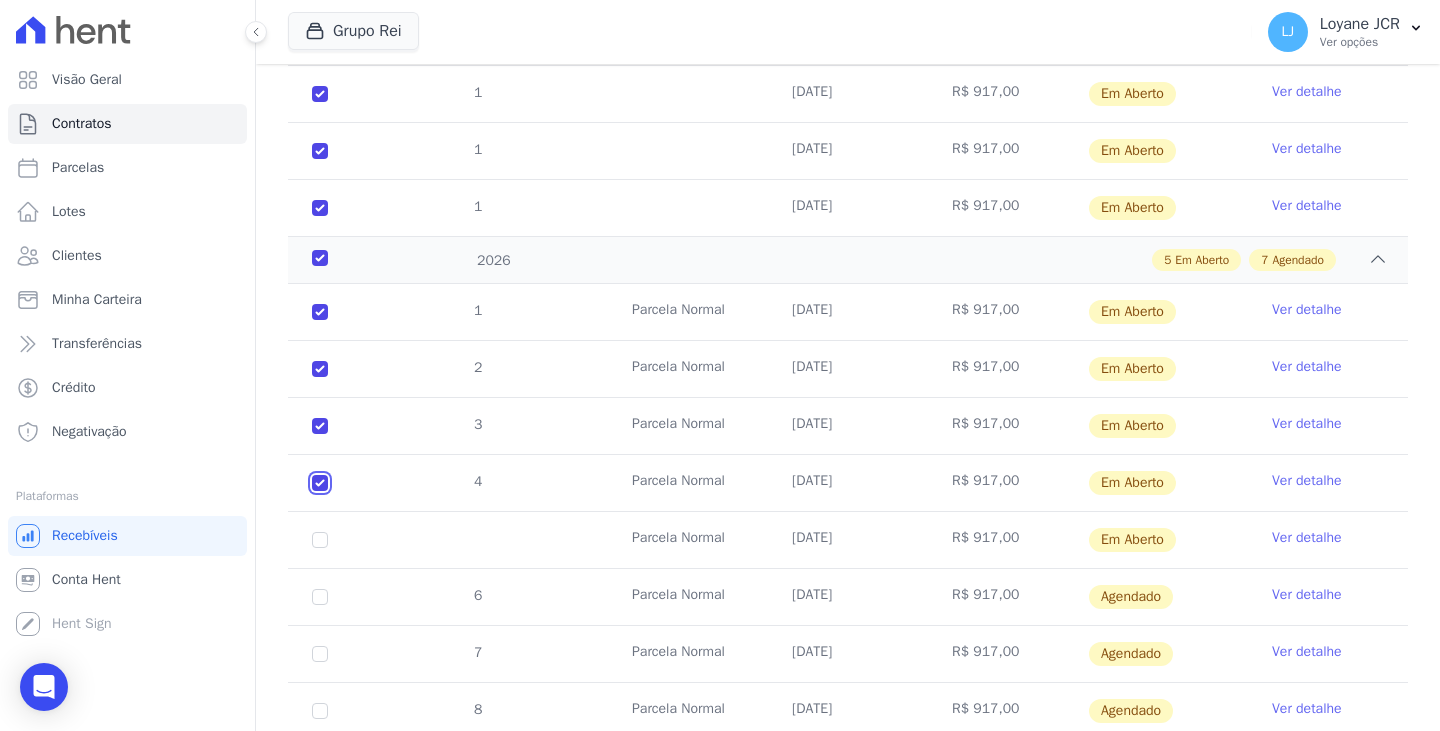 checkbox on "true" 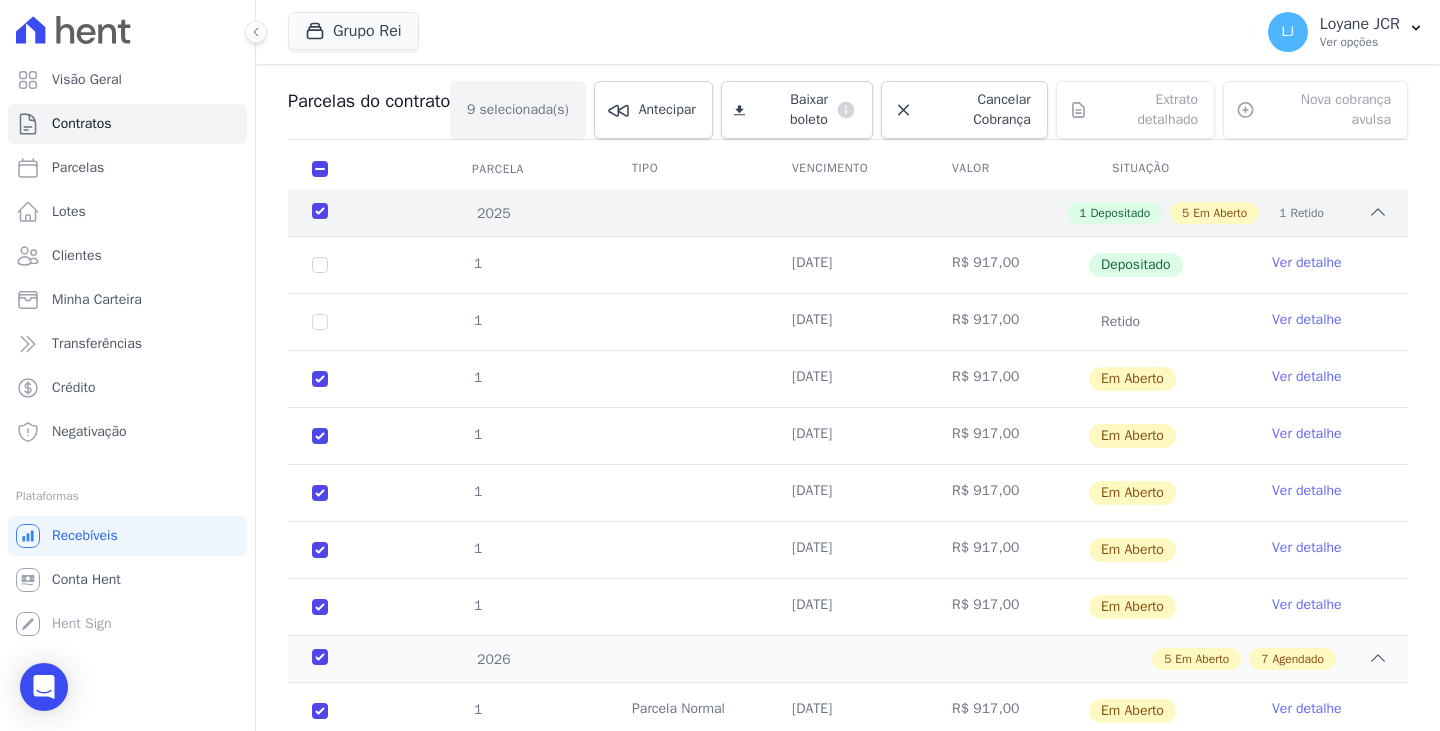 scroll, scrollTop: 200, scrollLeft: 0, axis: vertical 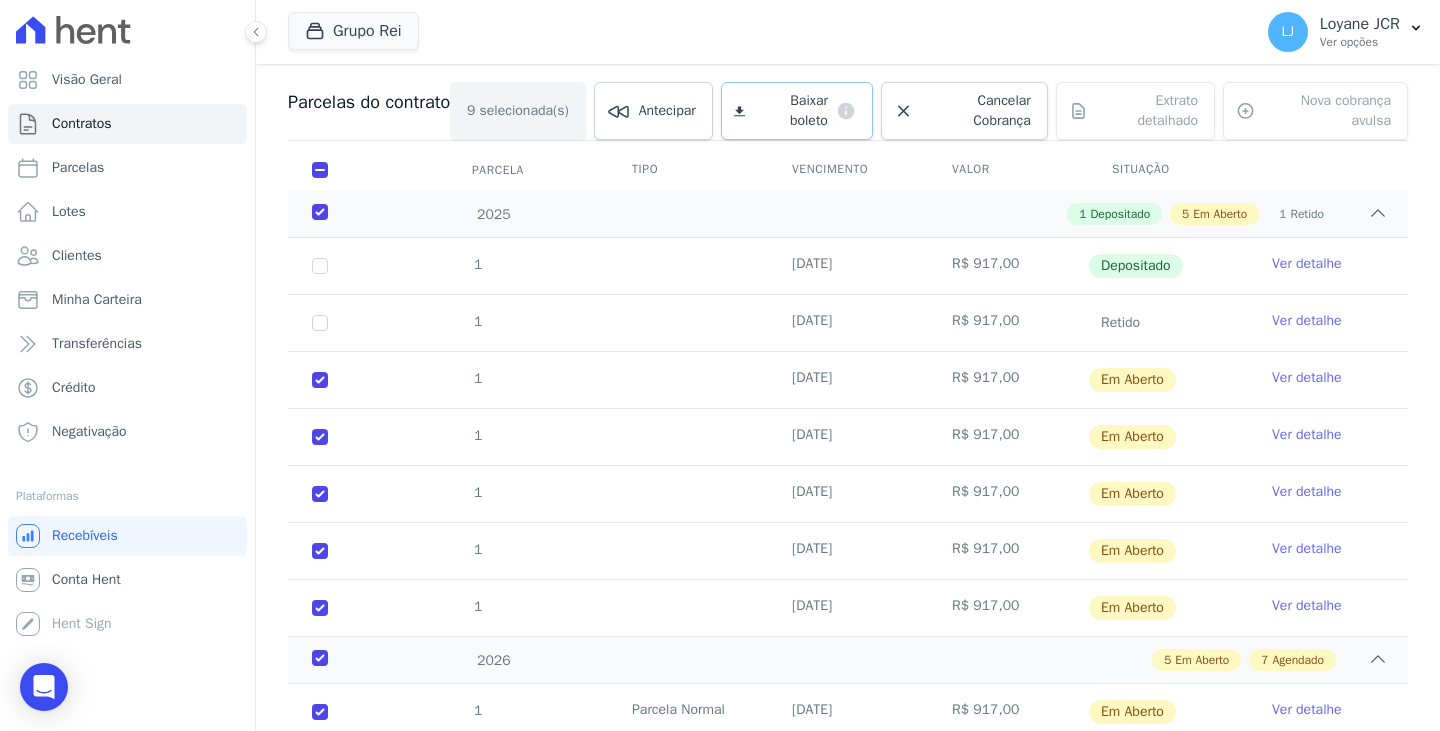 click on "Baixar boleto
default" at bounding box center [797, 111] 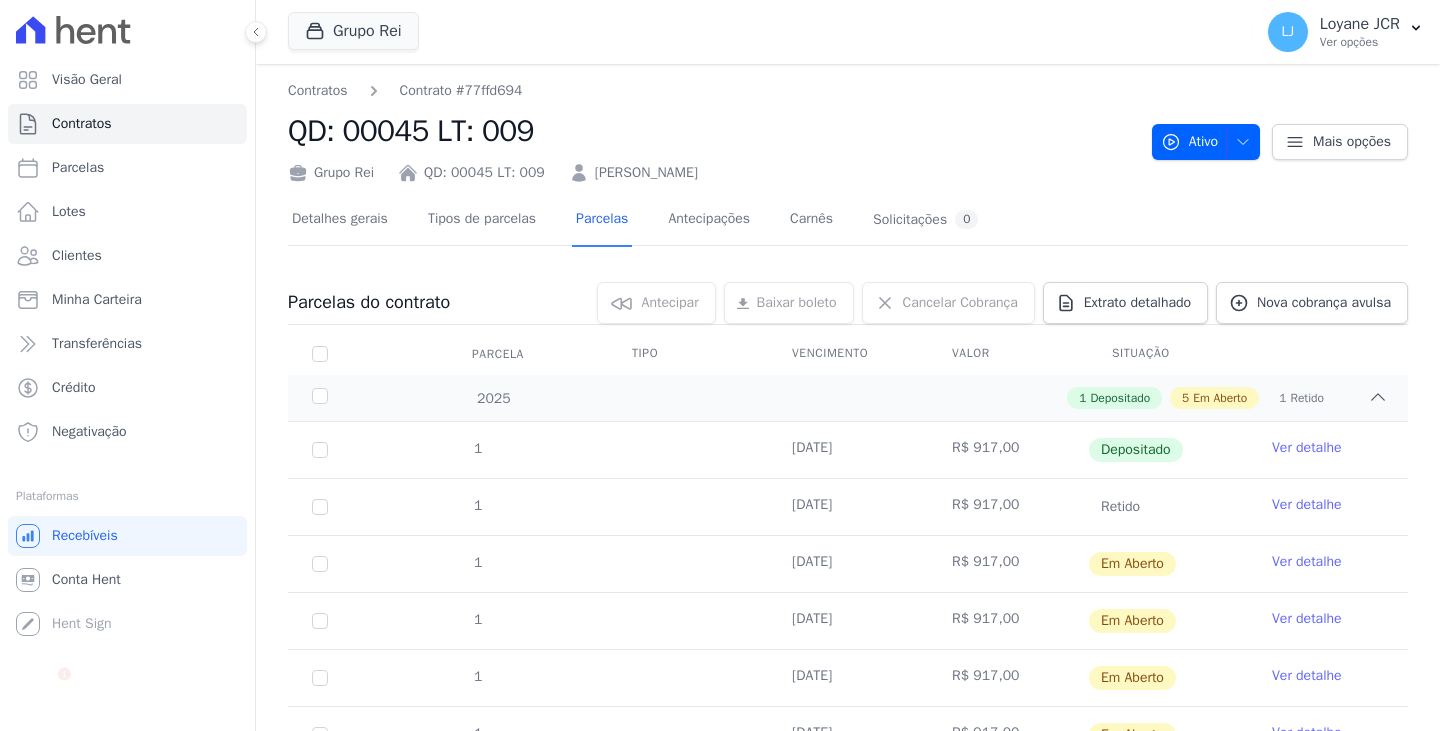scroll, scrollTop: 0, scrollLeft: 0, axis: both 